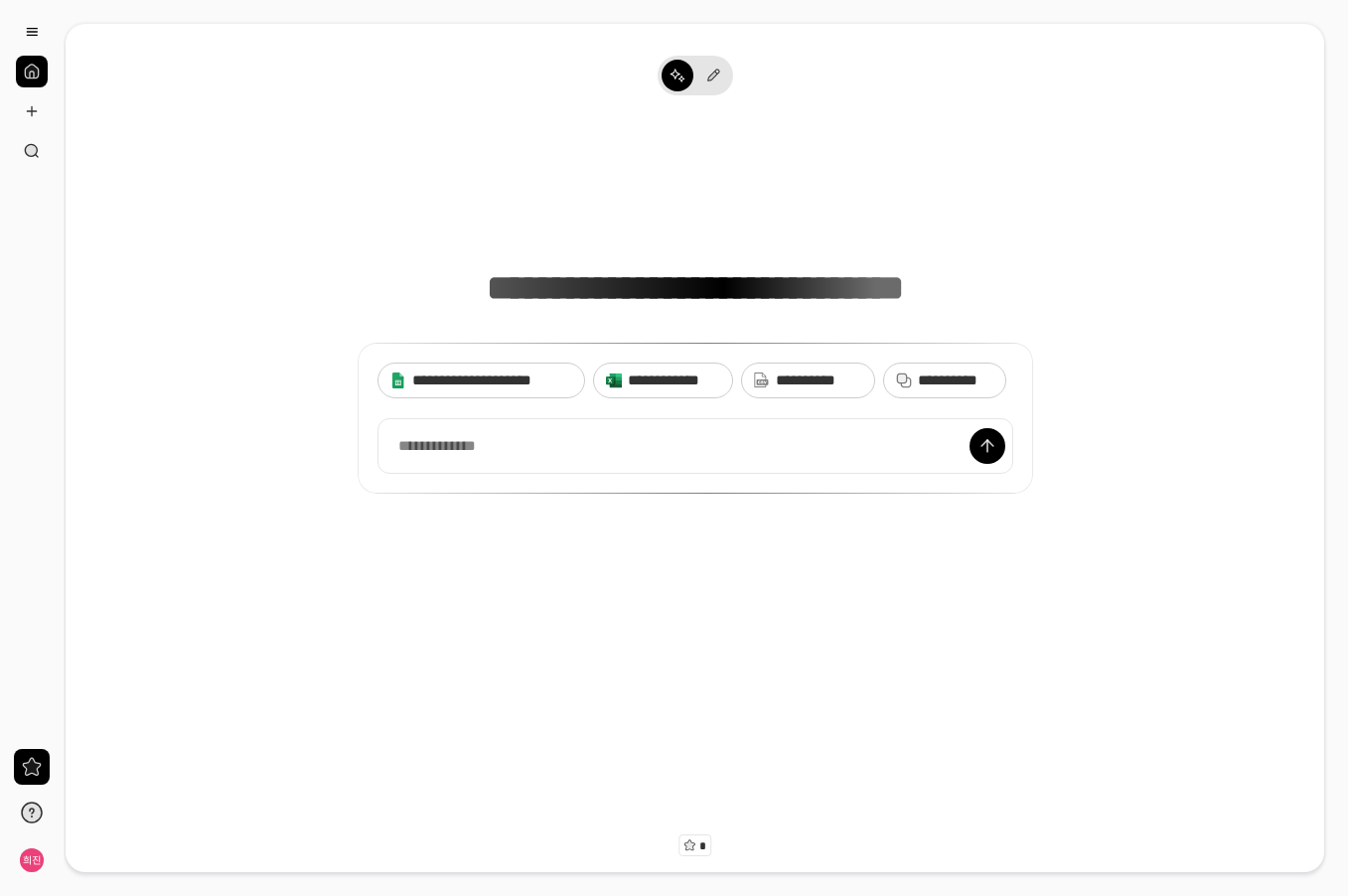 scroll, scrollTop: 0, scrollLeft: 0, axis: both 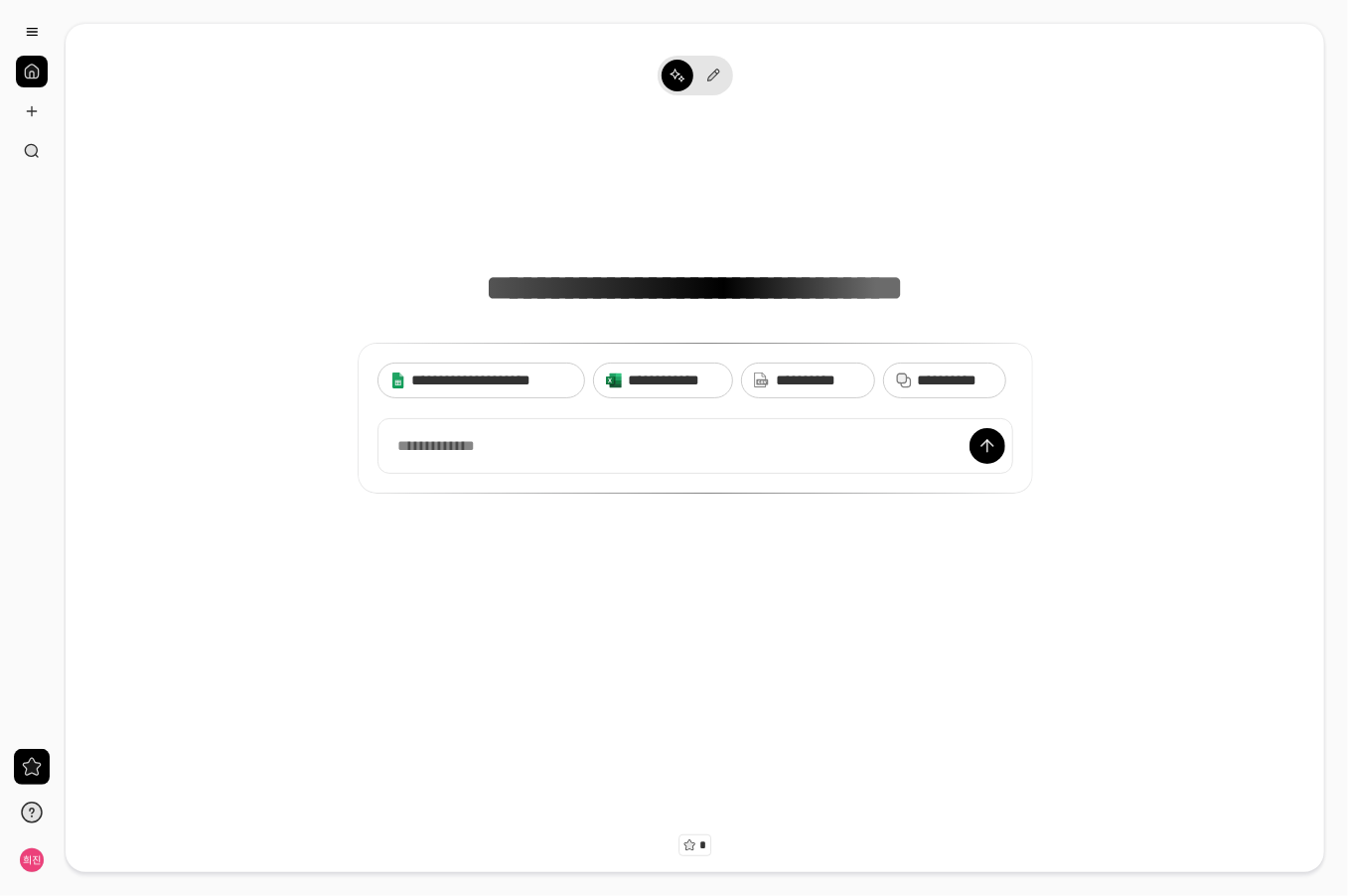 click at bounding box center [695, 446] 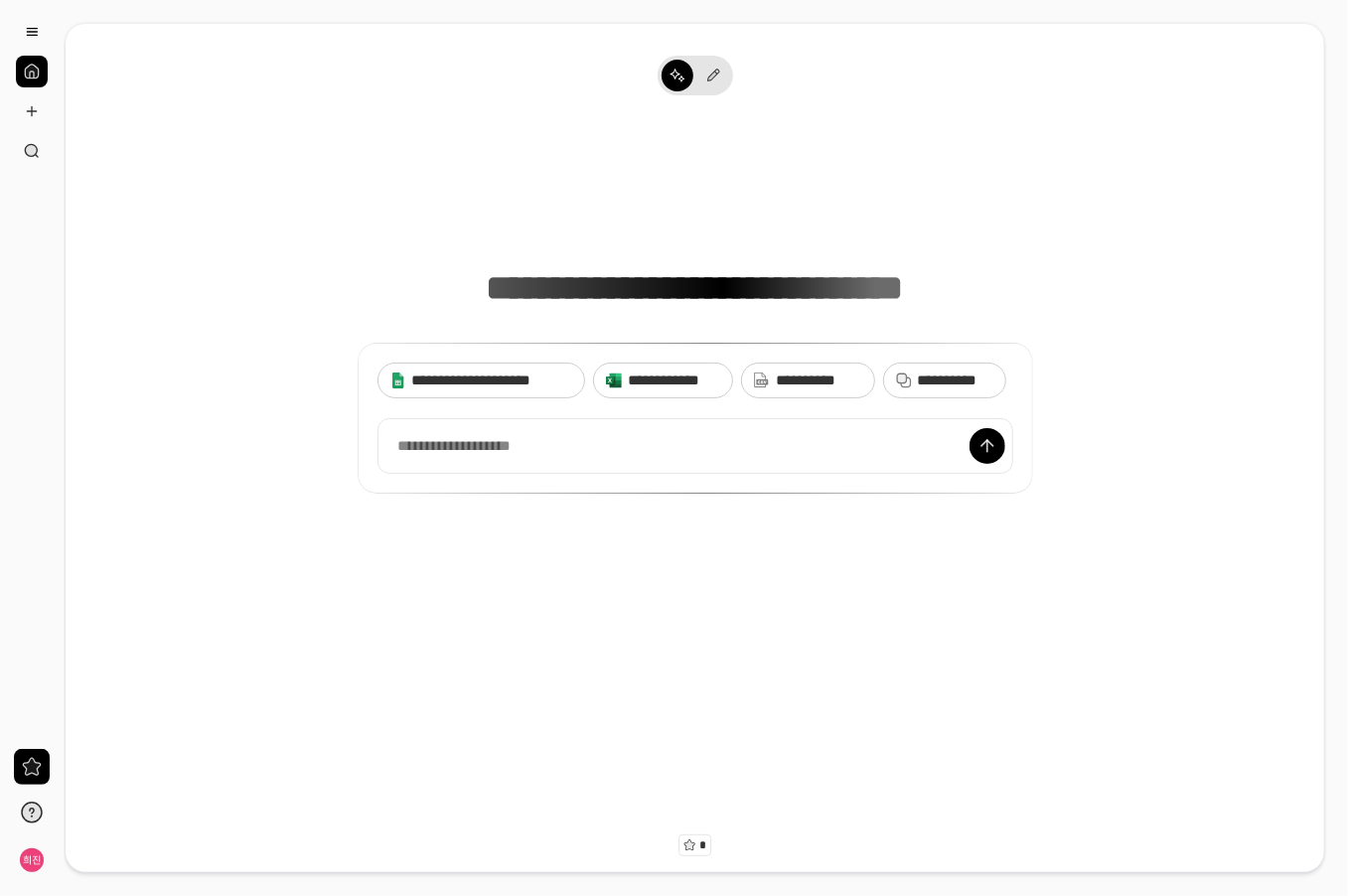 drag, startPoint x: 941, startPoint y: 302, endPoint x: 420, endPoint y: 292, distance: 521.096 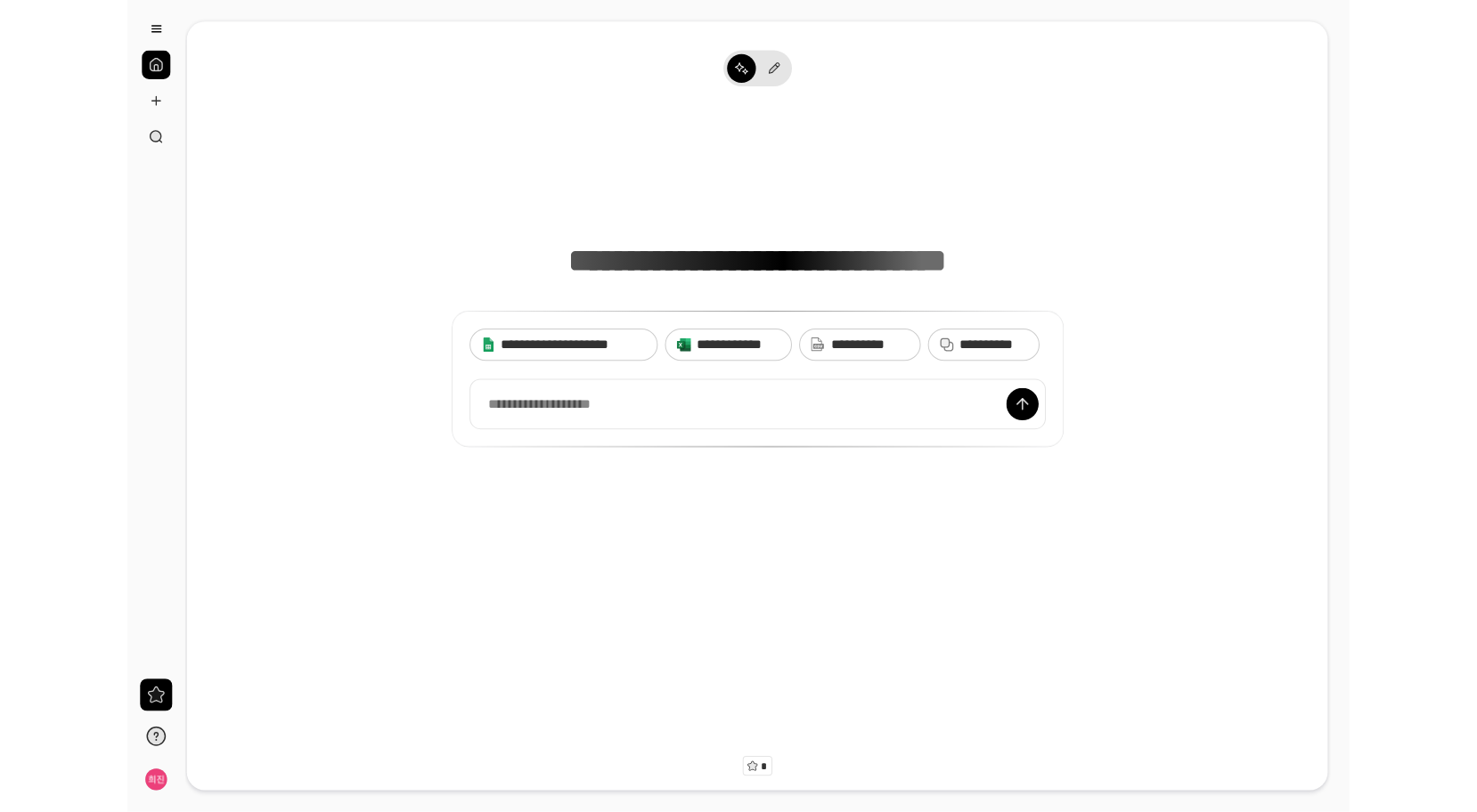 scroll, scrollTop: 12, scrollLeft: 0, axis: vertical 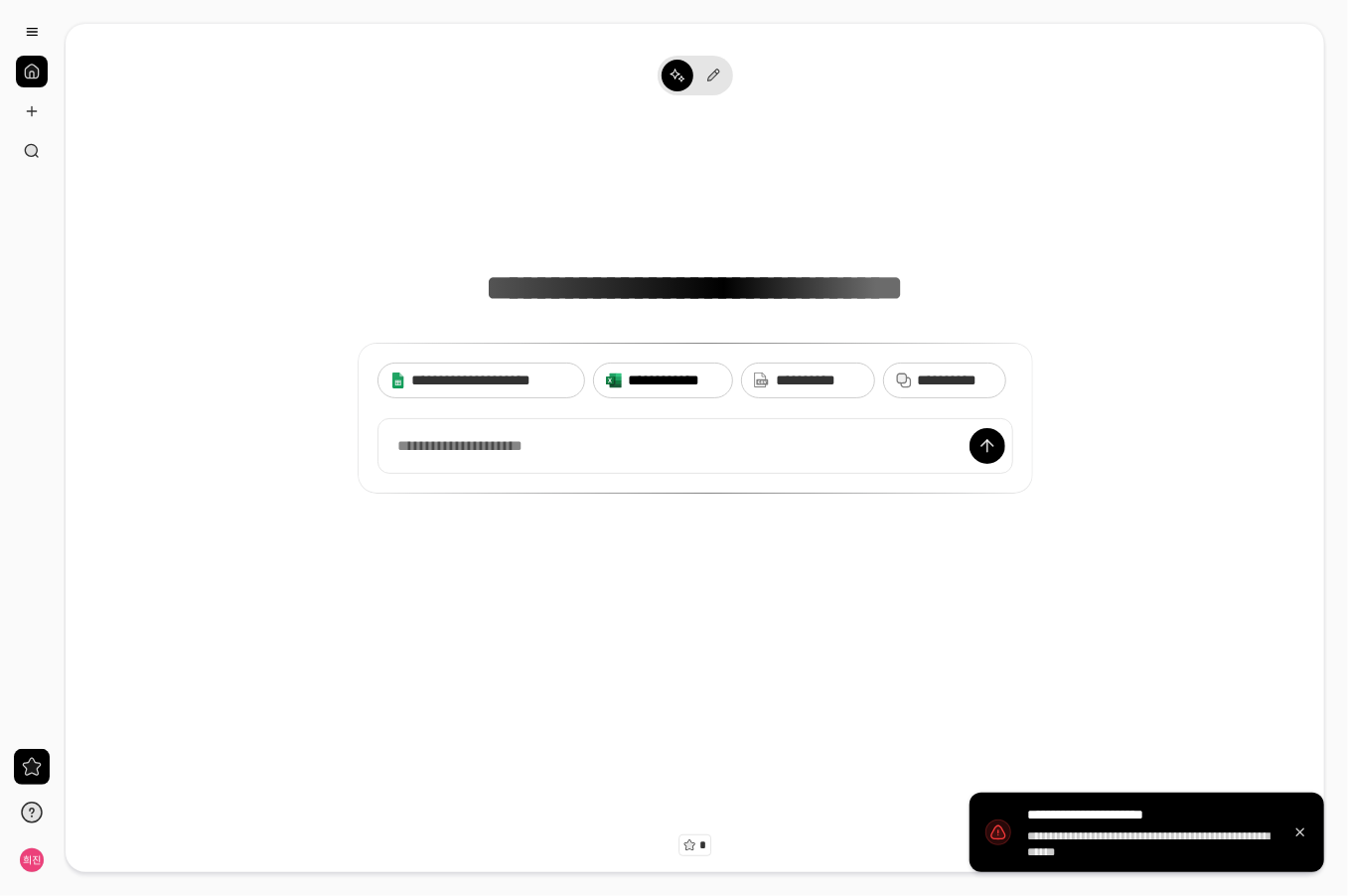 click on "**********" at bounding box center (674, 380) 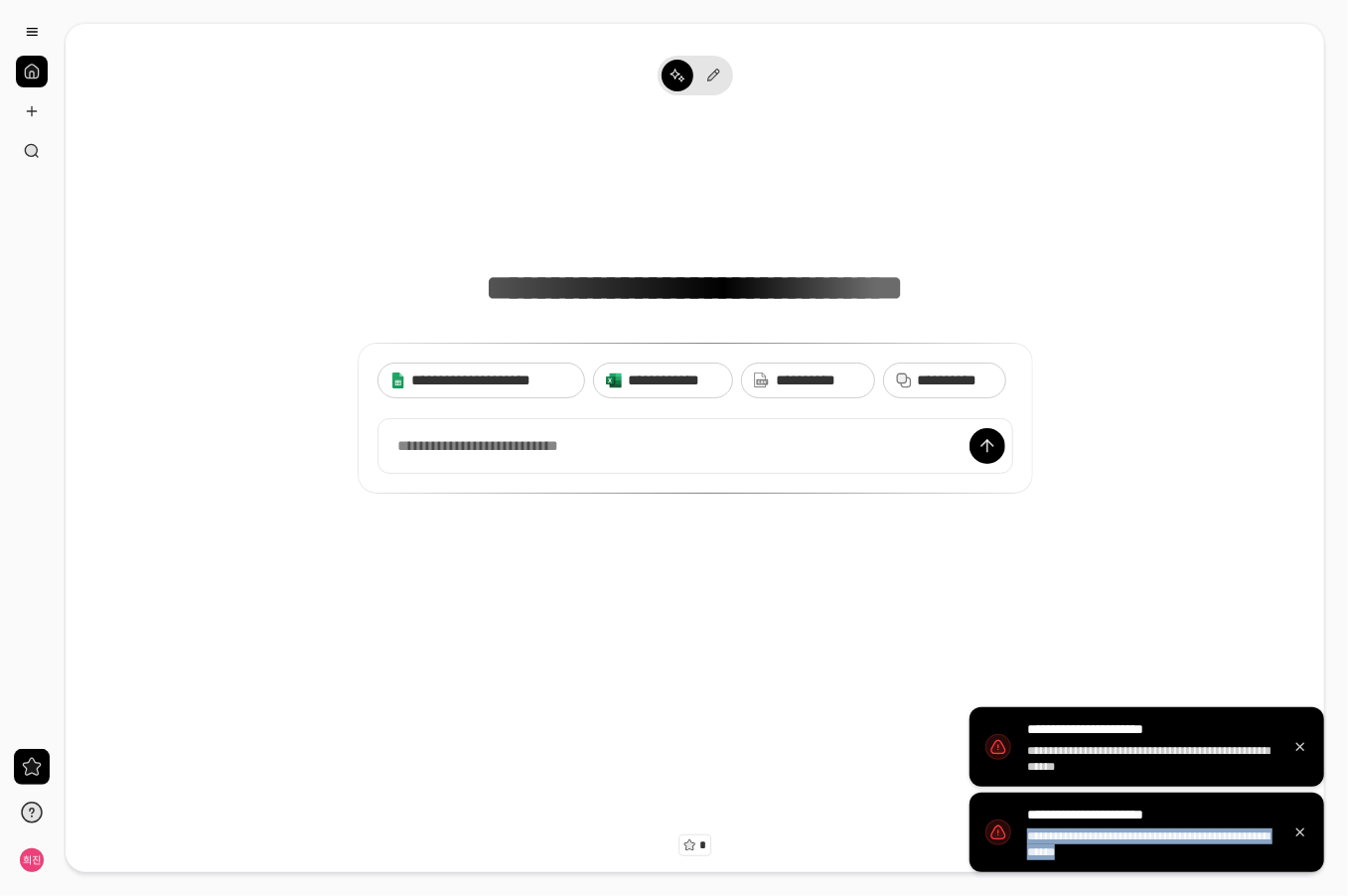 drag, startPoint x: 1027, startPoint y: 838, endPoint x: 1238, endPoint y: 862, distance: 212.36054 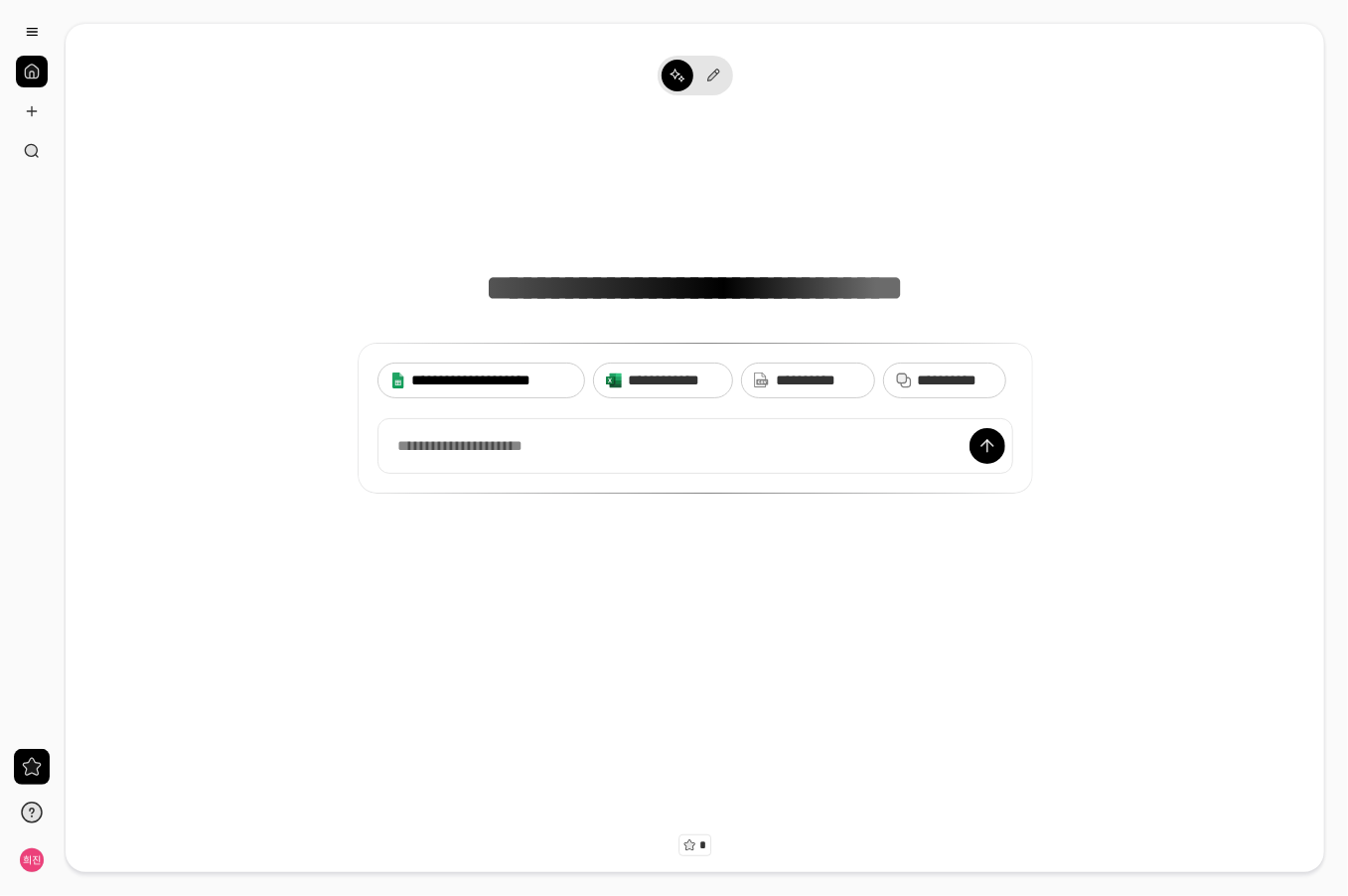 click on "**********" at bounding box center (493, 380) 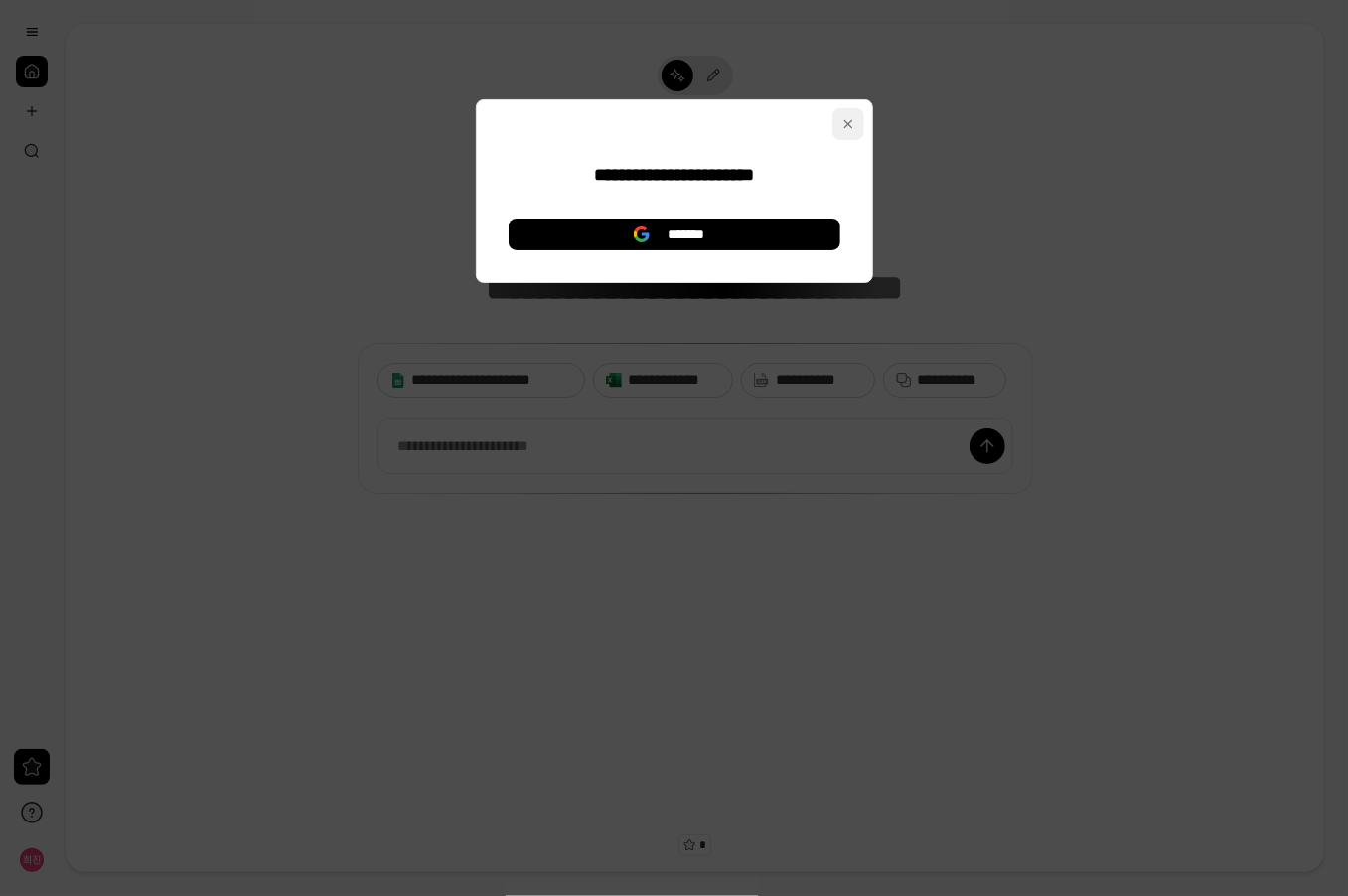 click at bounding box center [848, 124] 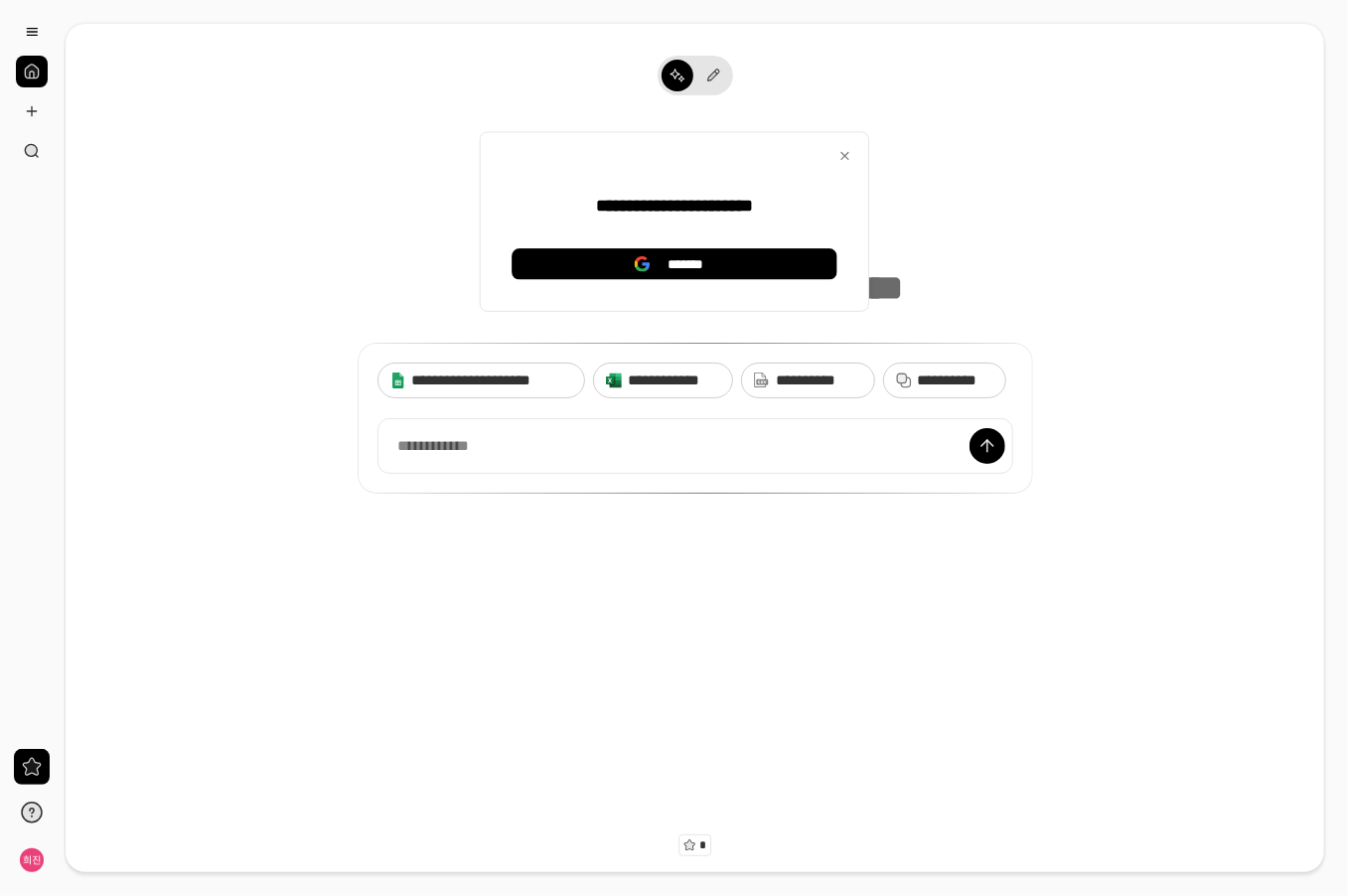 click on "**********" at bounding box center [694, 310] 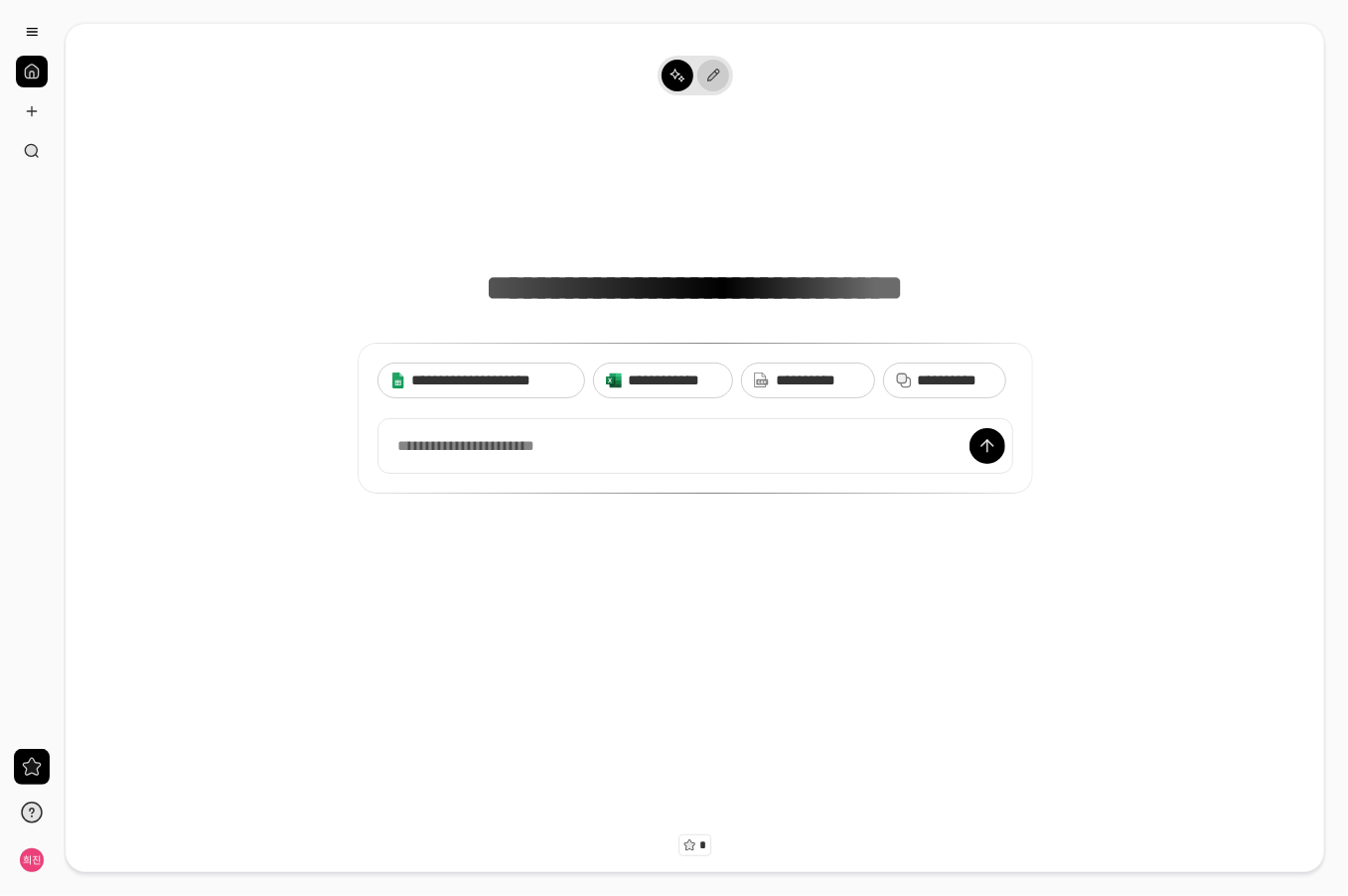 click at bounding box center (713, 75) 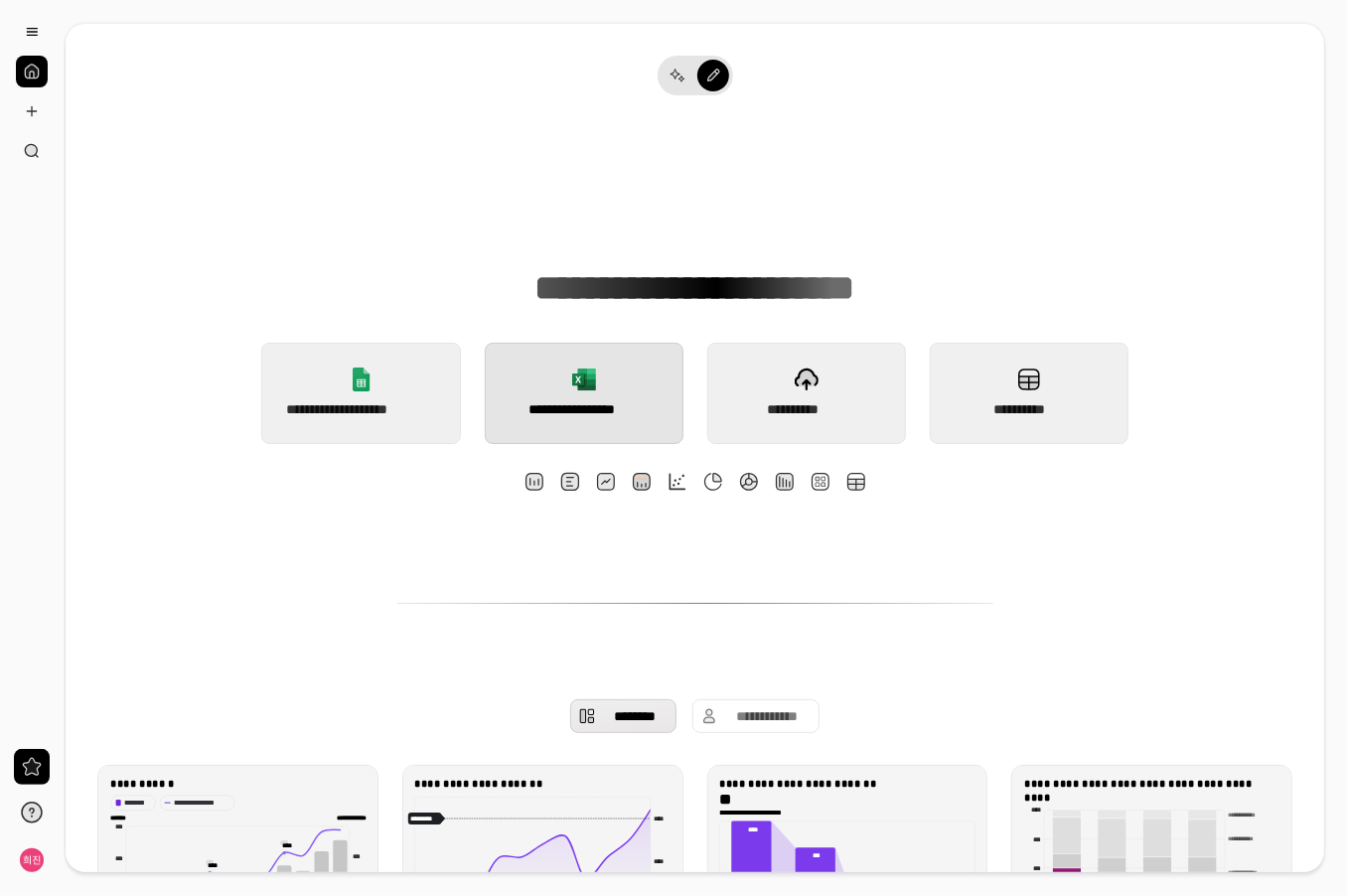 click 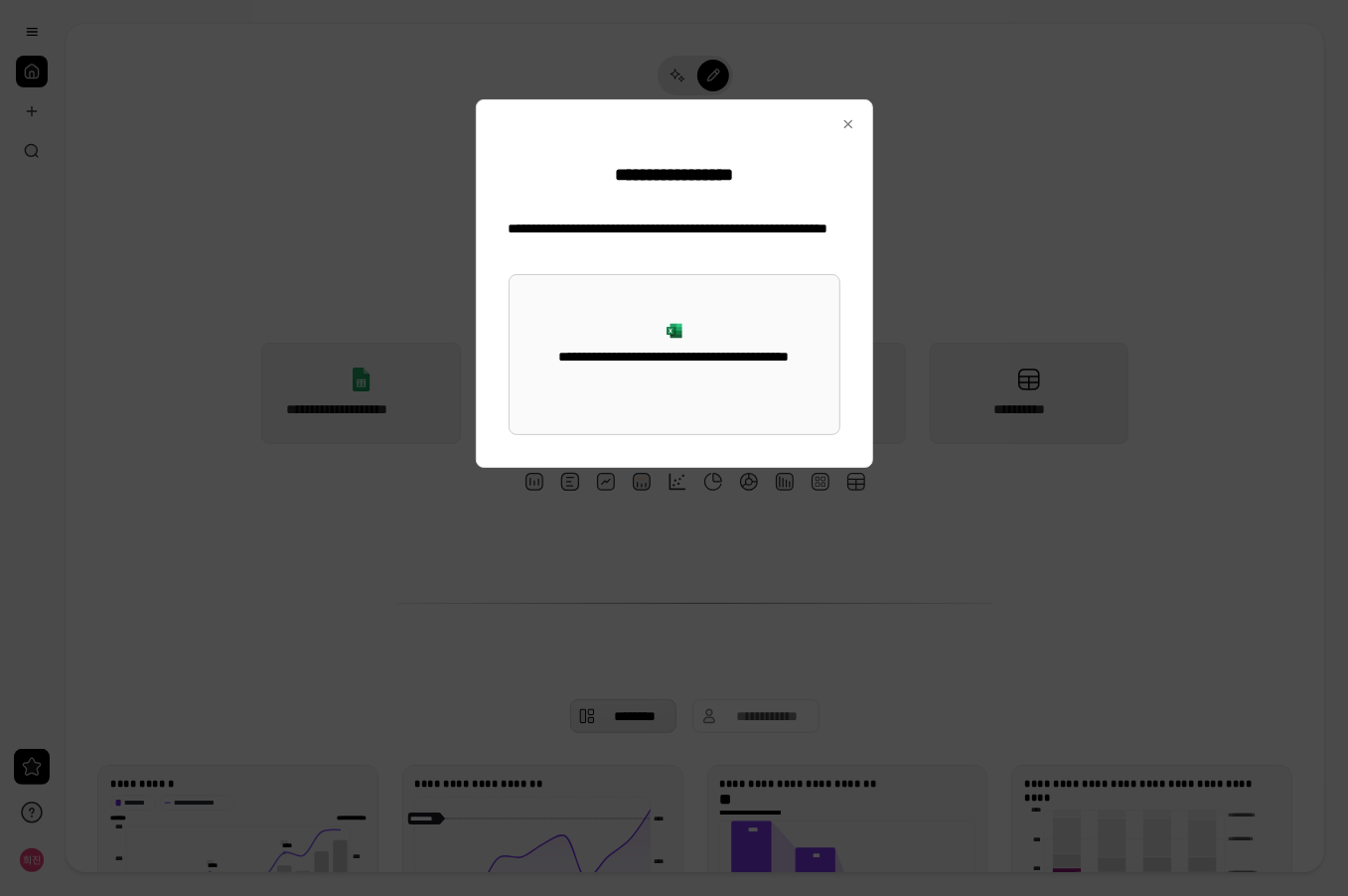 click on "**********" at bounding box center (674, 355) 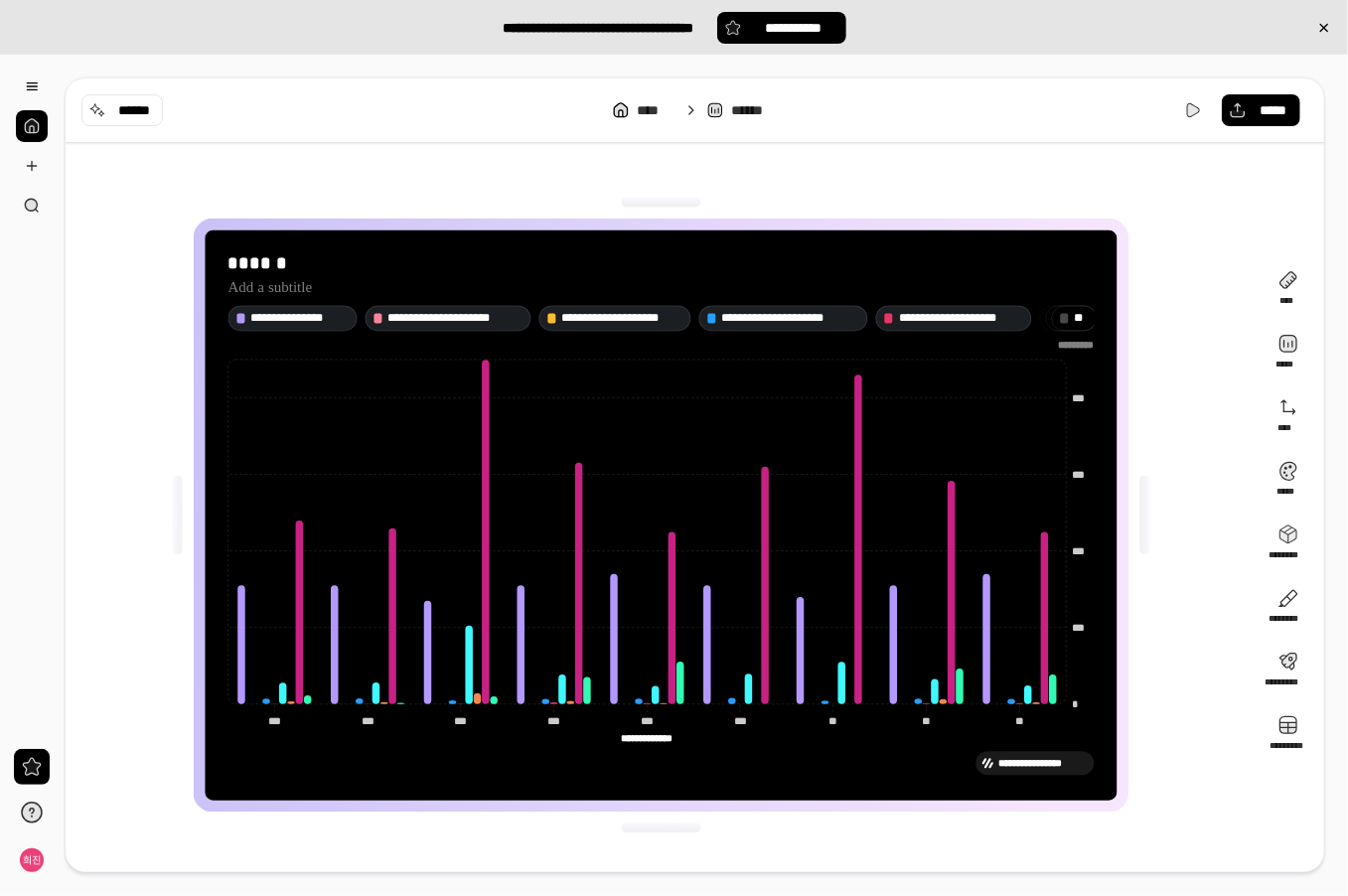 click on "** **" 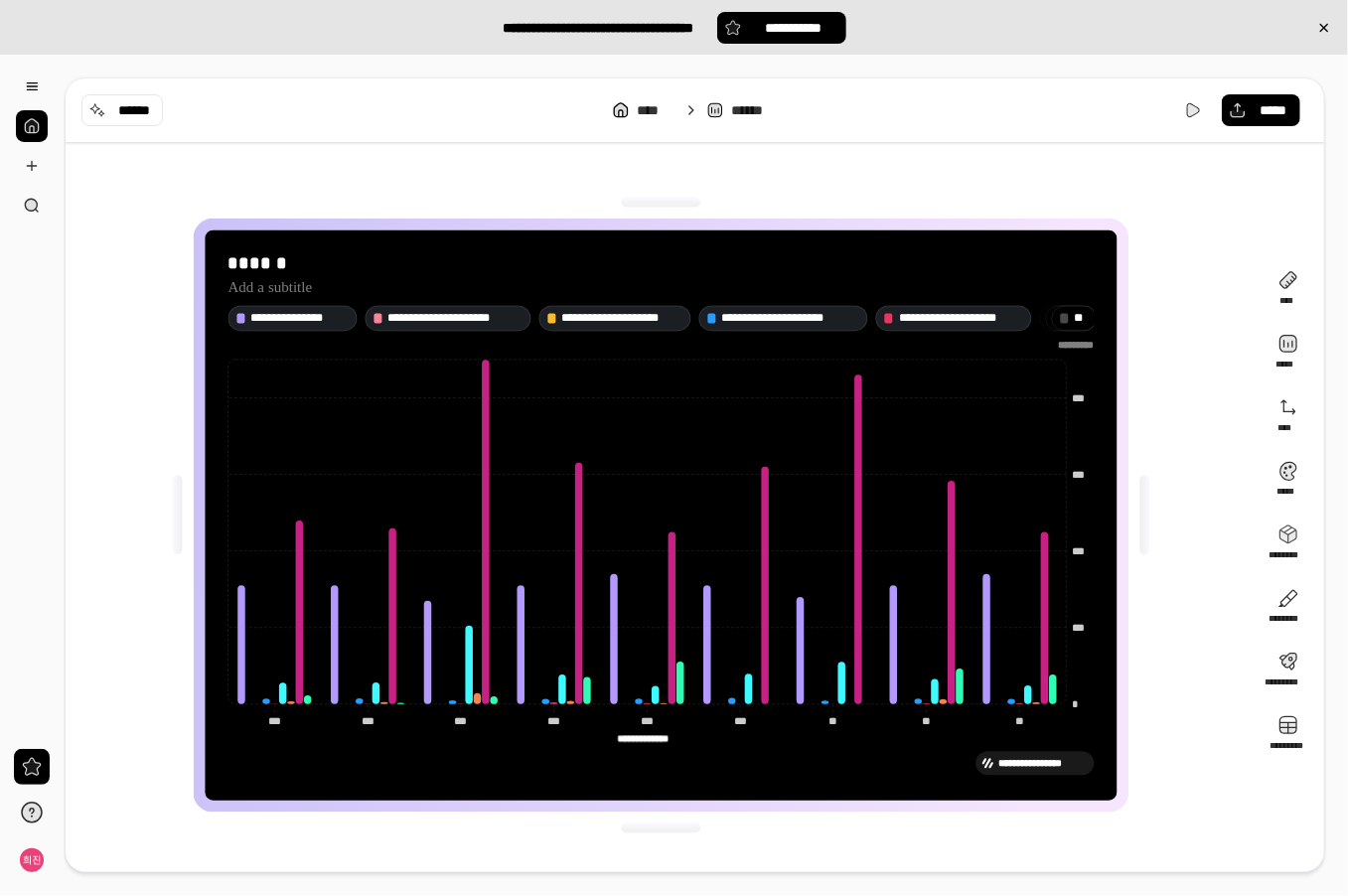 drag, startPoint x: 666, startPoint y: 740, endPoint x: 592, endPoint y: 741, distance: 74.00676 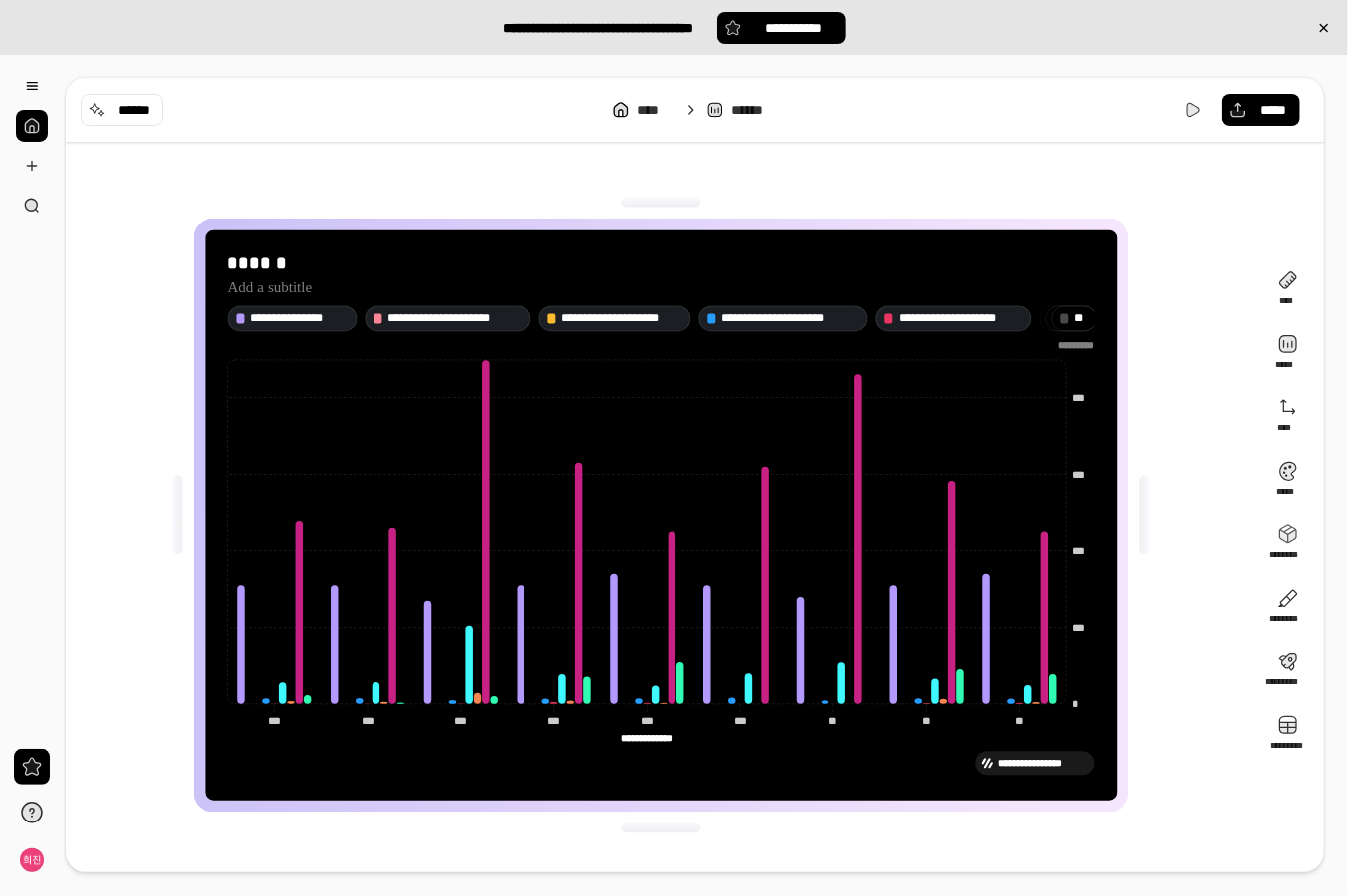 click on "**********" 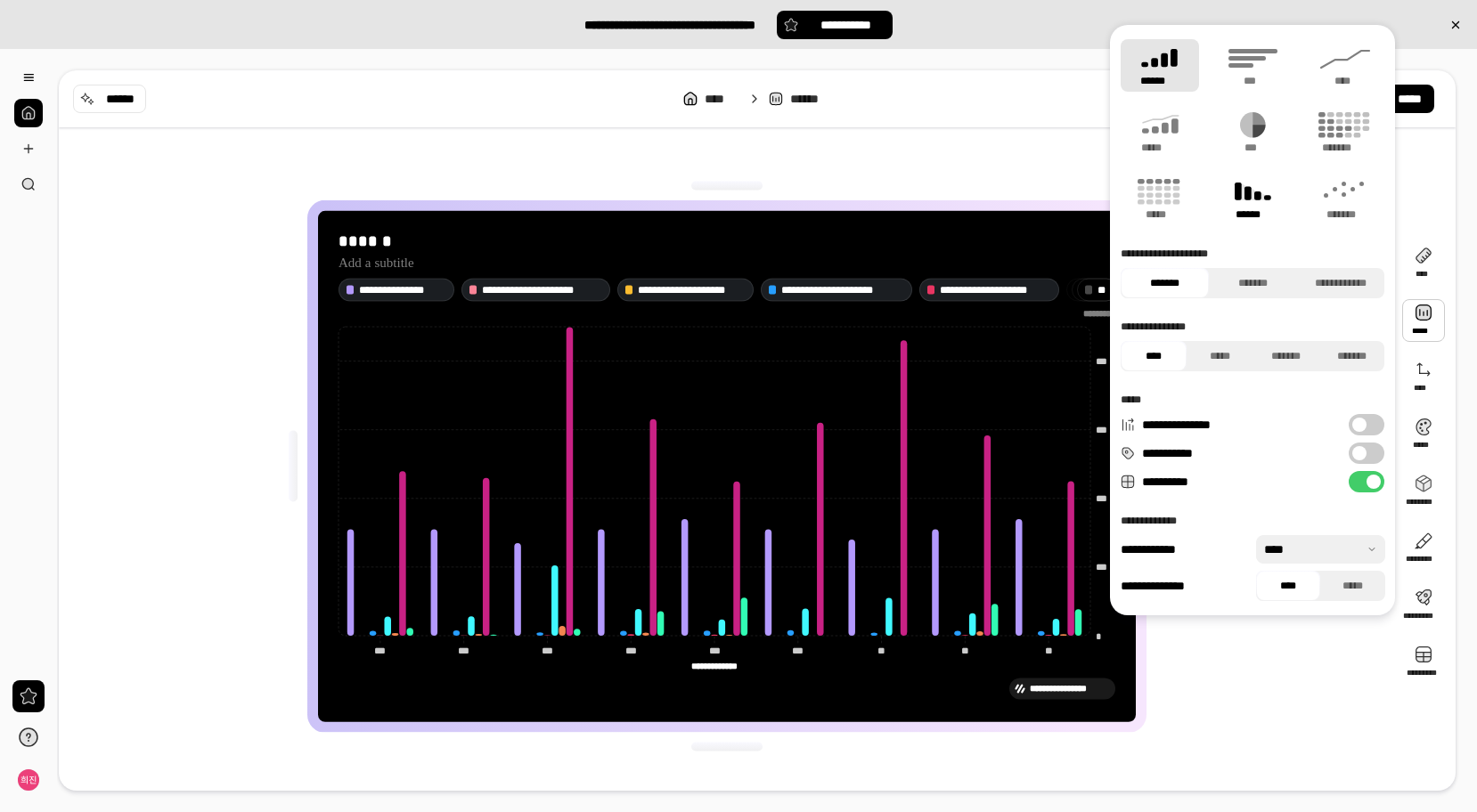 click 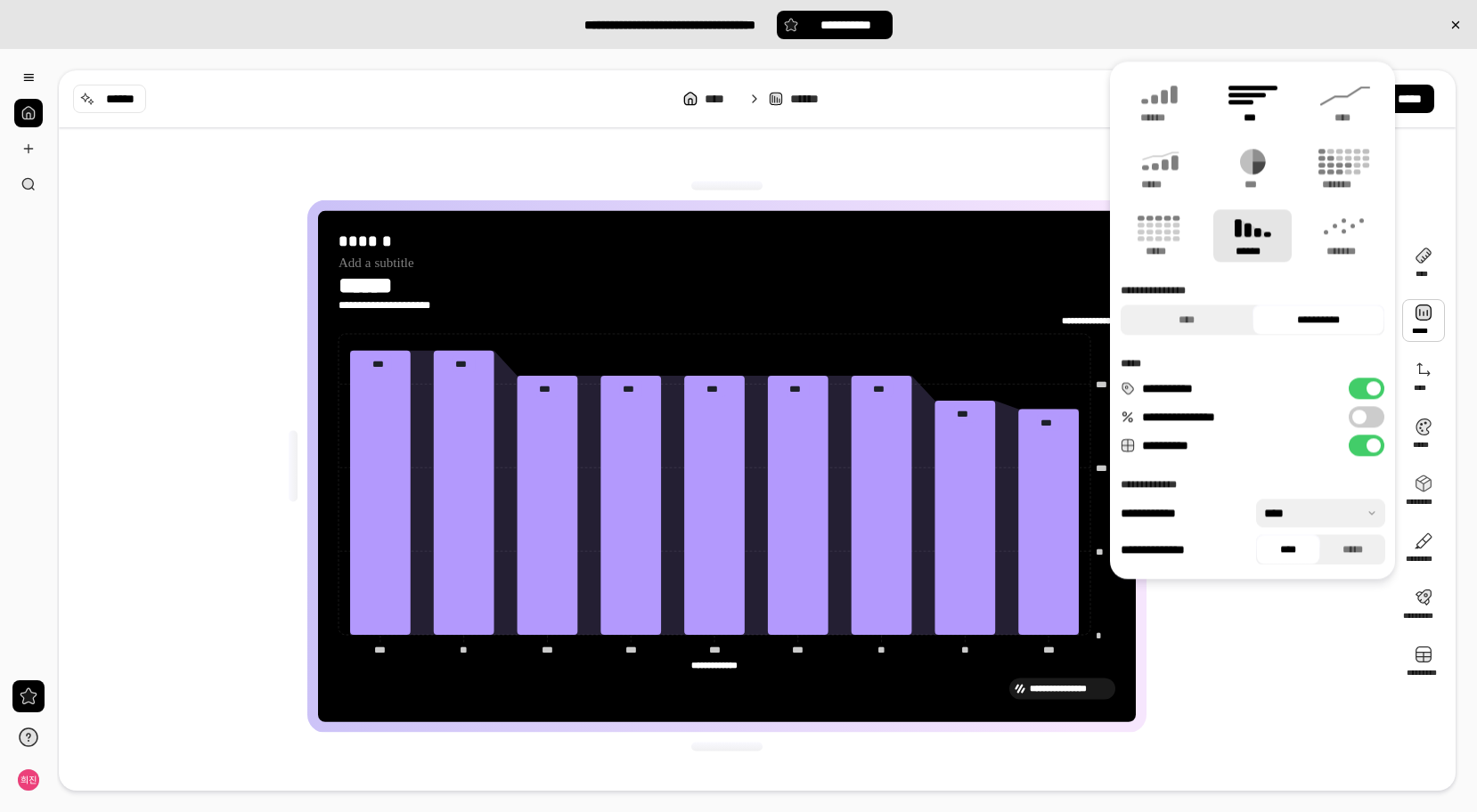 click 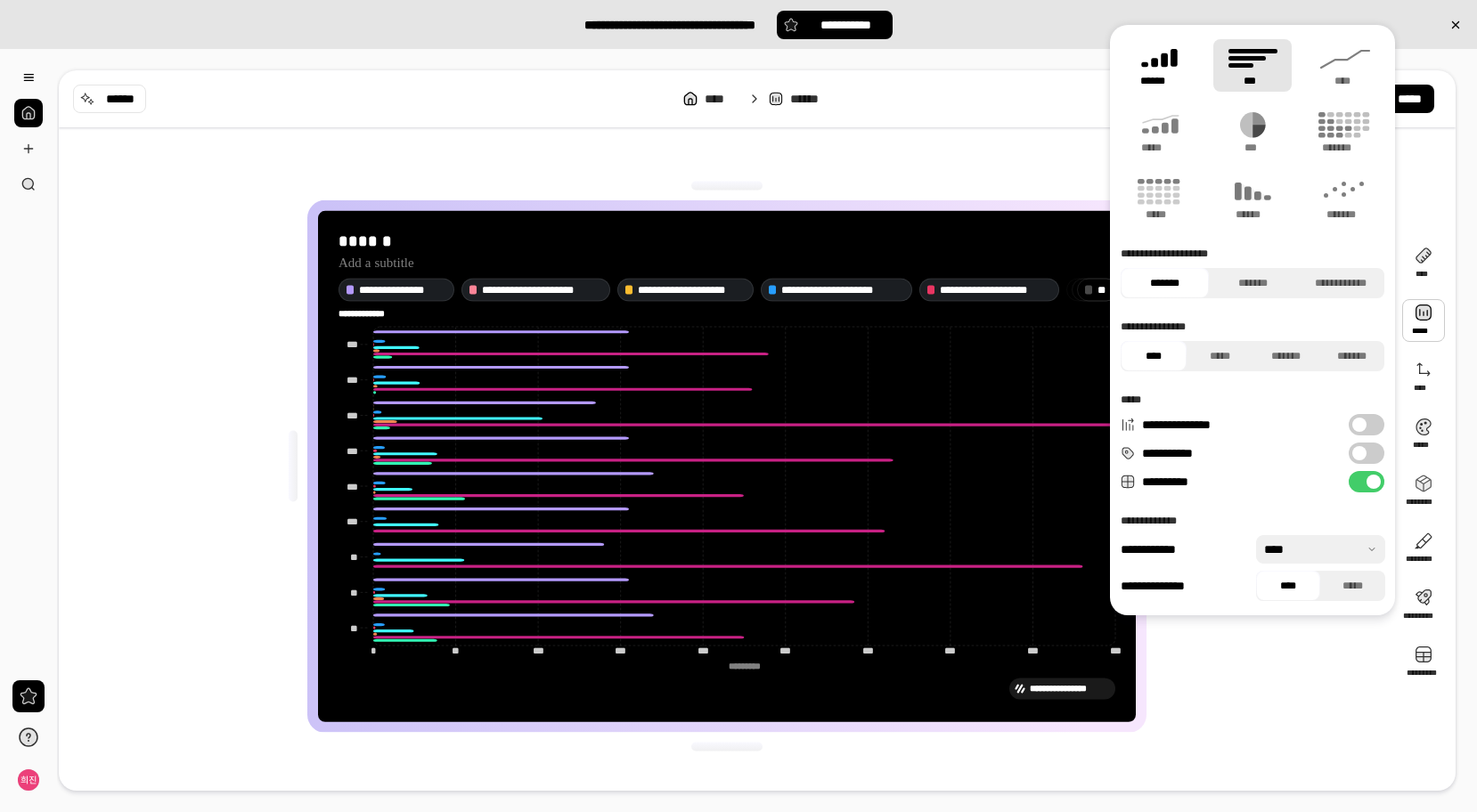 click on "******" at bounding box center [1160, 65] 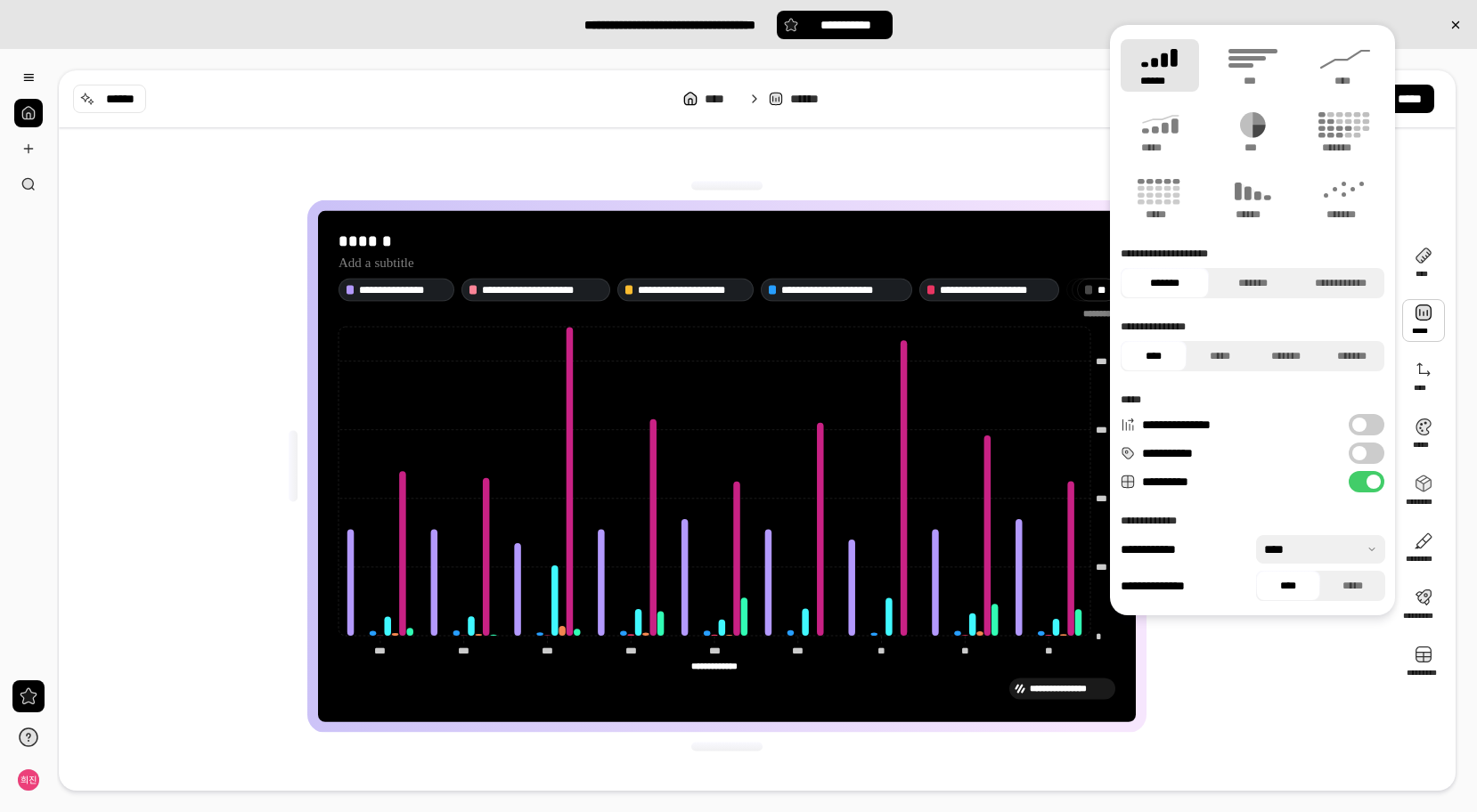 click on "**********" at bounding box center [757, 430] 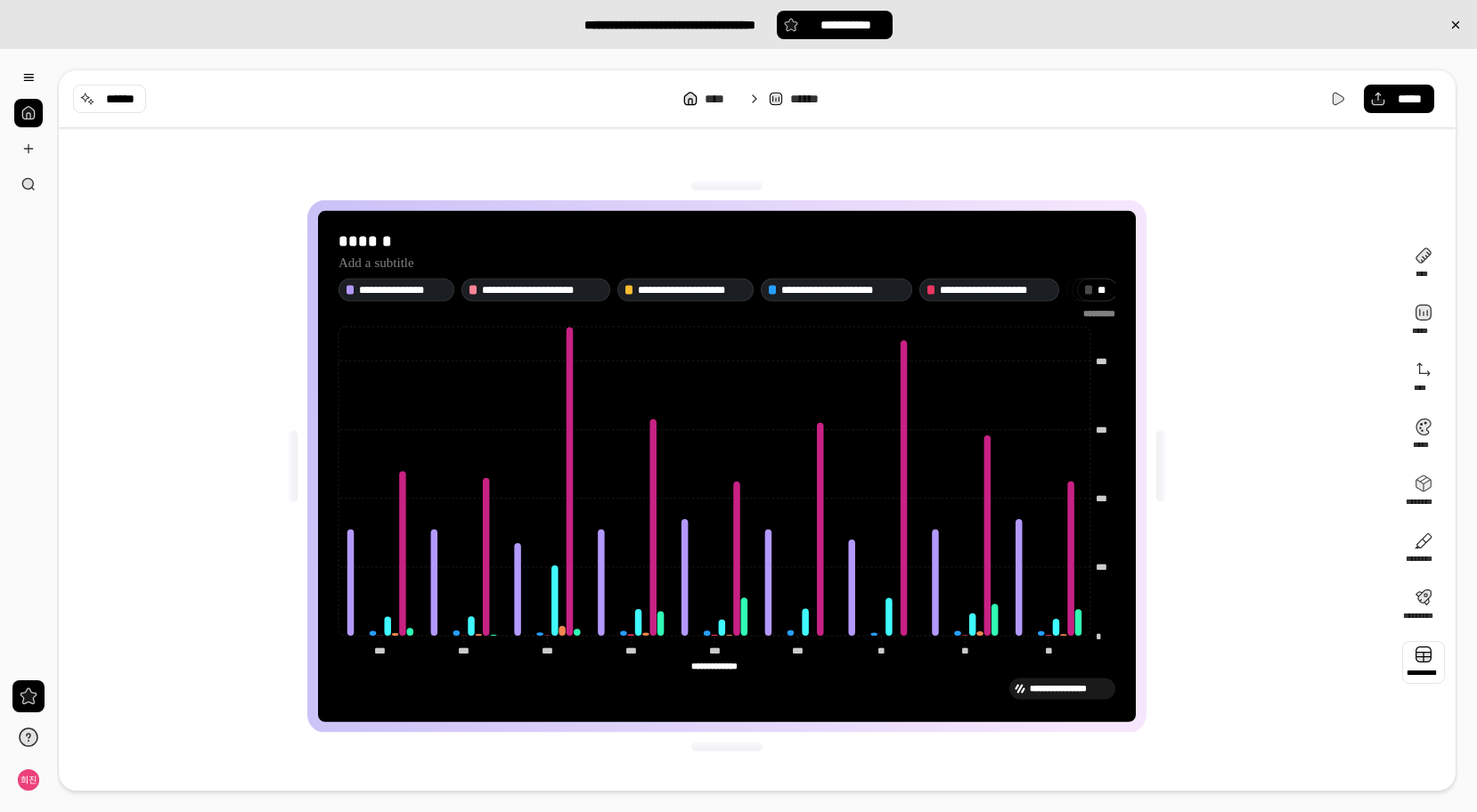 click at bounding box center (1424, 662) 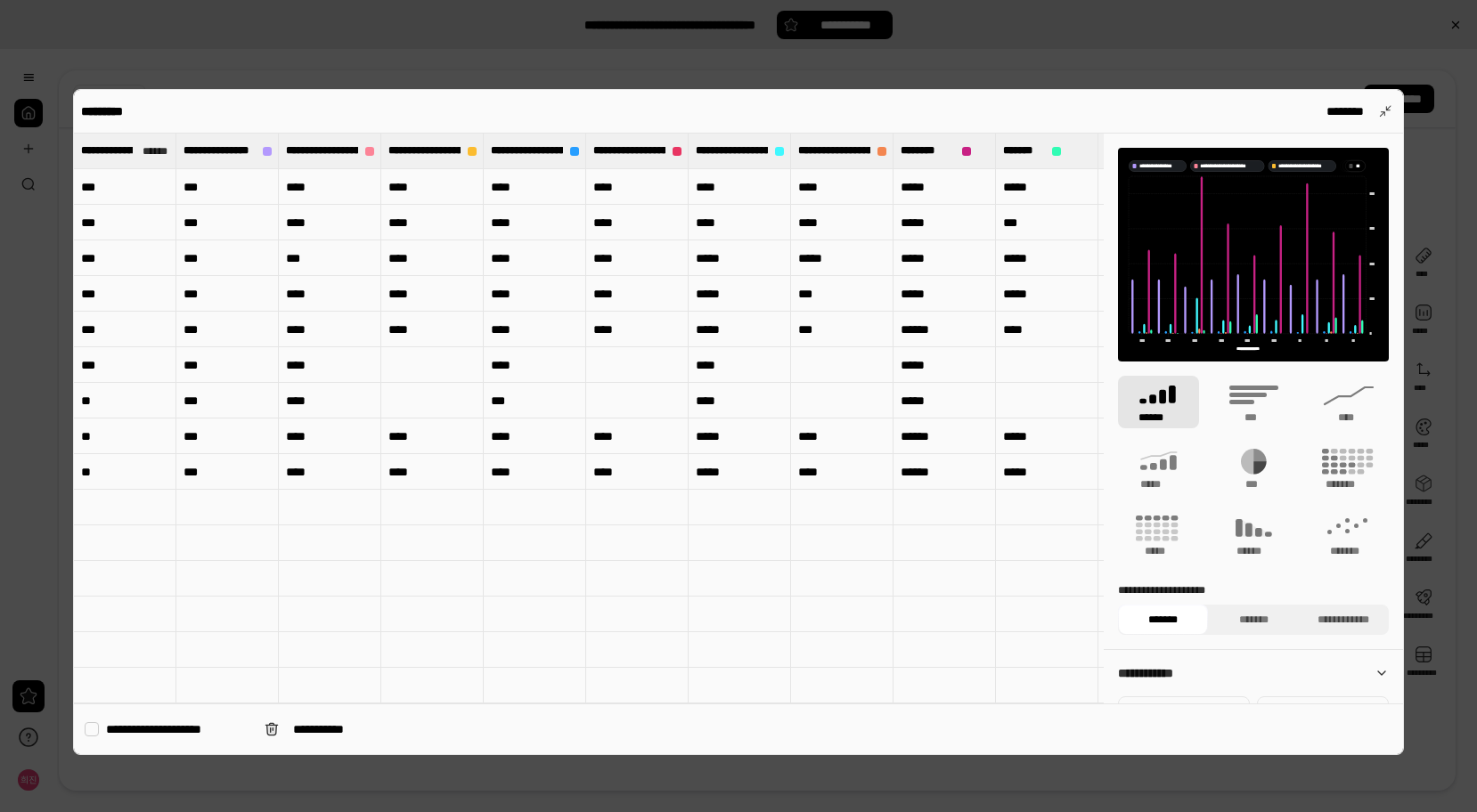 click on "**" at bounding box center (125, 401) 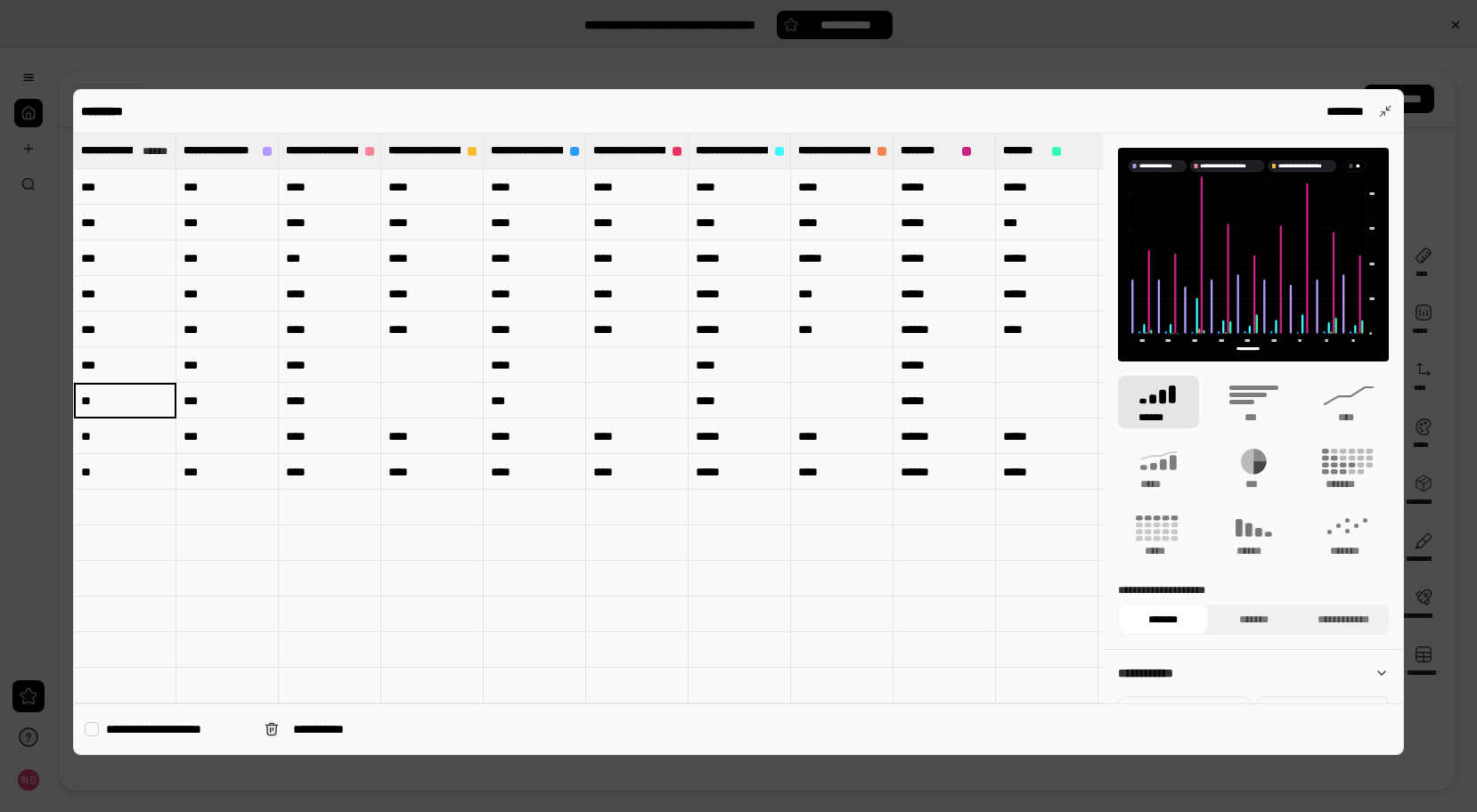 click on "**" at bounding box center [125, 401] 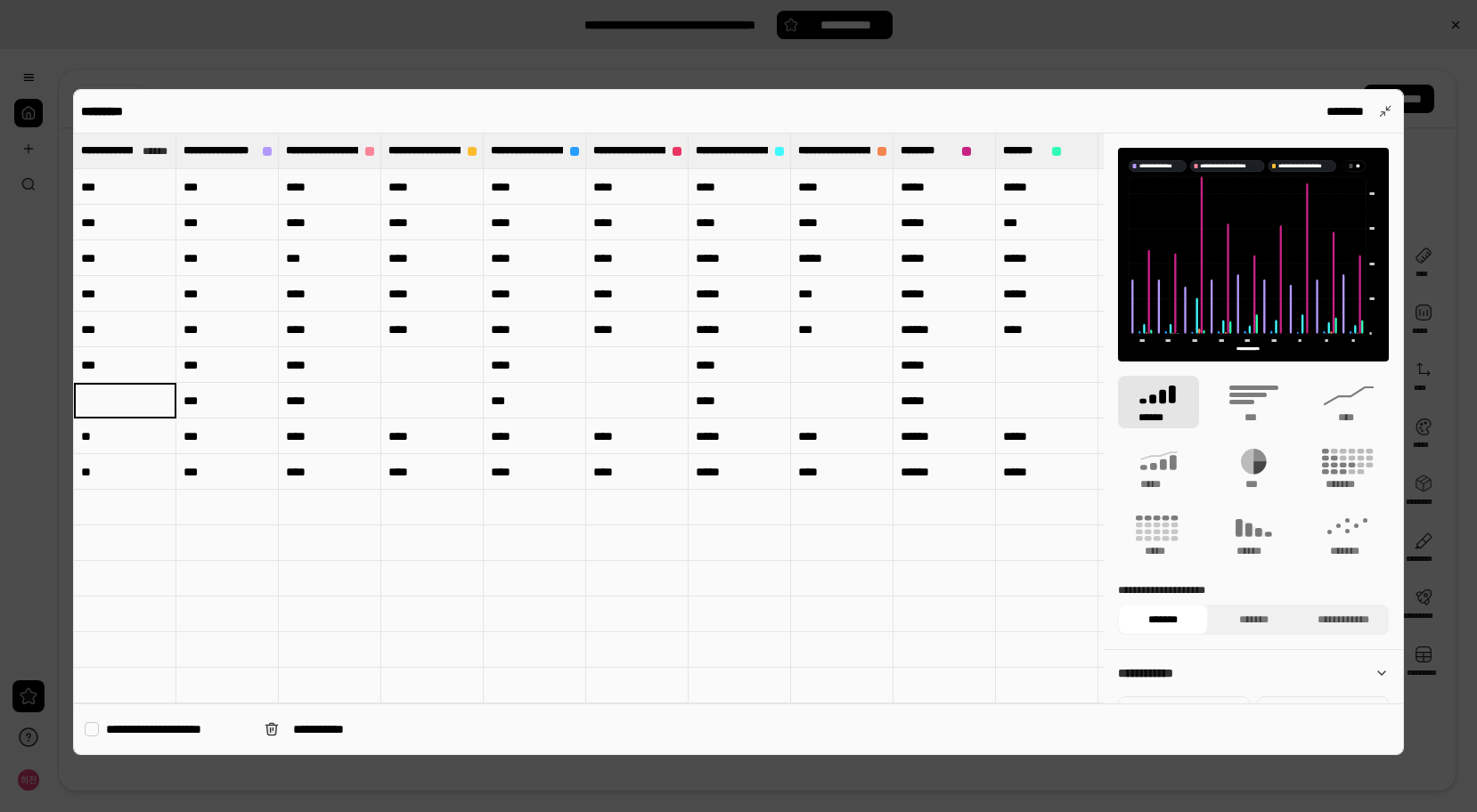 type 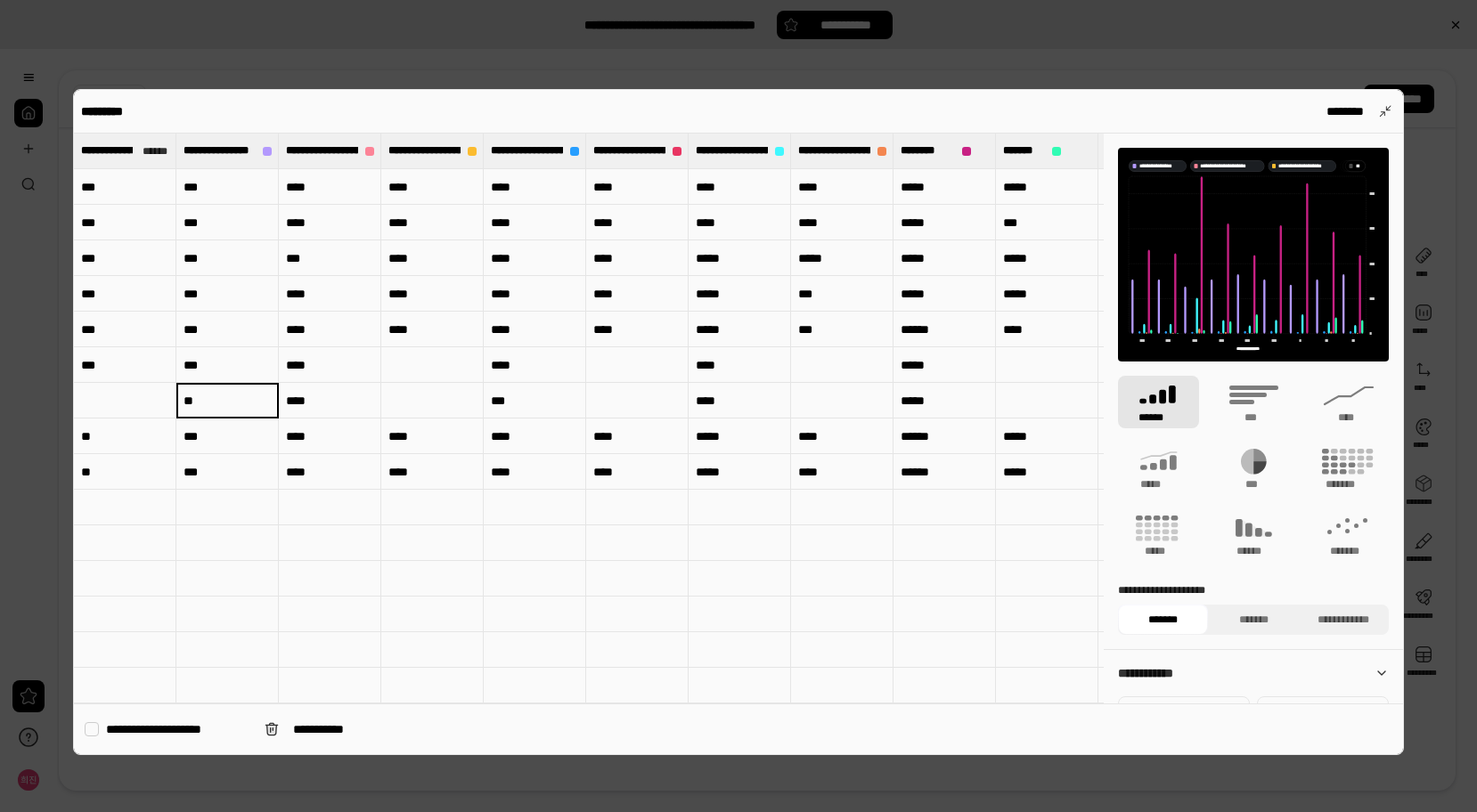 type on "**" 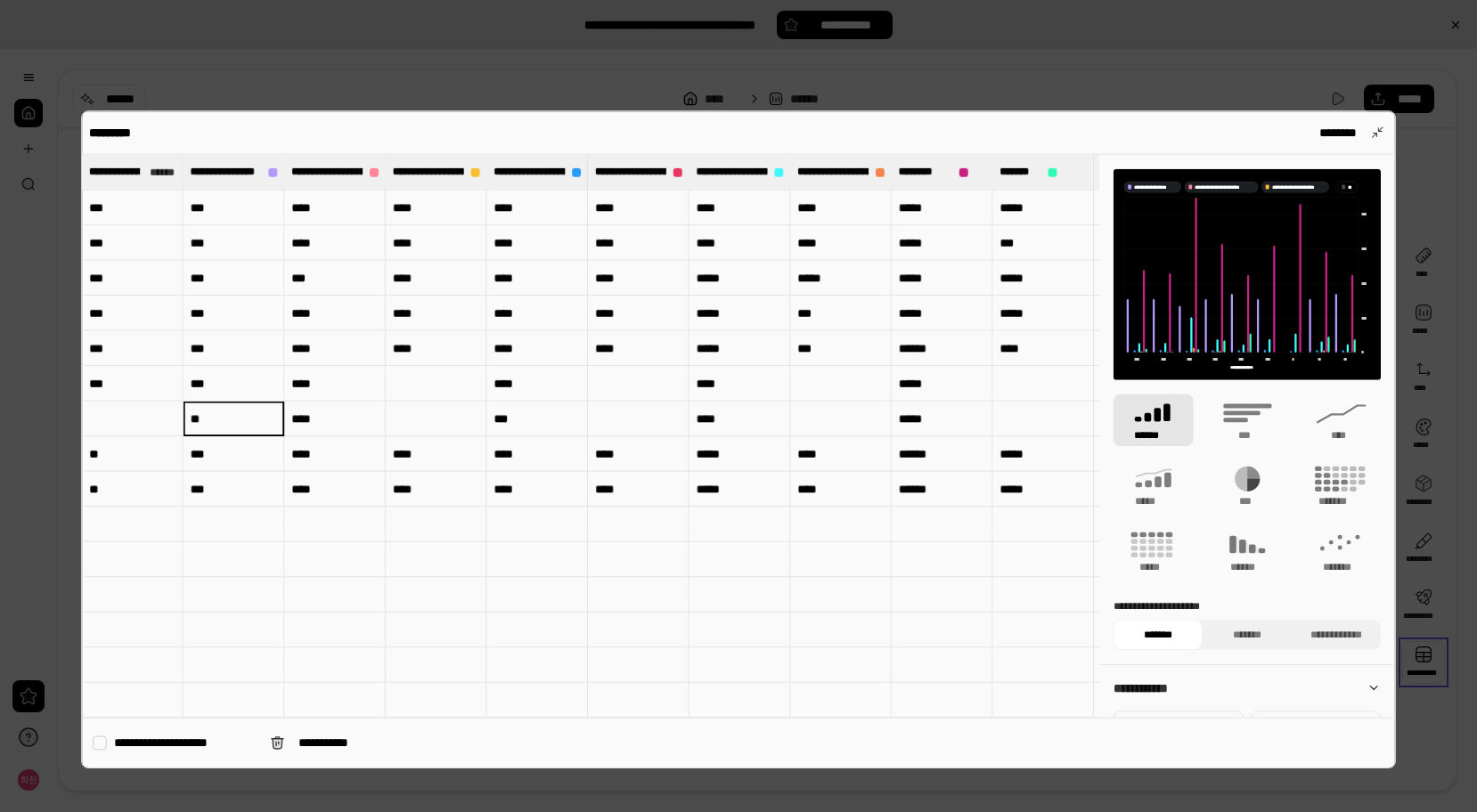type 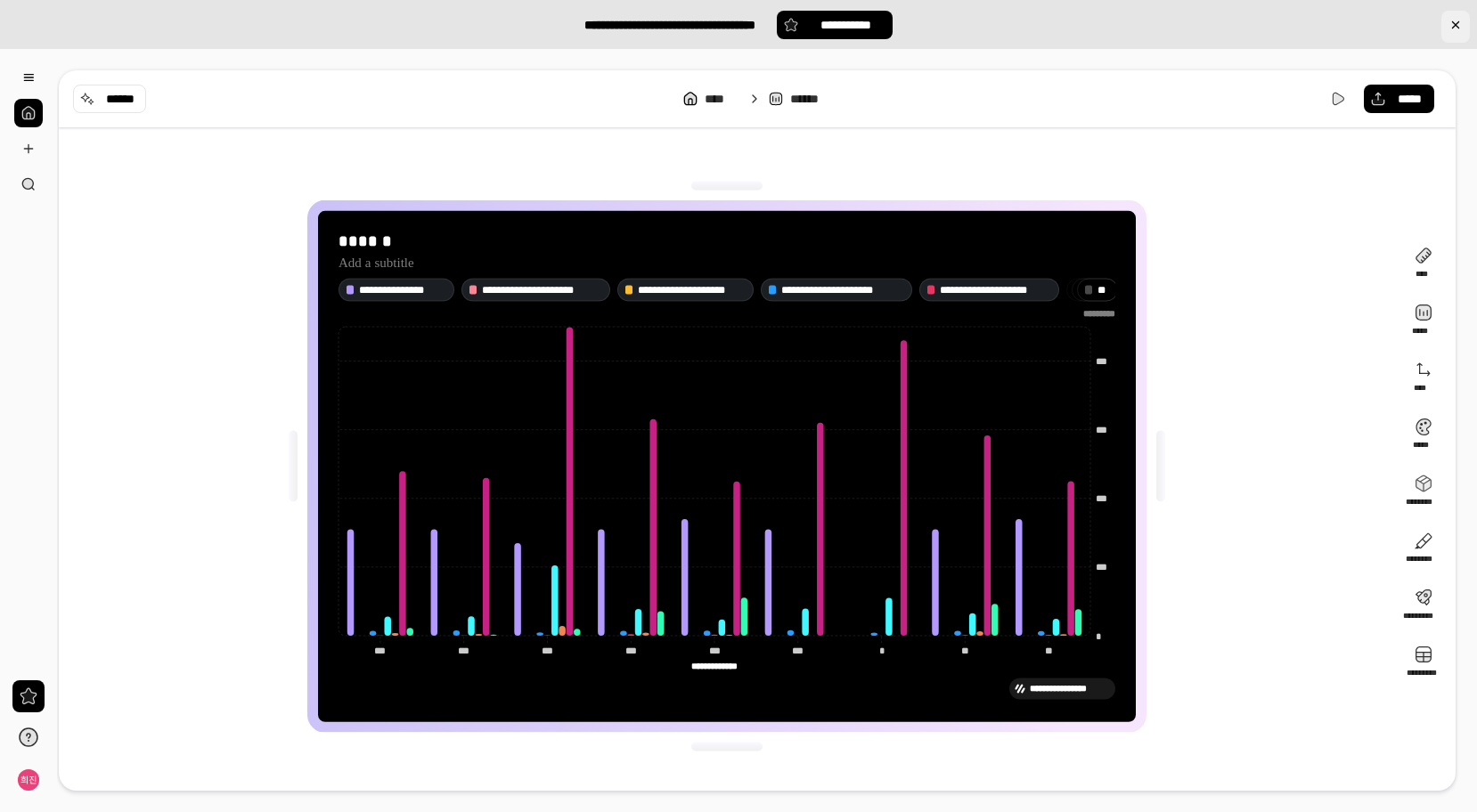 click at bounding box center (1456, 27) 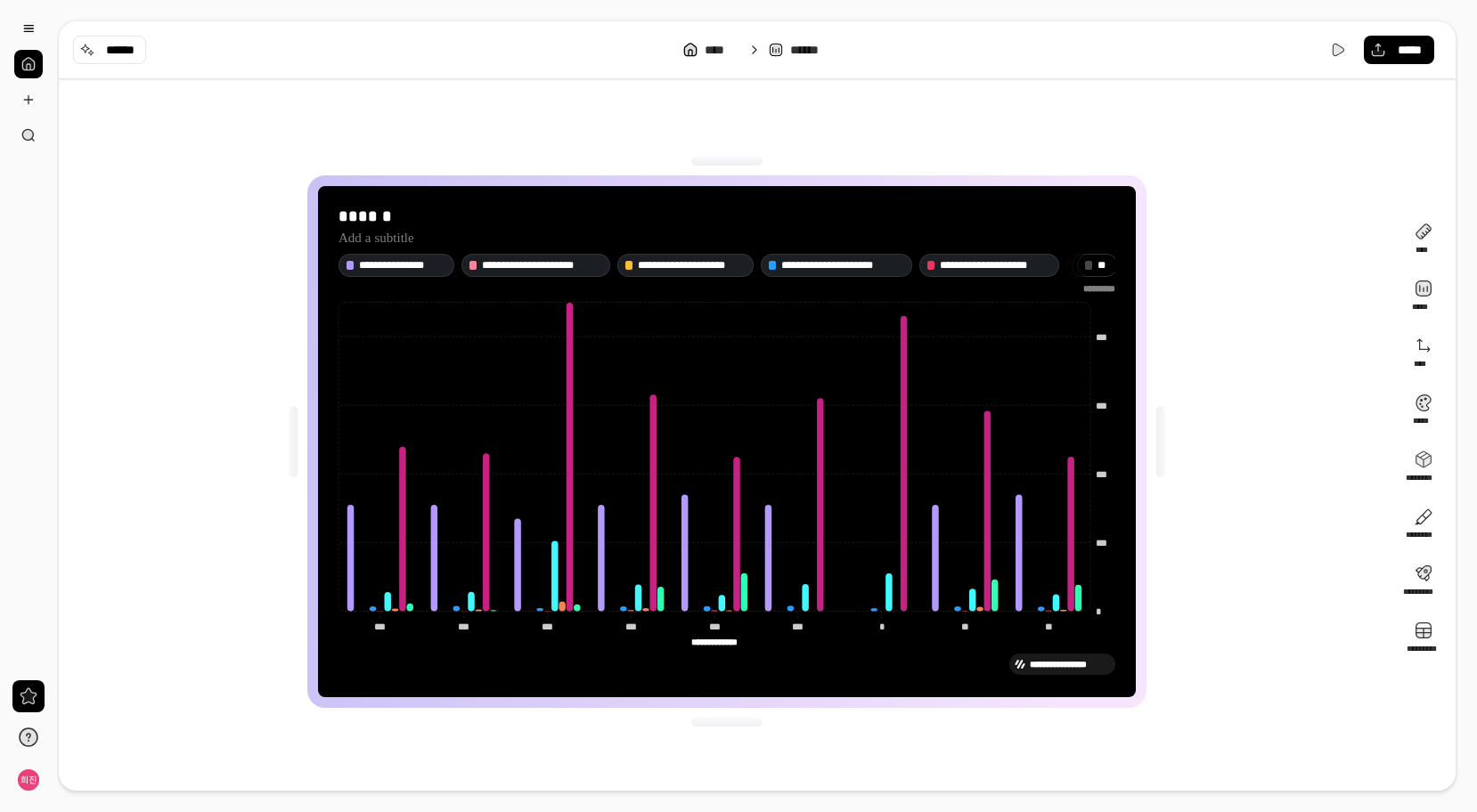 click on "**********" 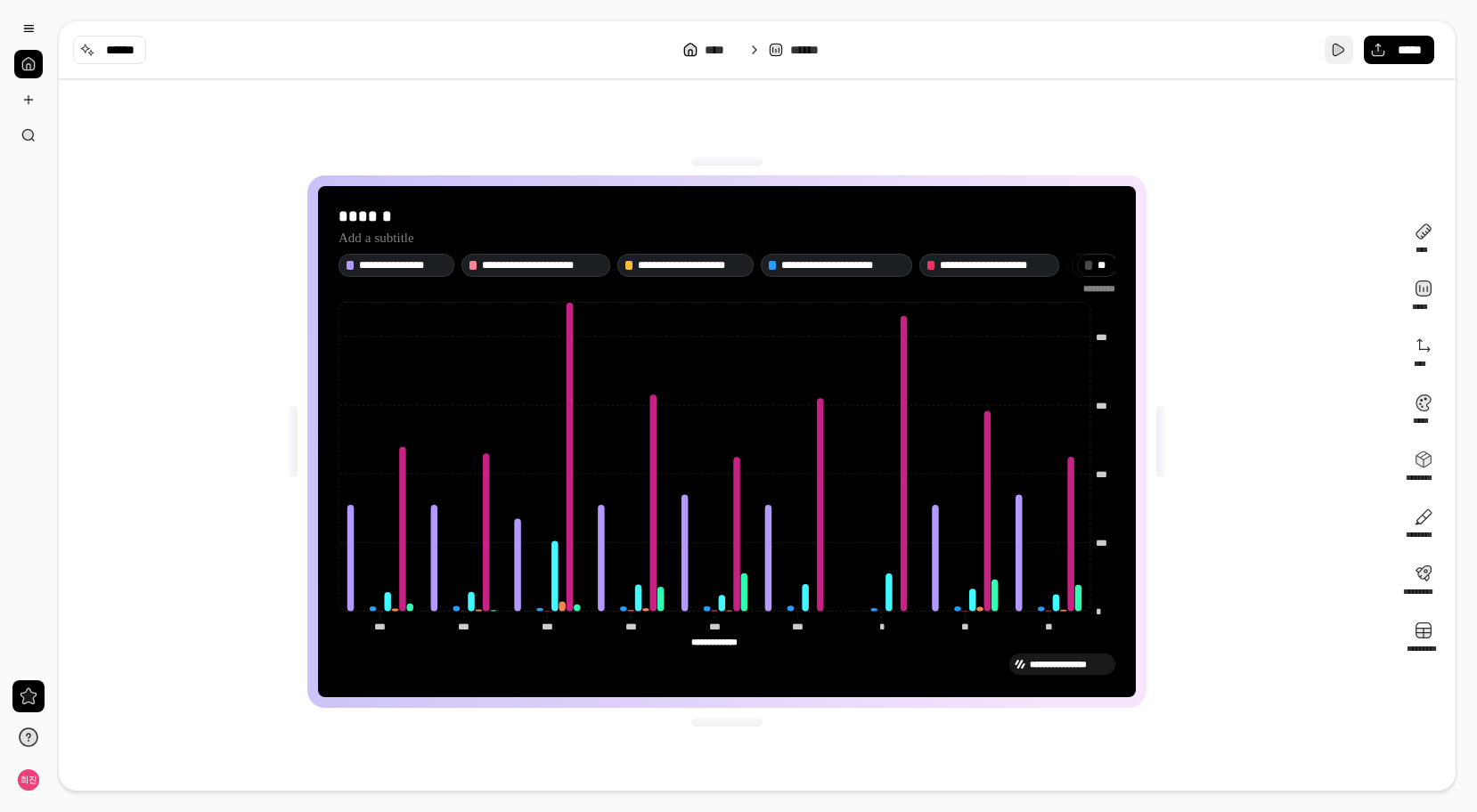 click at bounding box center (1339, 50) 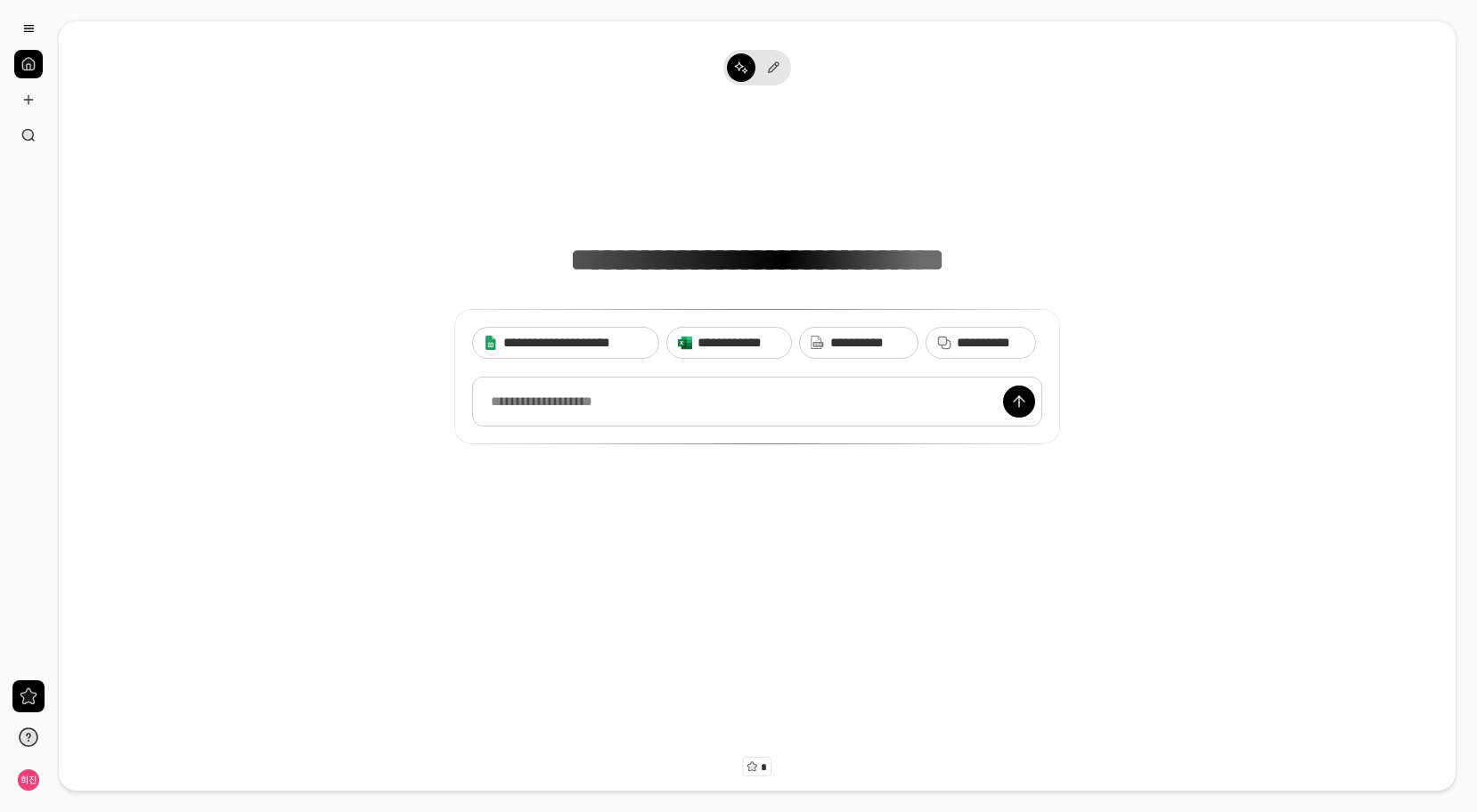 click at bounding box center [757, 402] 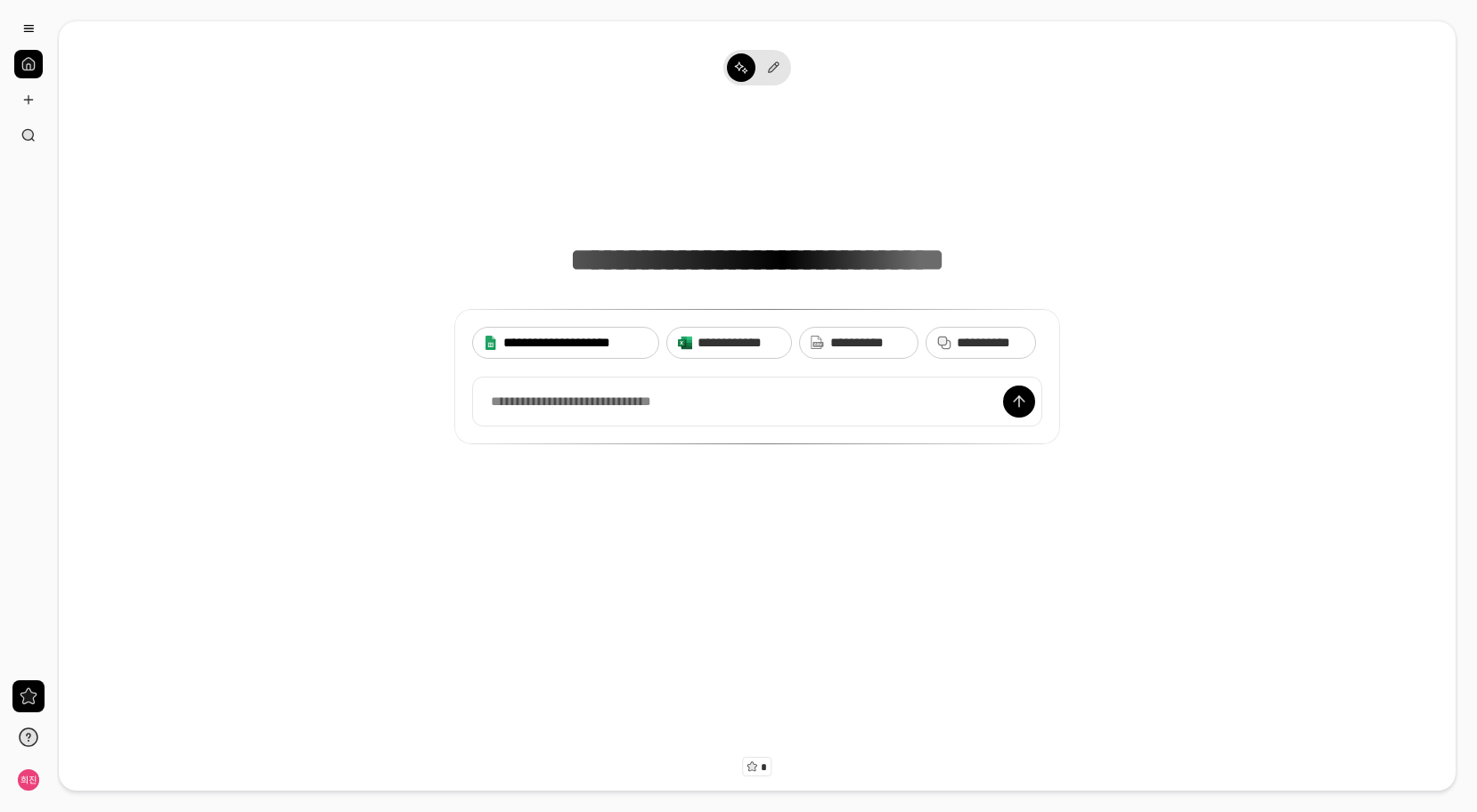 click on "**********" at bounding box center [575, 343] 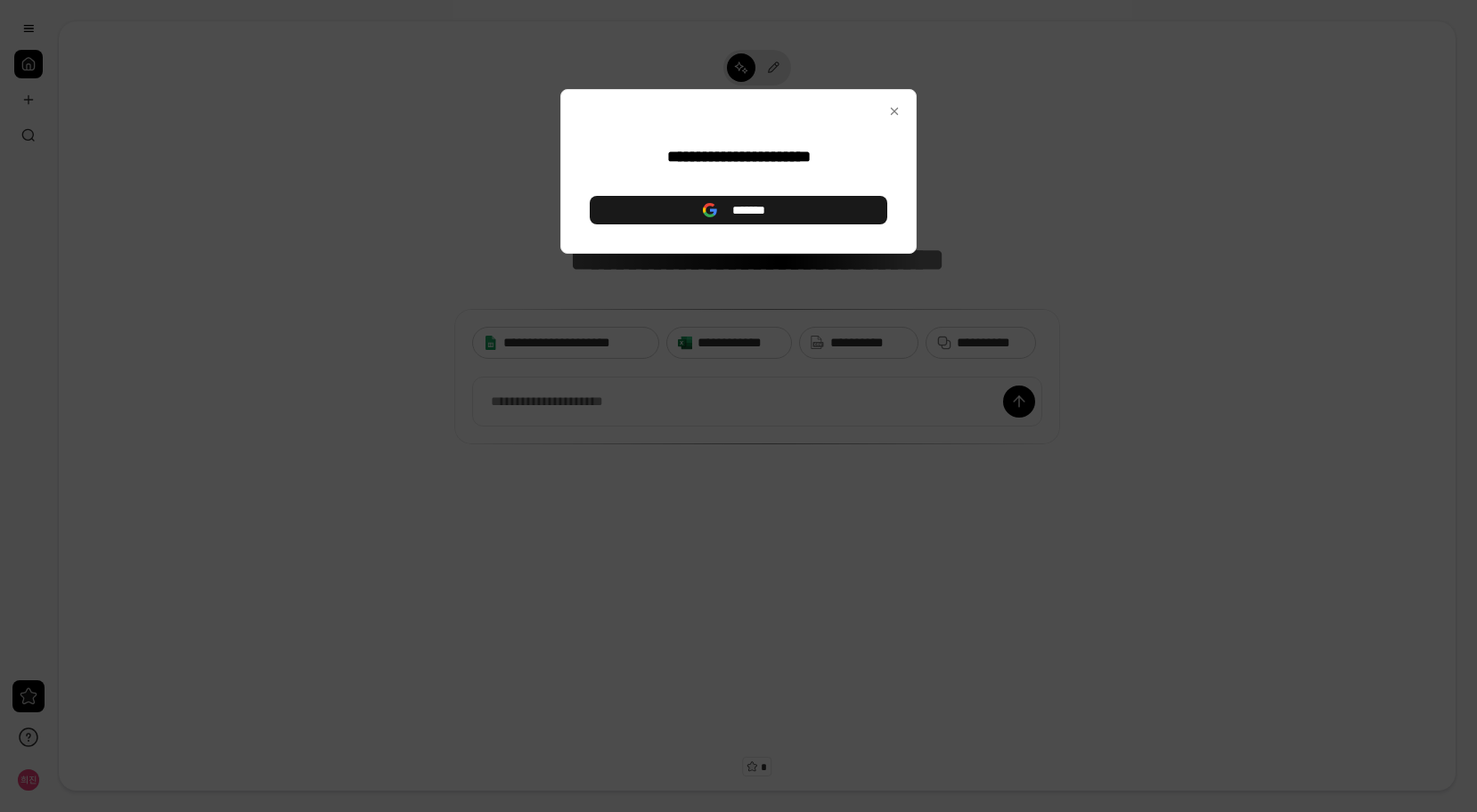 click on "*******" at bounding box center (738, 210) 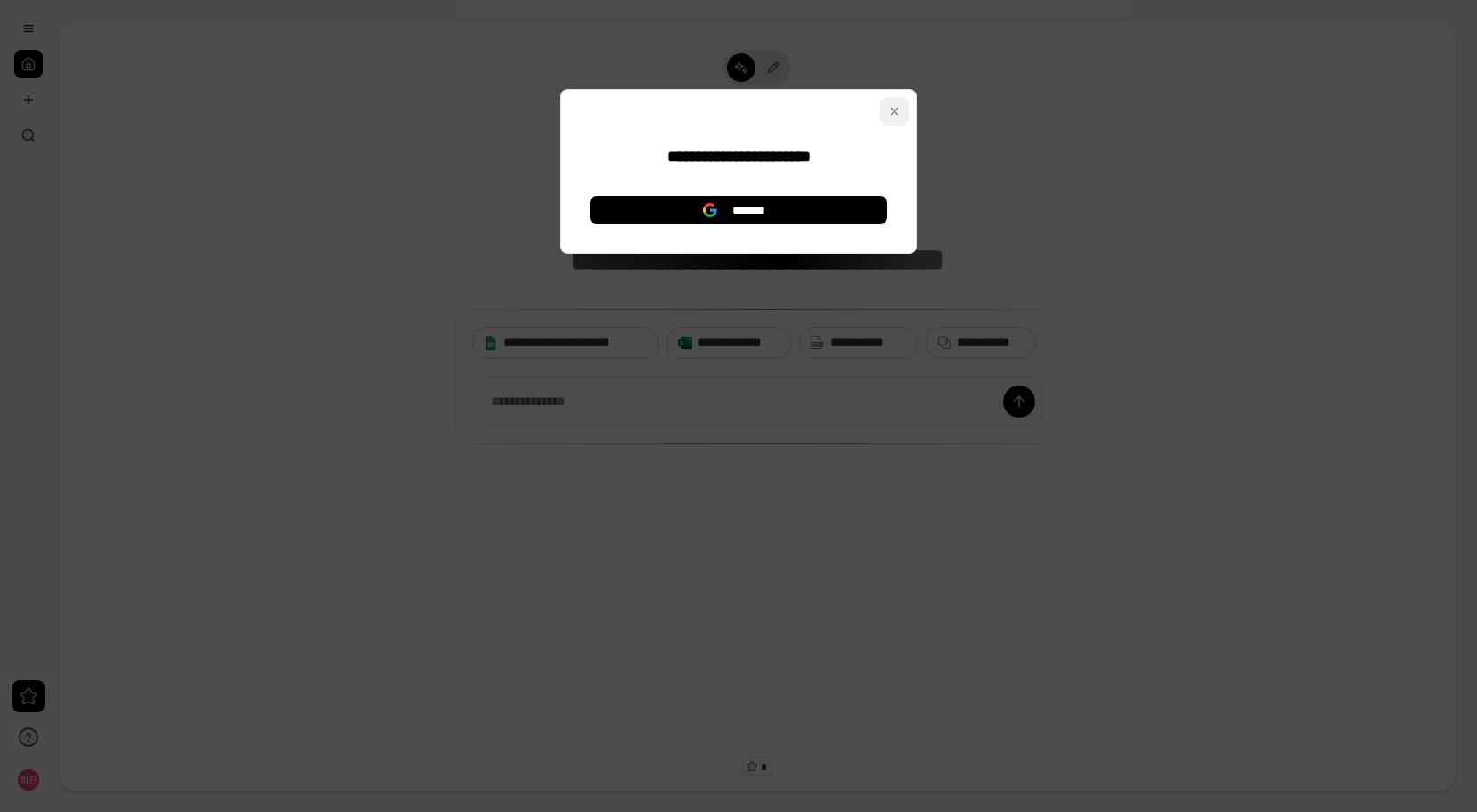 click at bounding box center (894, 111) 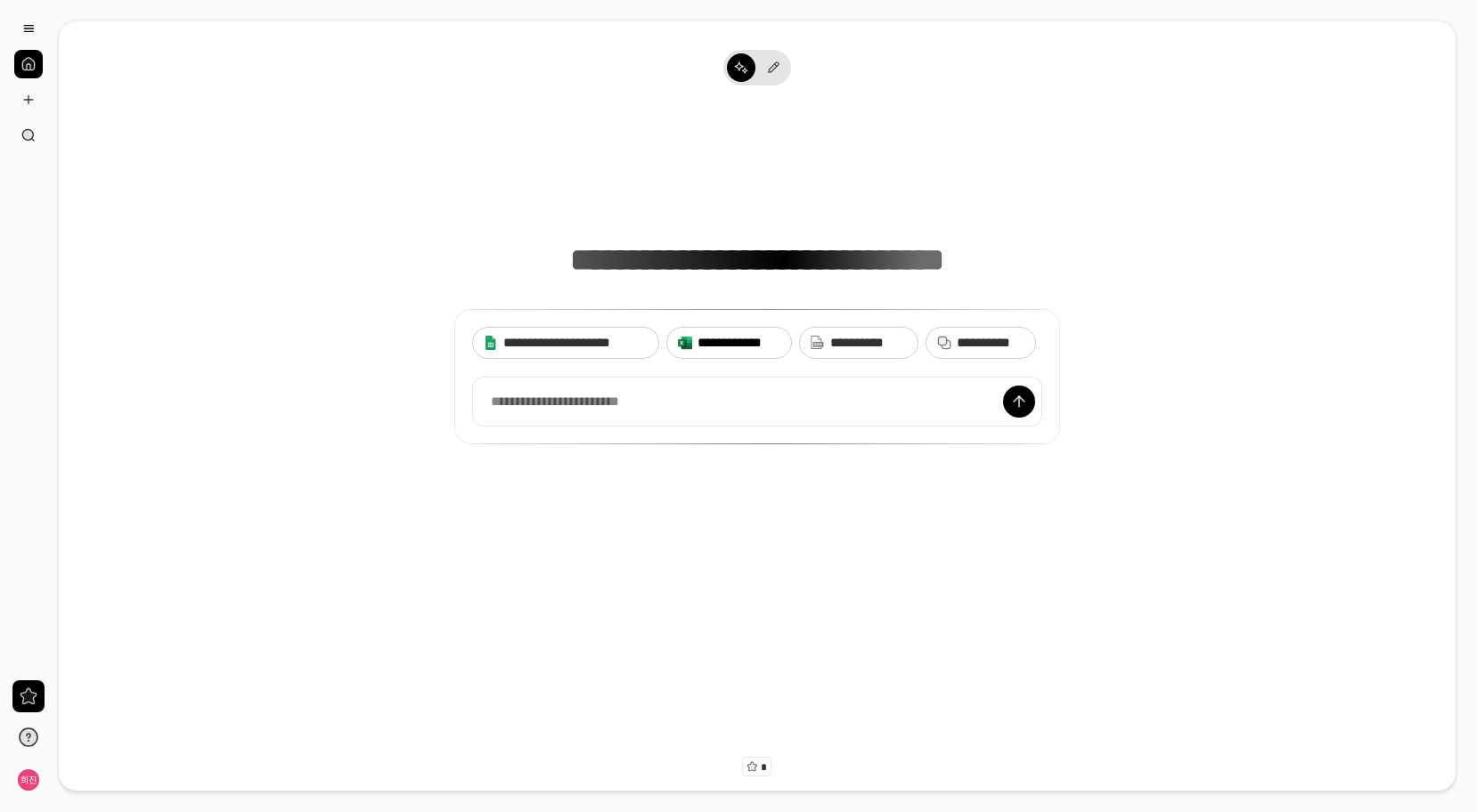 click on "**********" at bounding box center [738, 343] 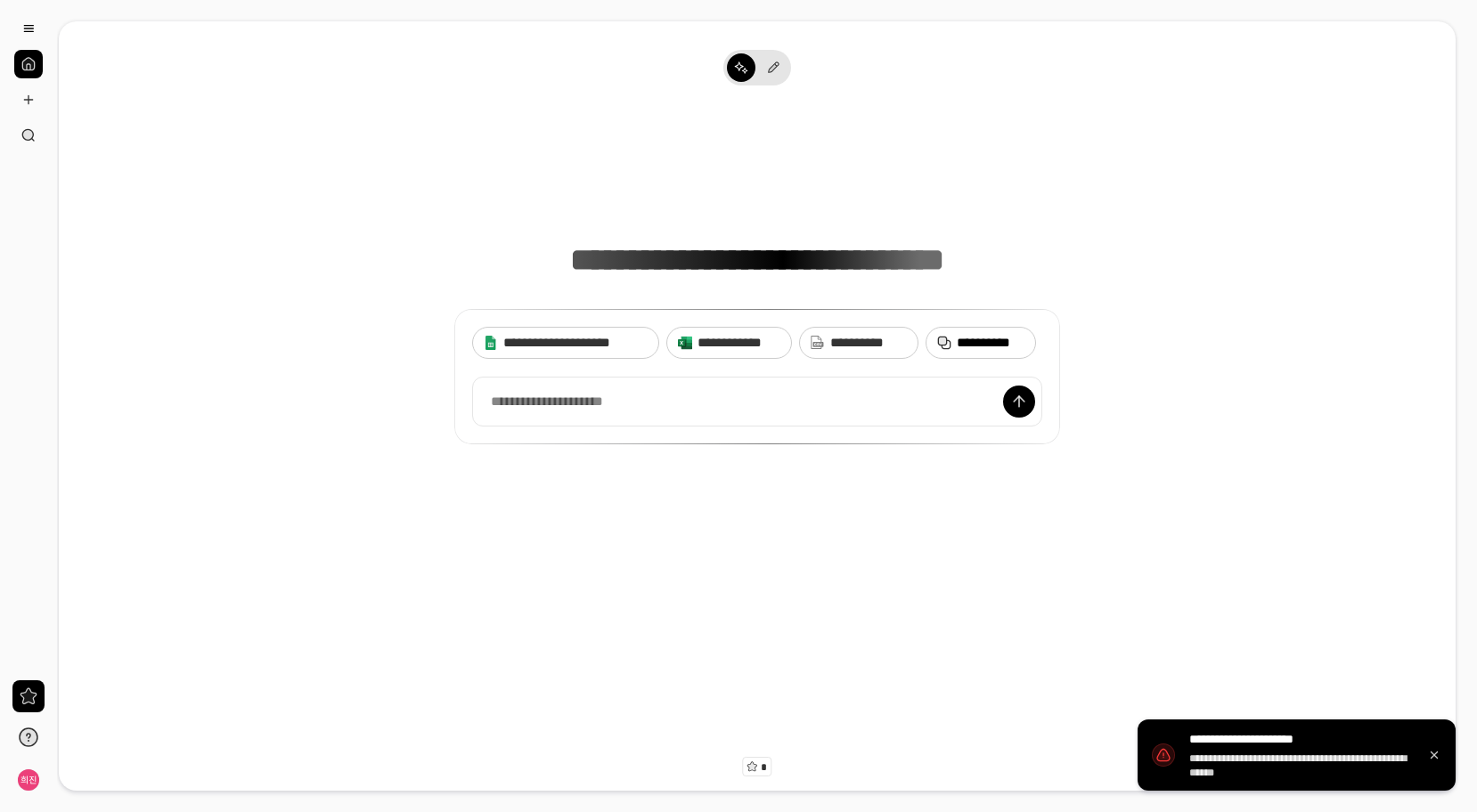 click on "**********" at bounding box center (981, 343) 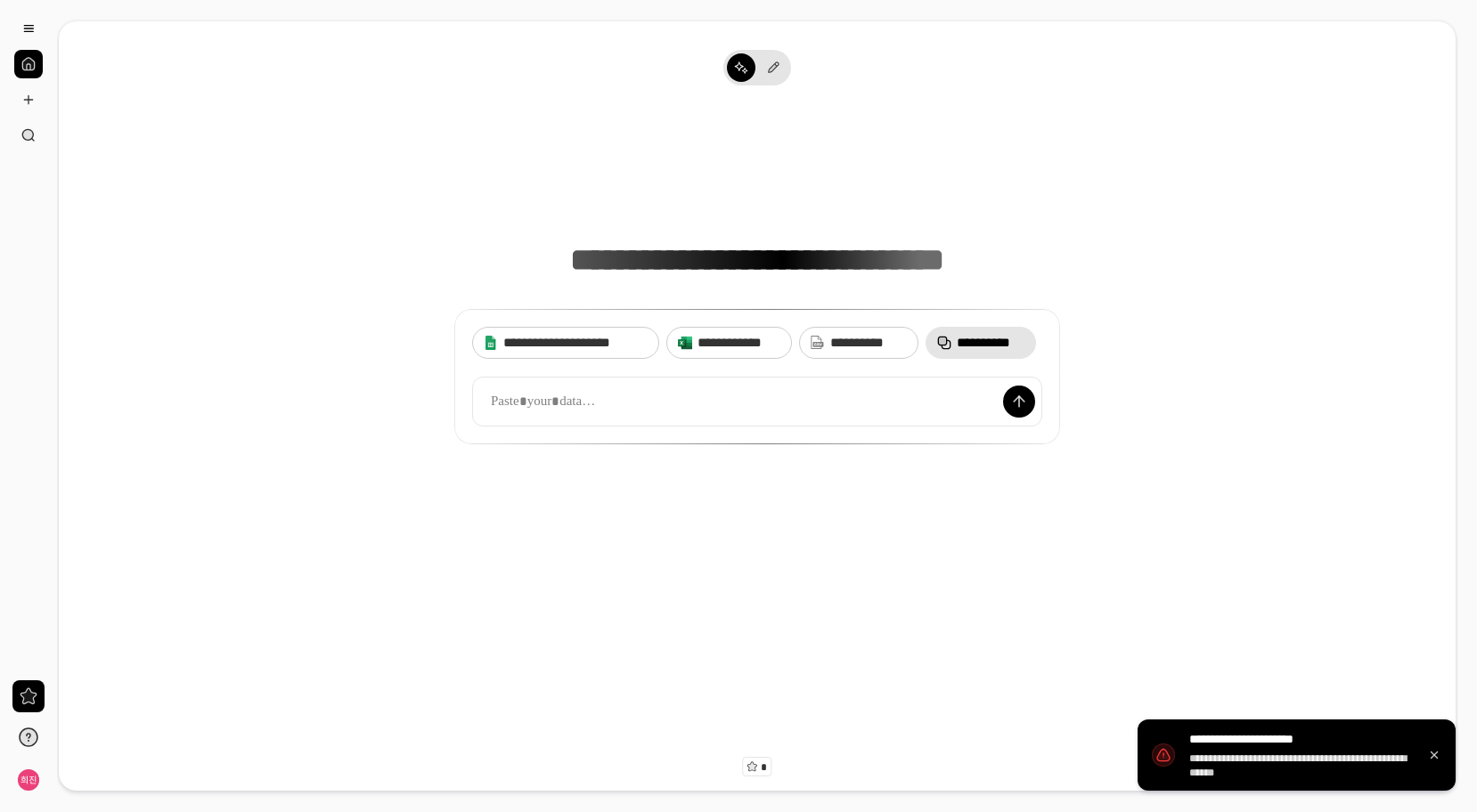 click on "**********" at bounding box center [991, 343] 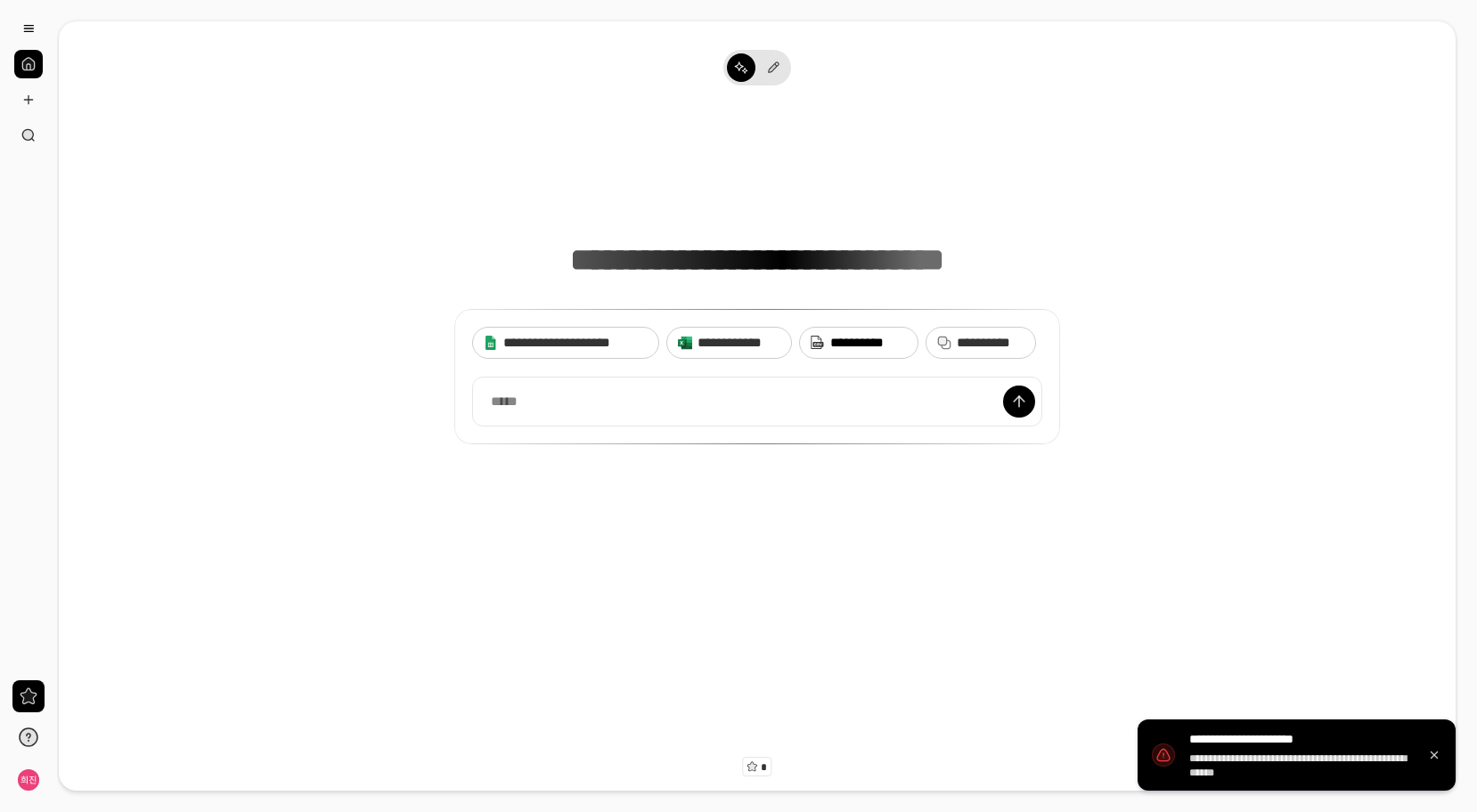 click on "**********" at bounding box center [869, 343] 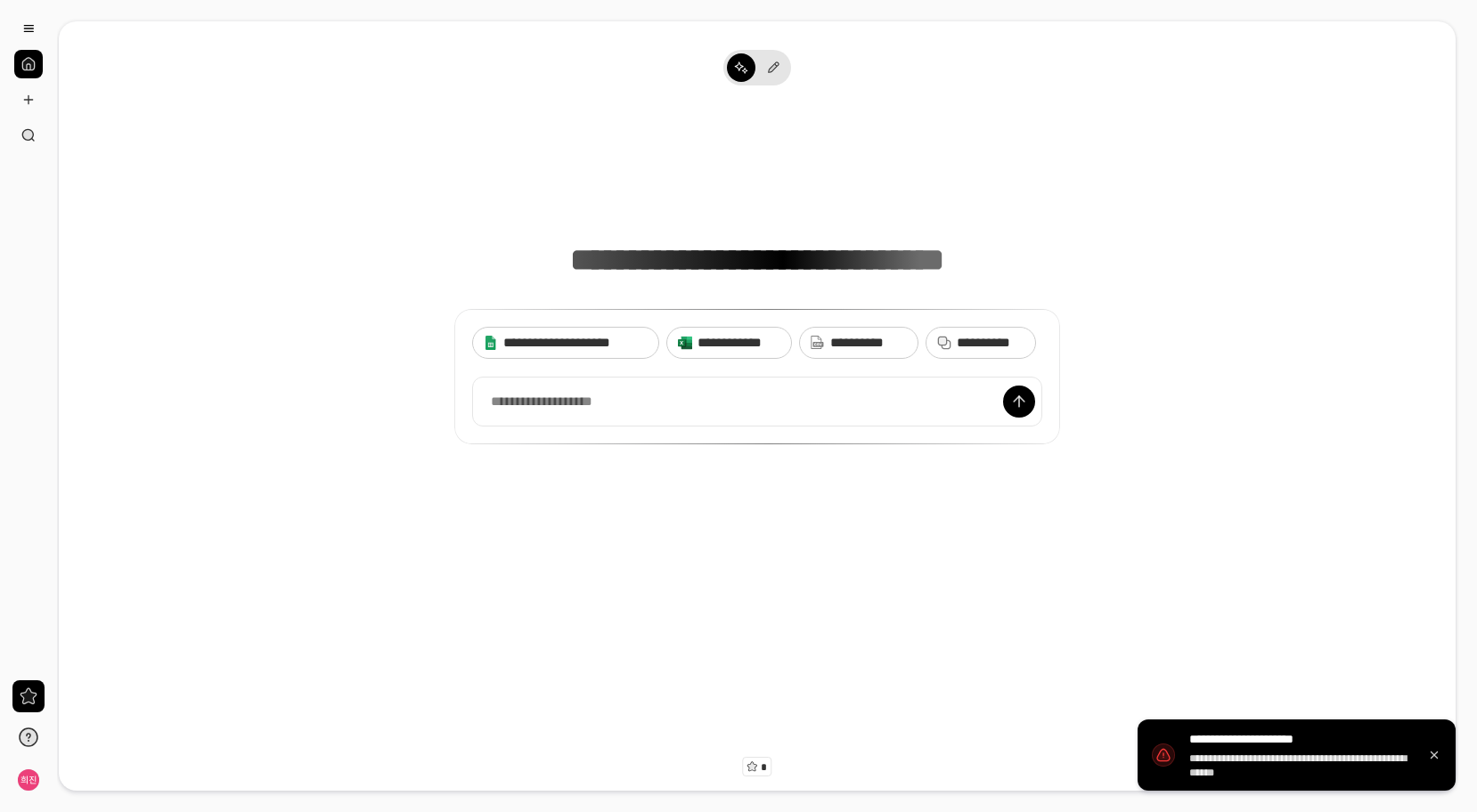 click on "**********" at bounding box center (757, 279) 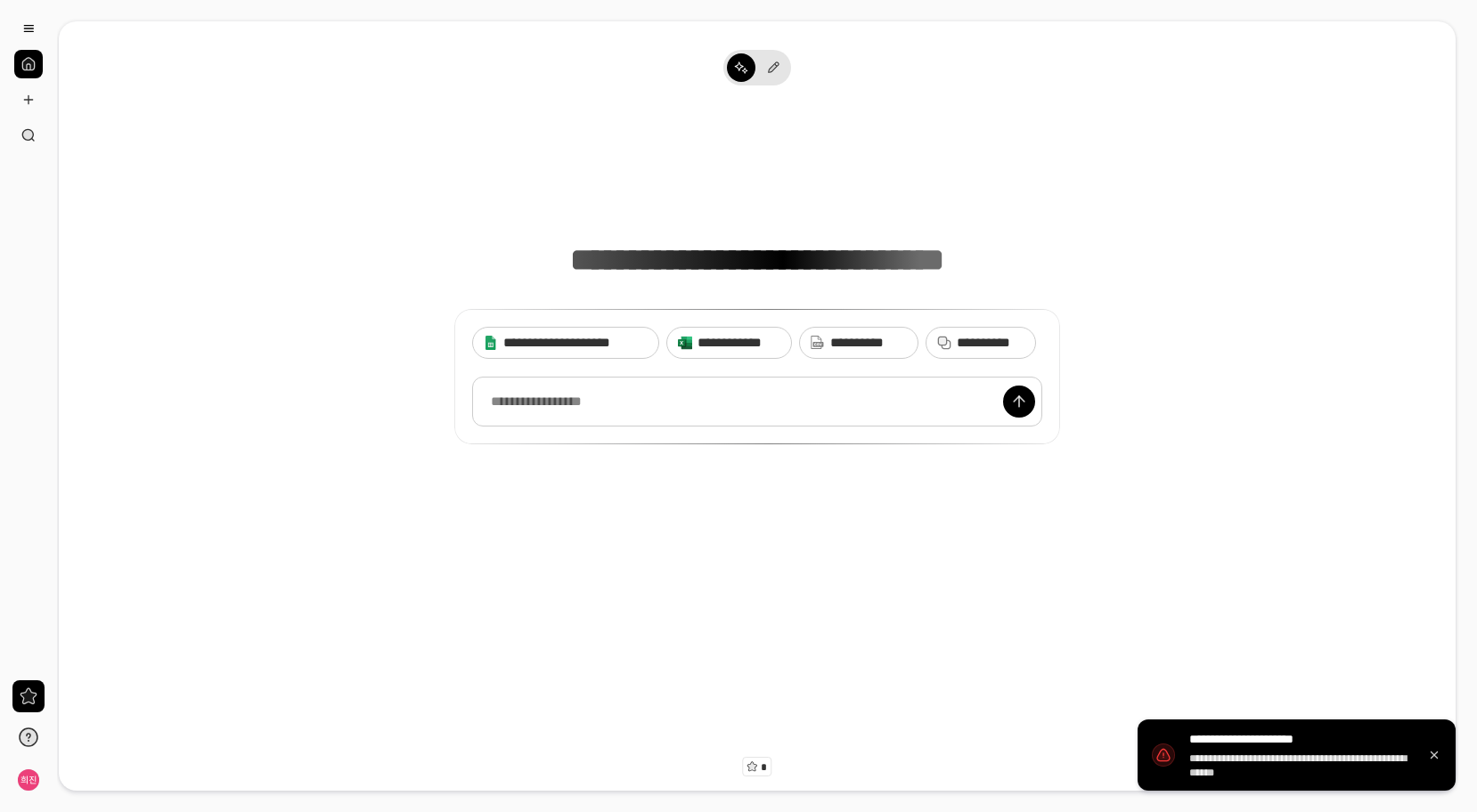 click at bounding box center [757, 402] 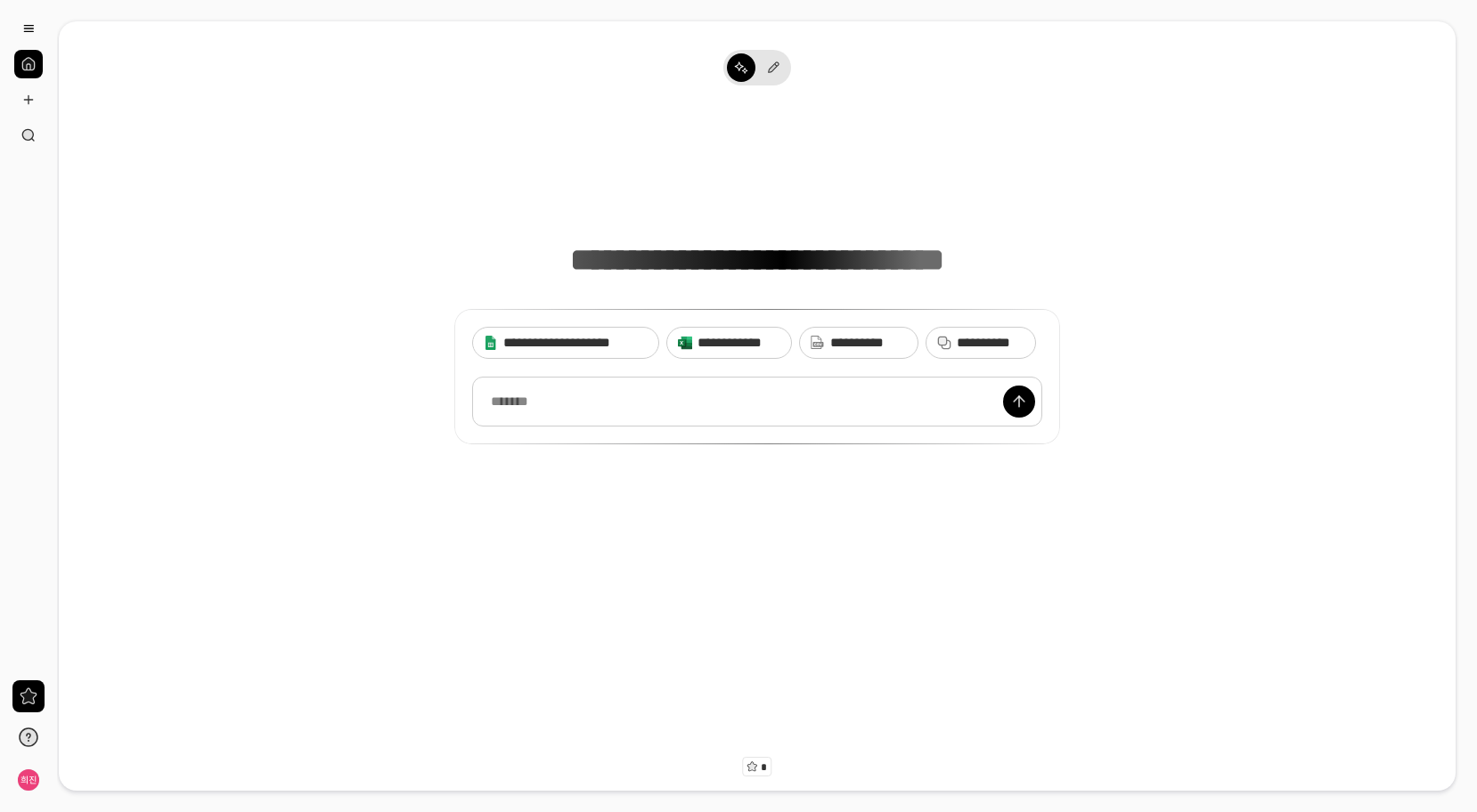click at bounding box center (757, 402) 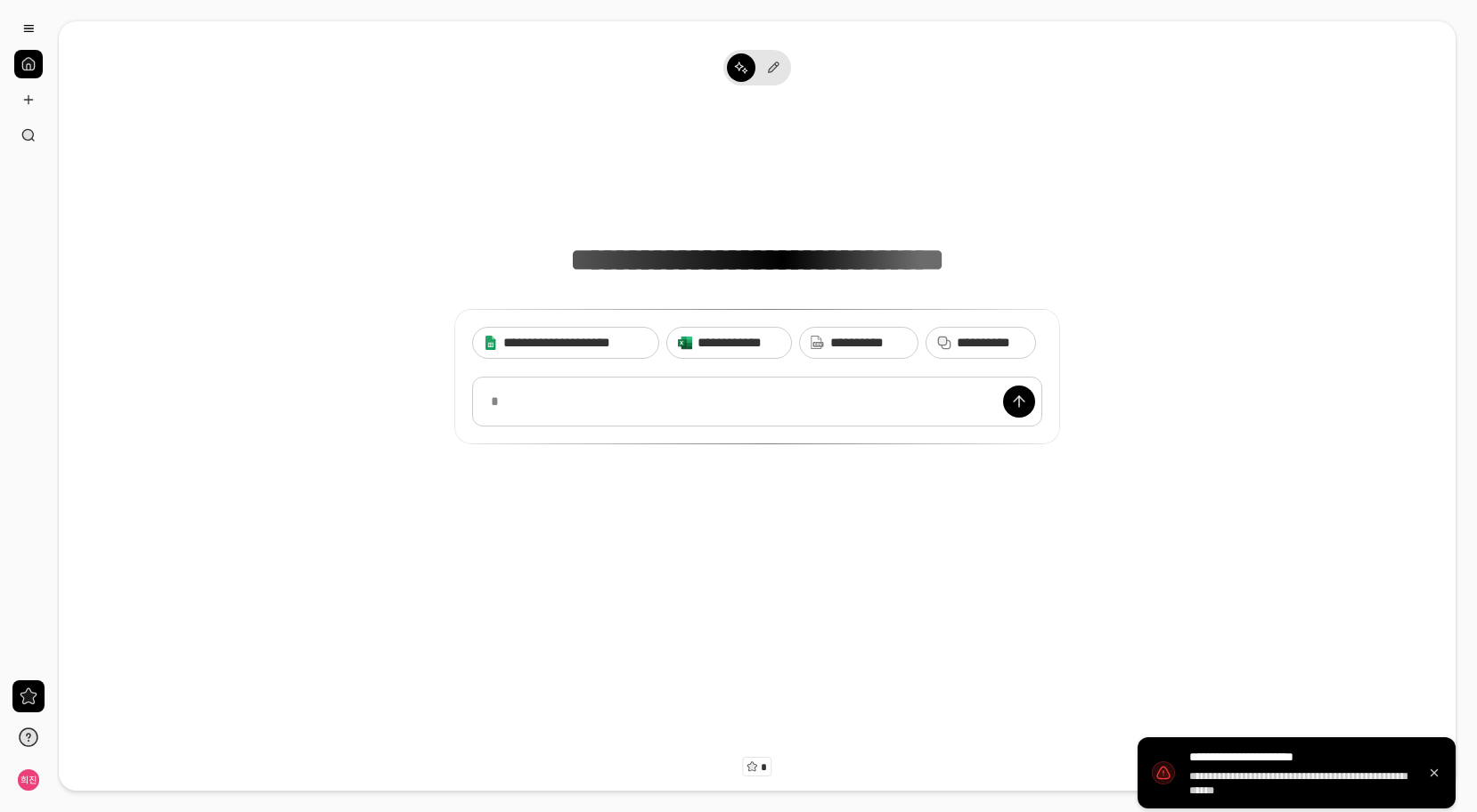 click at bounding box center (757, 402) 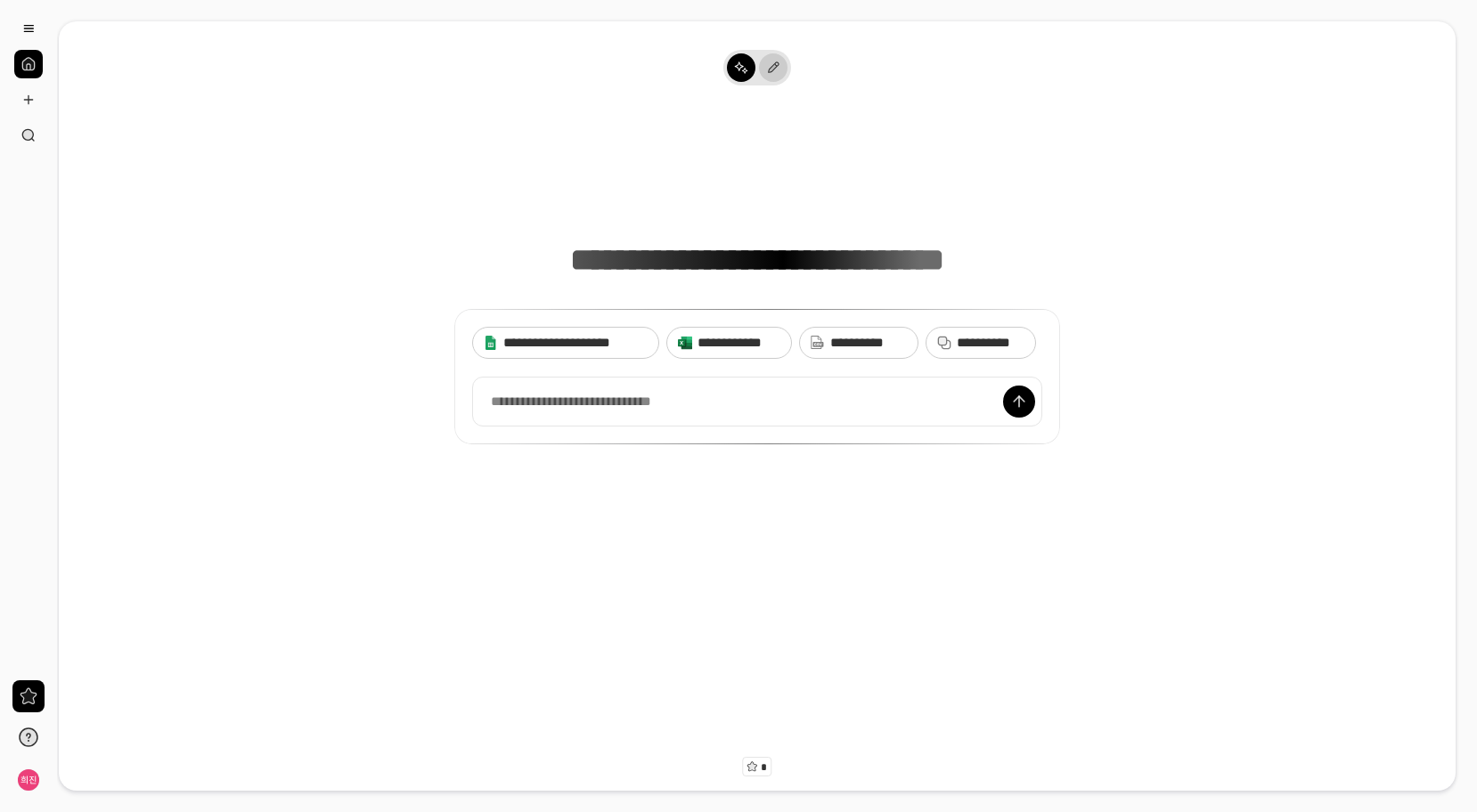 click at bounding box center [773, 68] 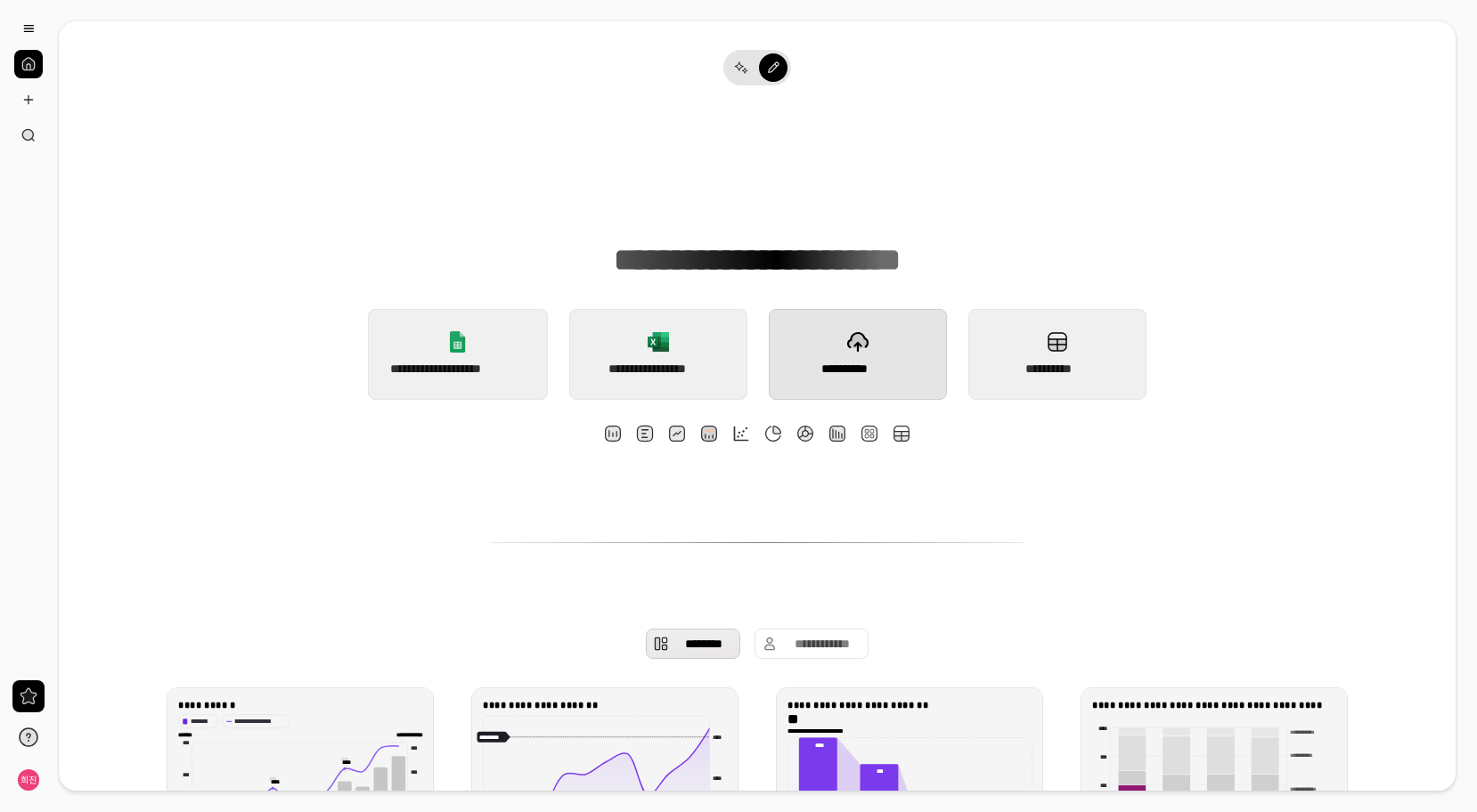 click 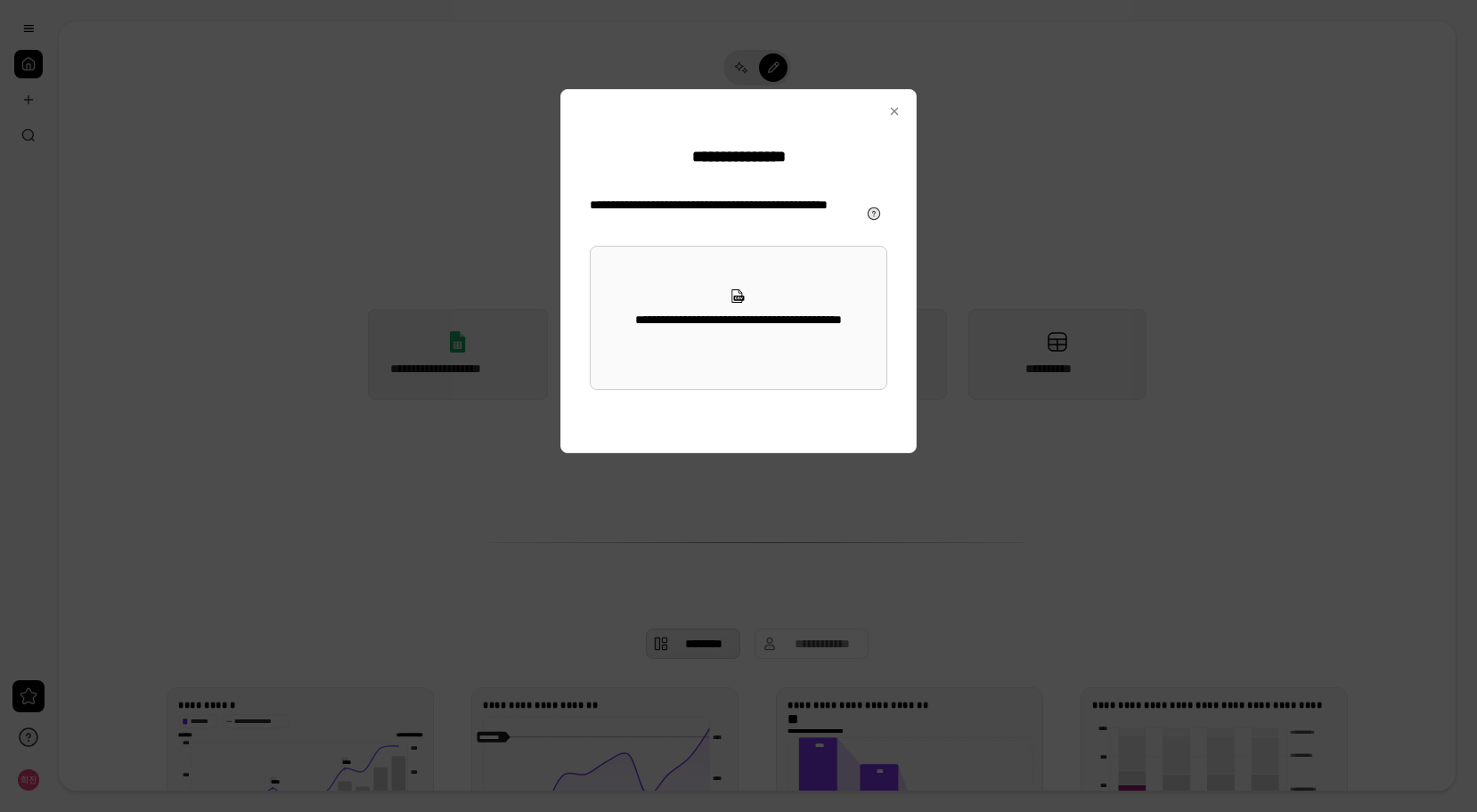 click on "**********" at bounding box center (738, 318) 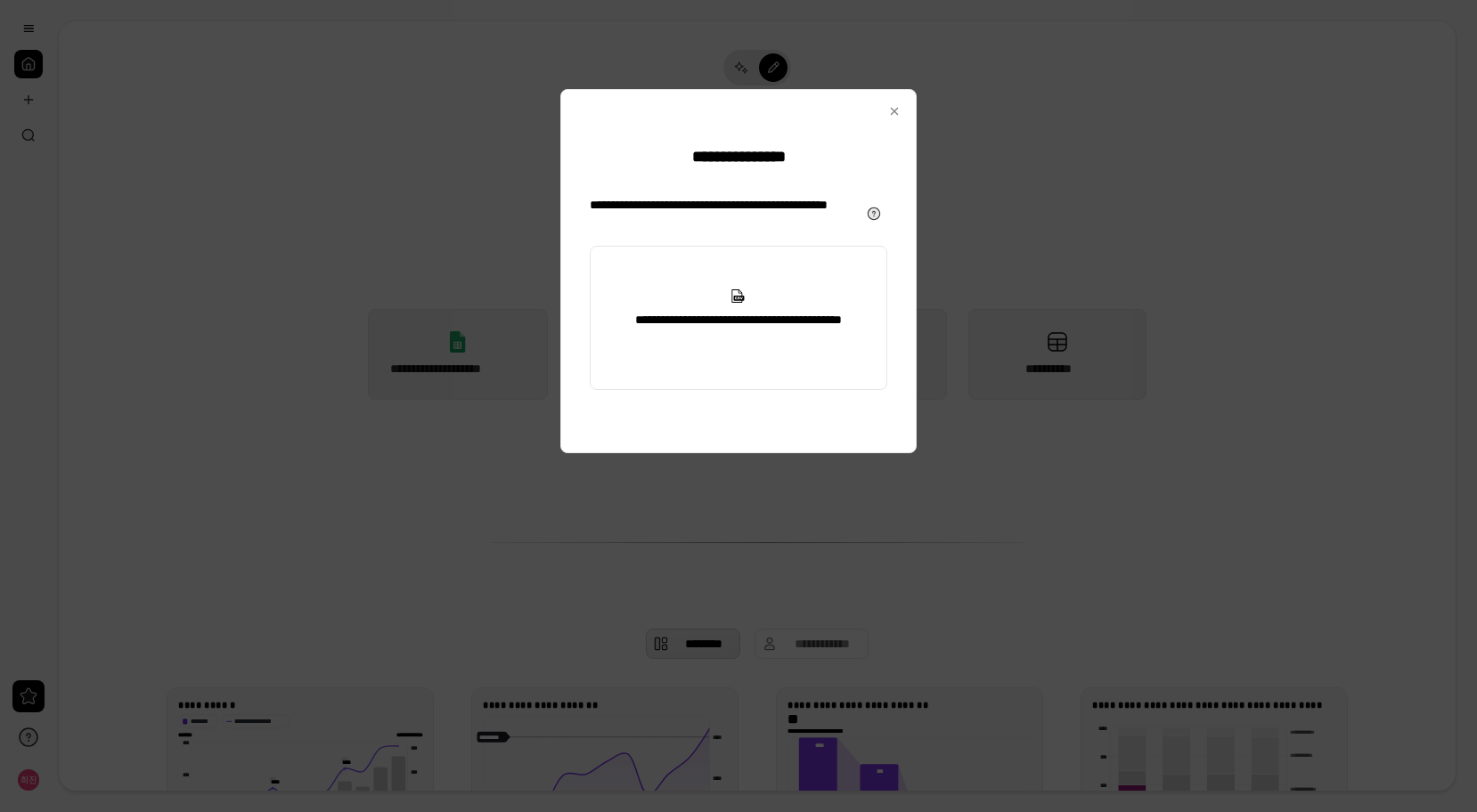 type 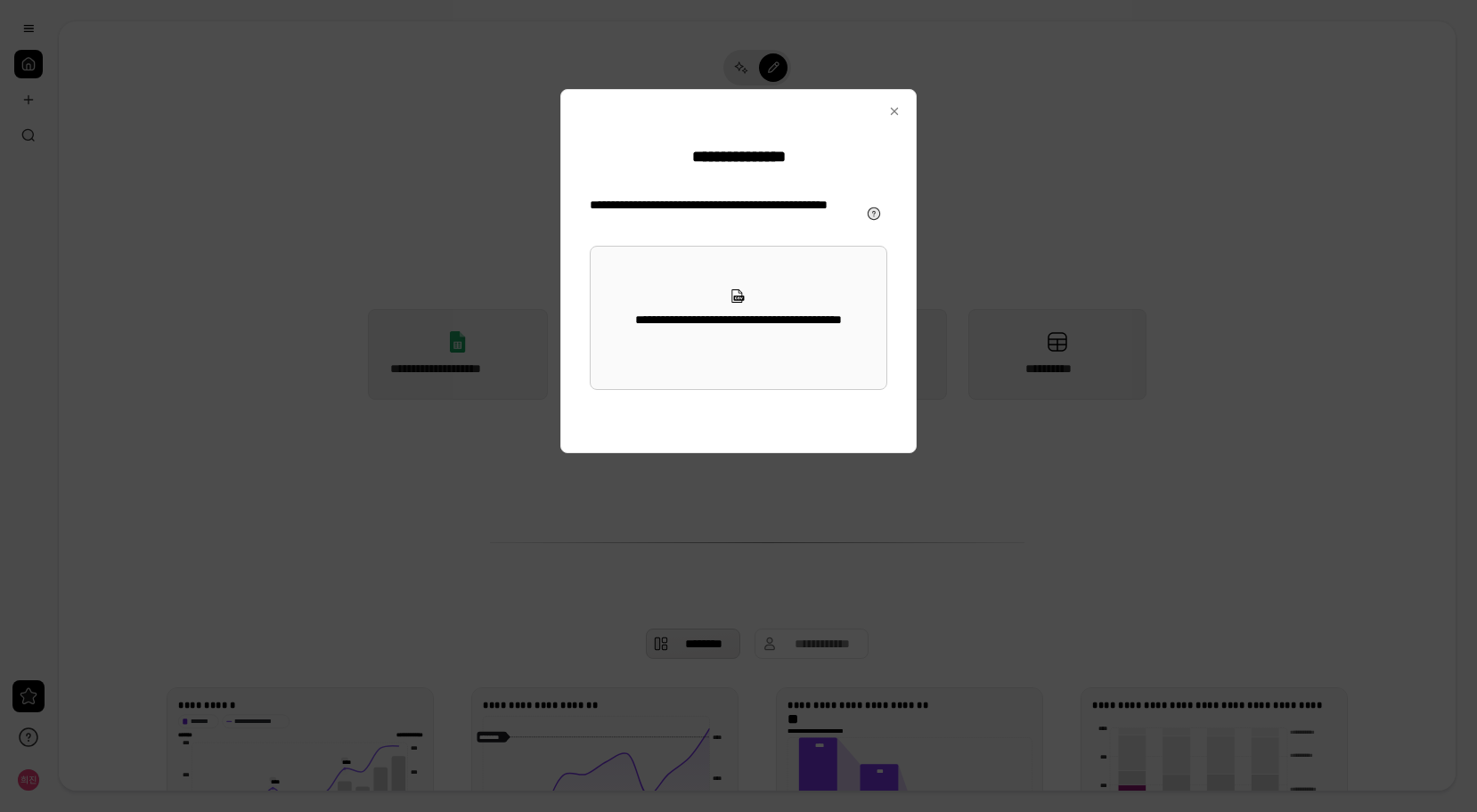 click on "**********" at bounding box center (738, 318) 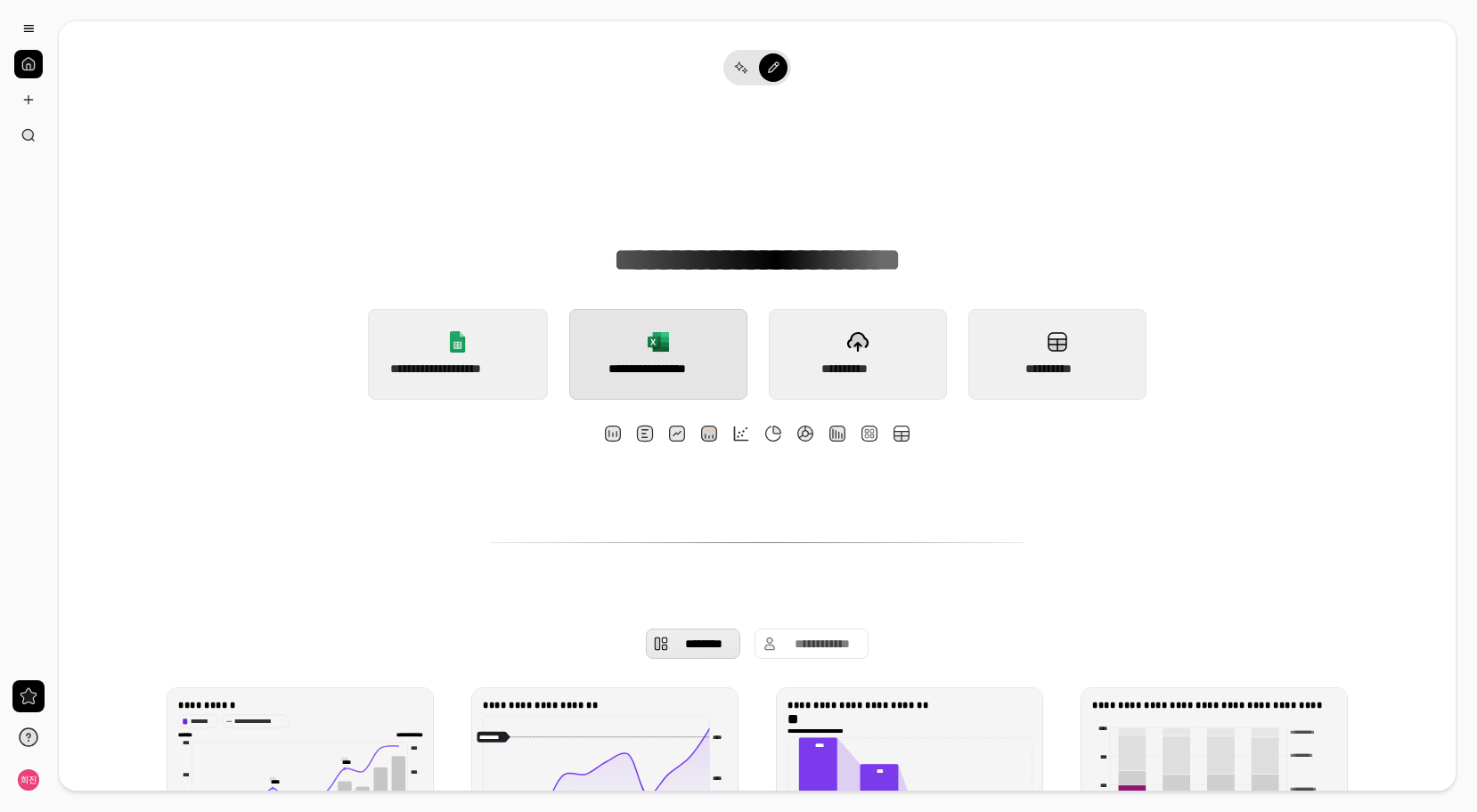 click on "**********" at bounding box center [658, 354] 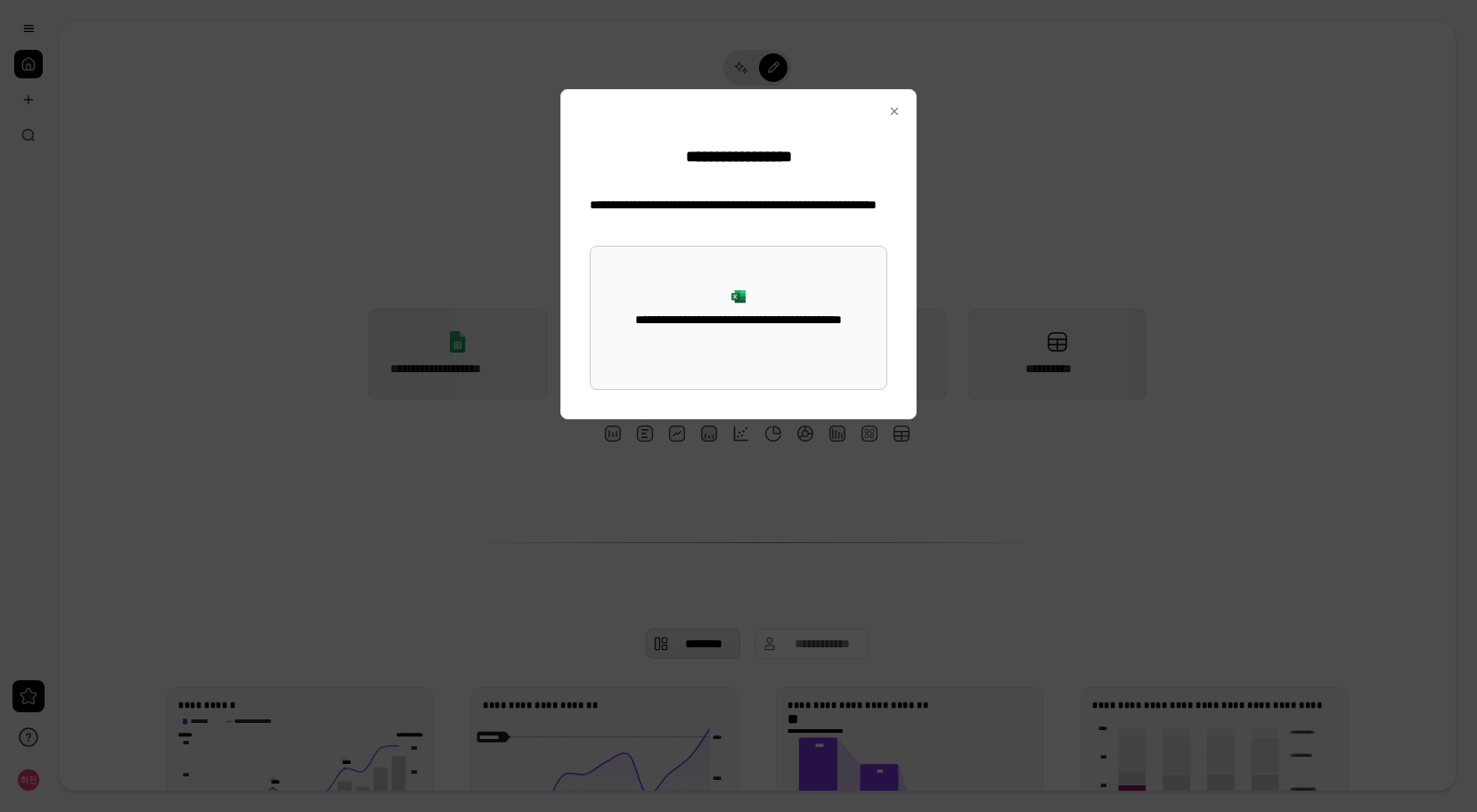 click on "**********" at bounding box center (738, 318) 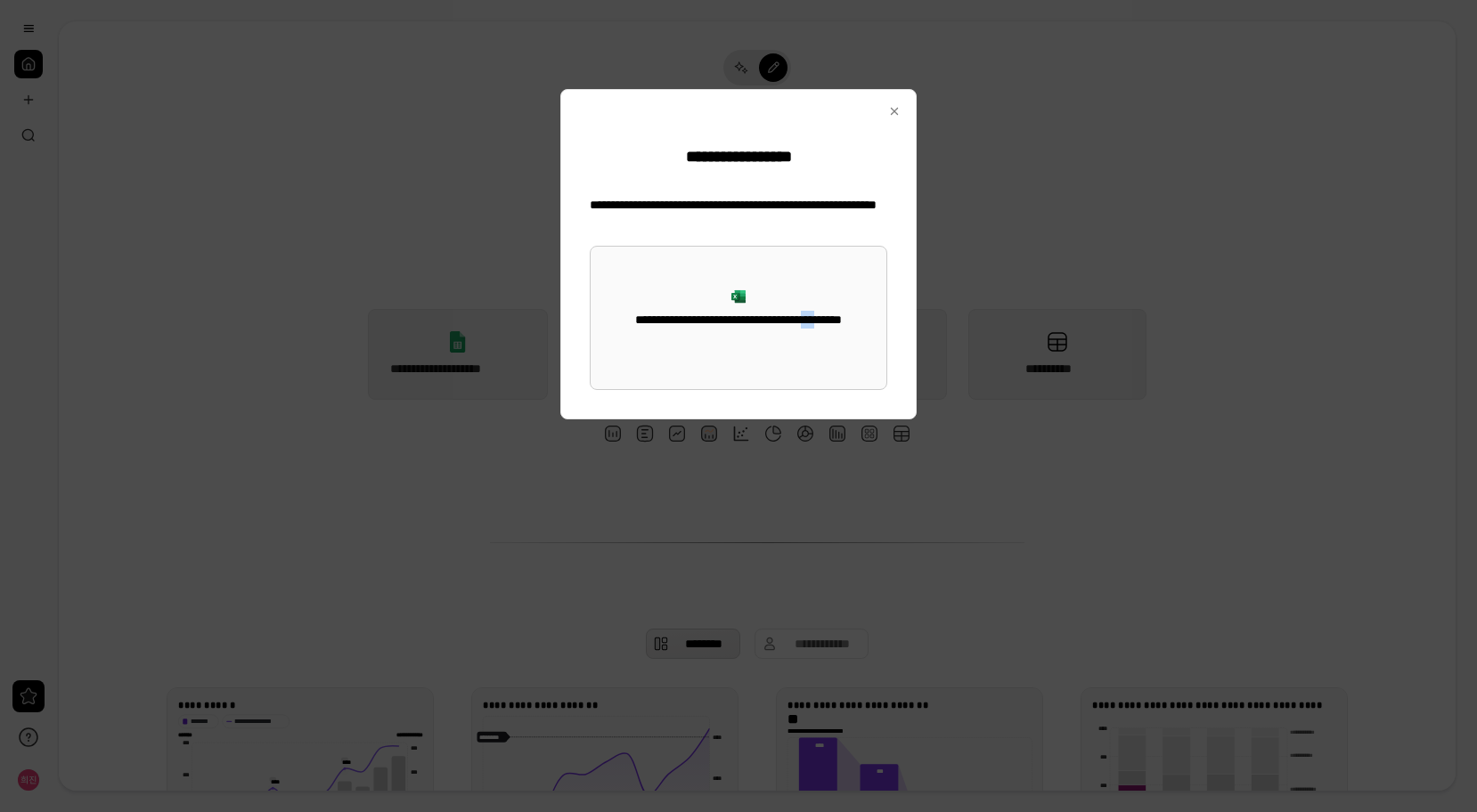 click on "**********" at bounding box center (738, 318) 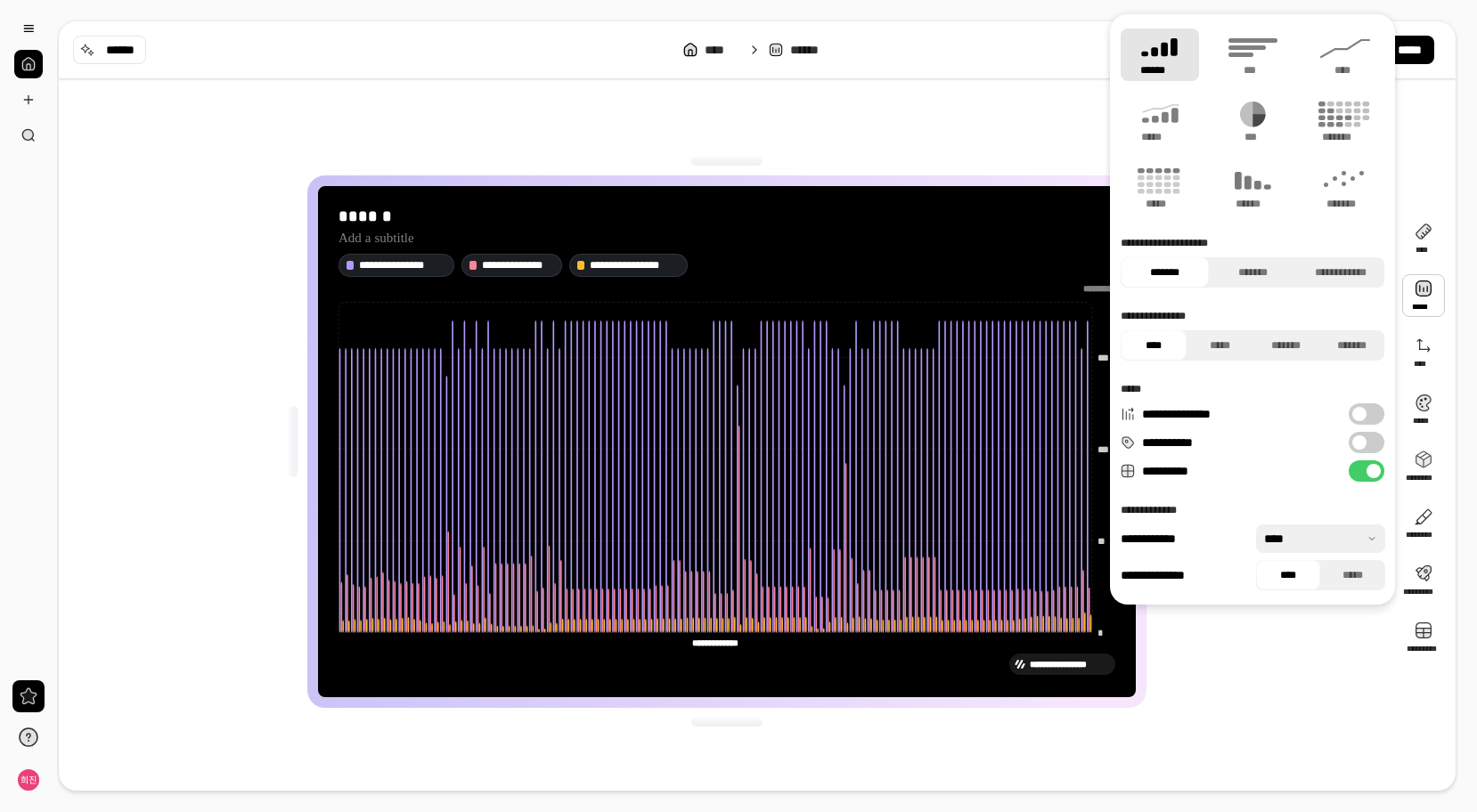 click at bounding box center (1424, 296) 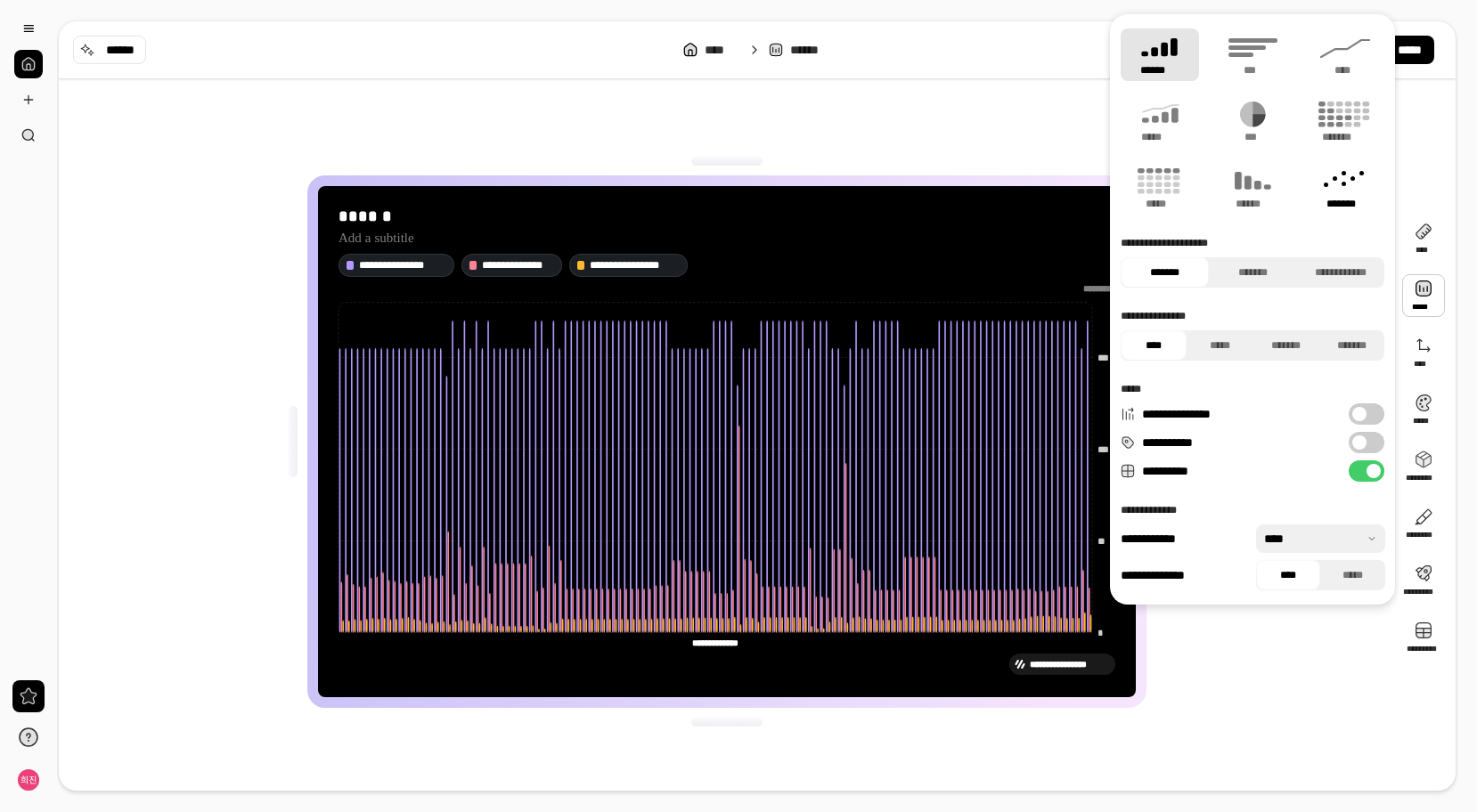 click 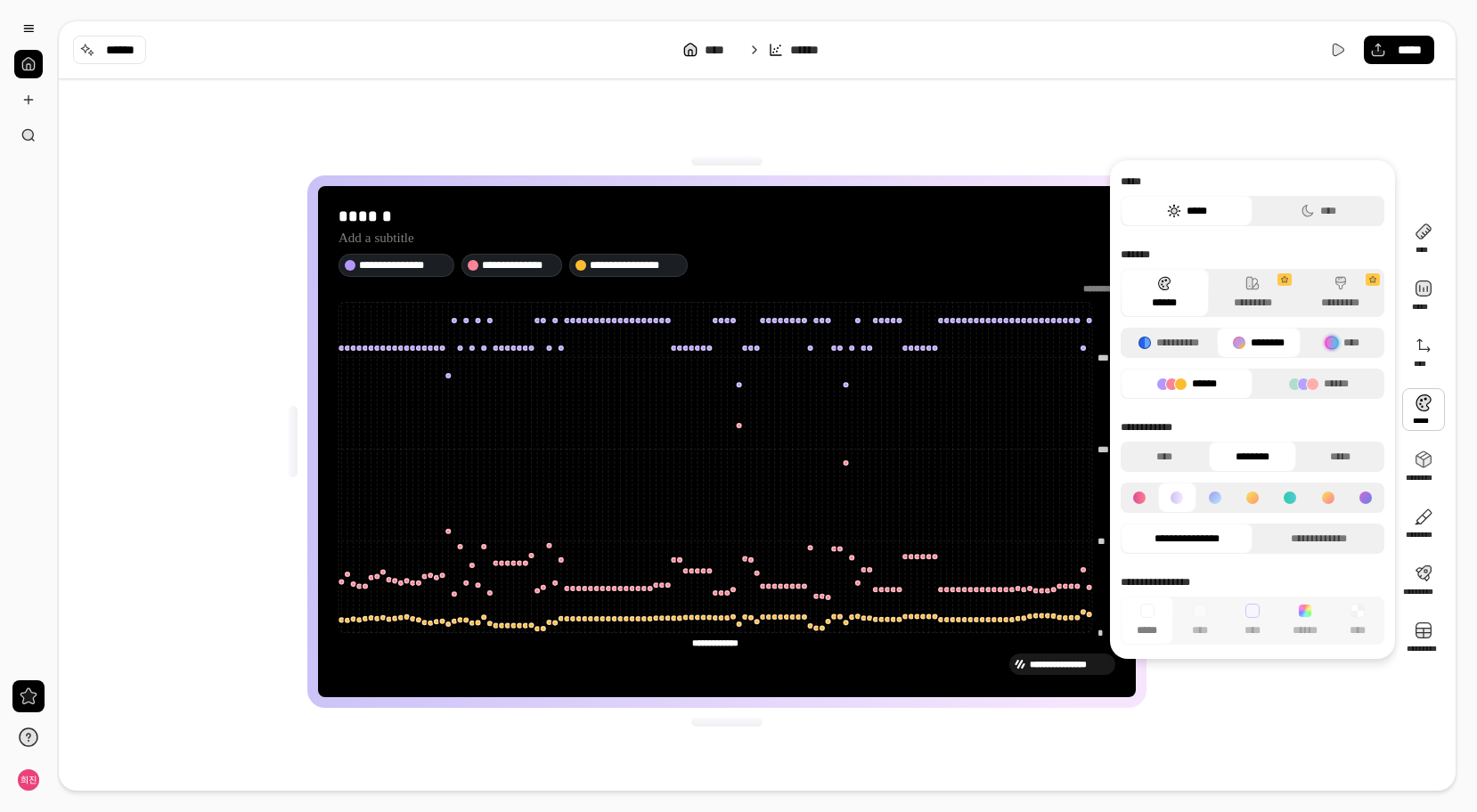 click at bounding box center [1424, 410] 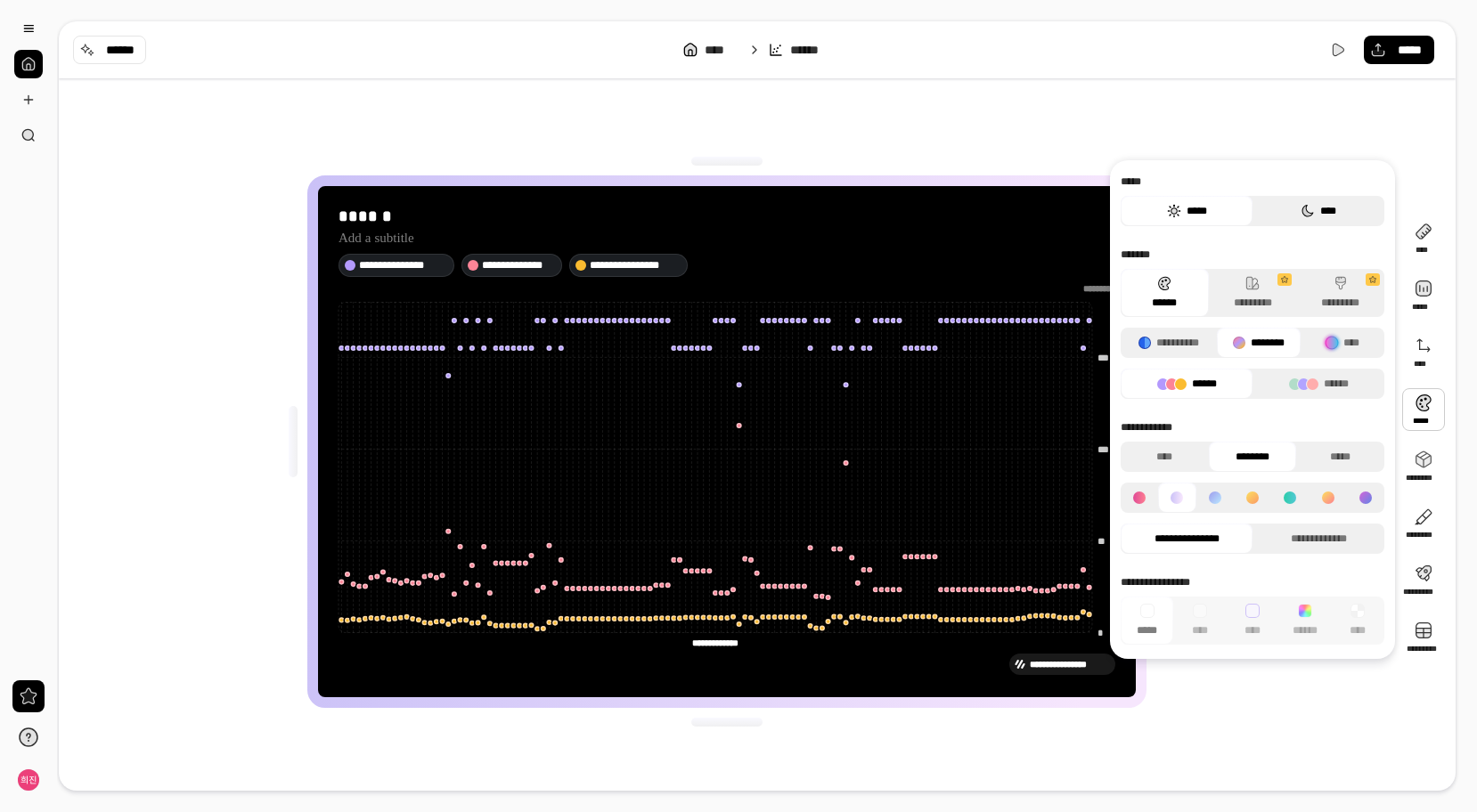 click on "****" at bounding box center [1318, 211] 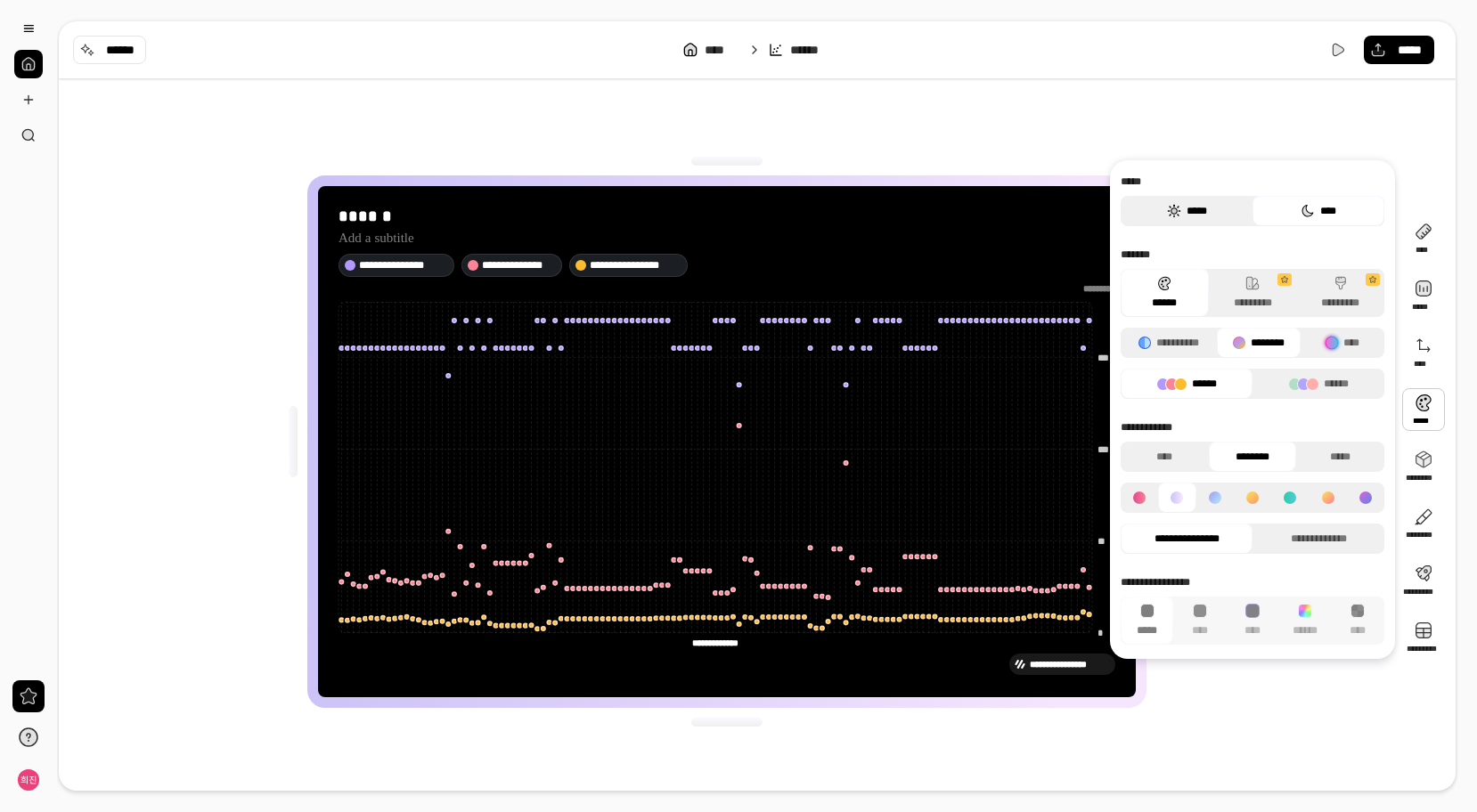 click 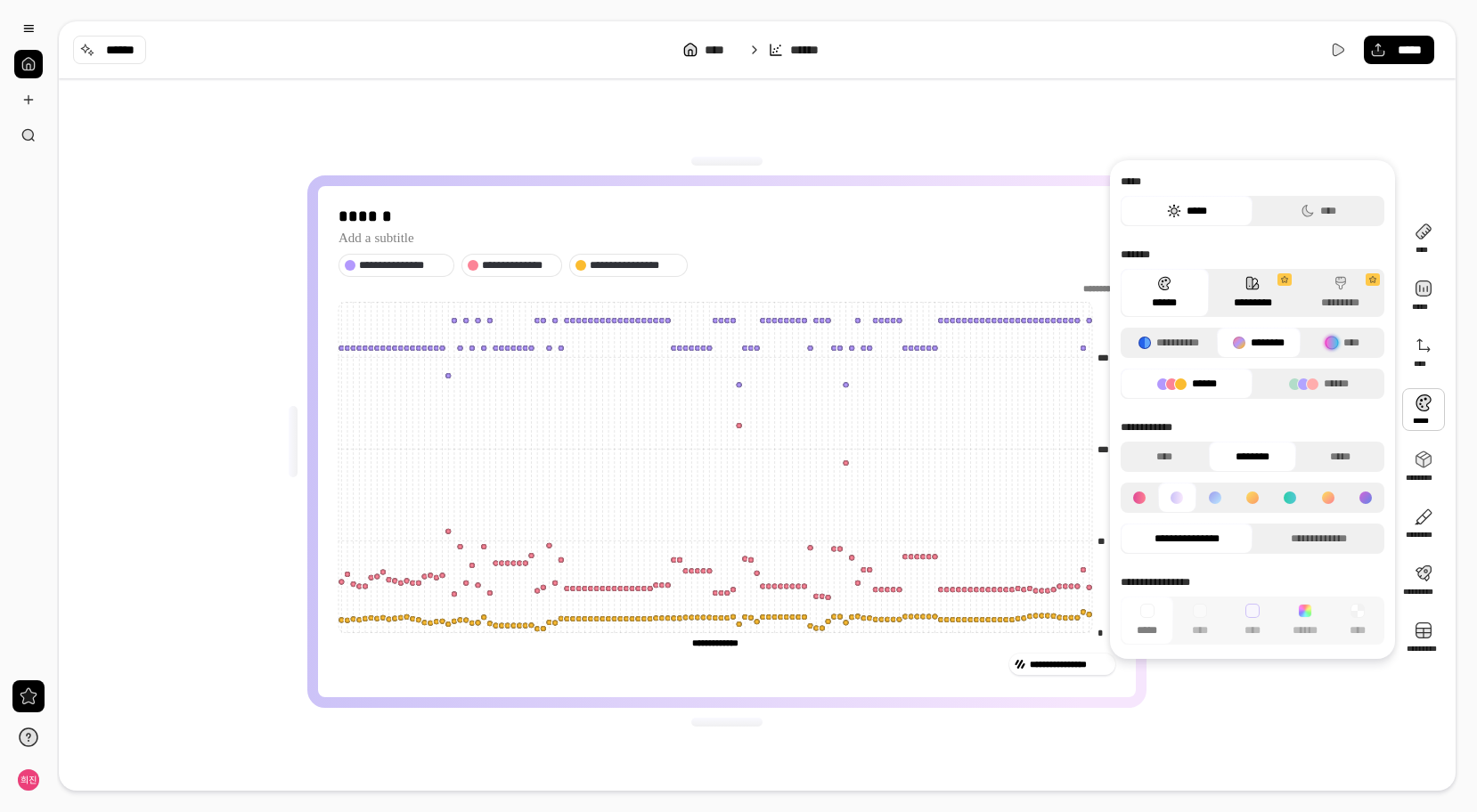 click on "*********" at bounding box center (1253, 293) 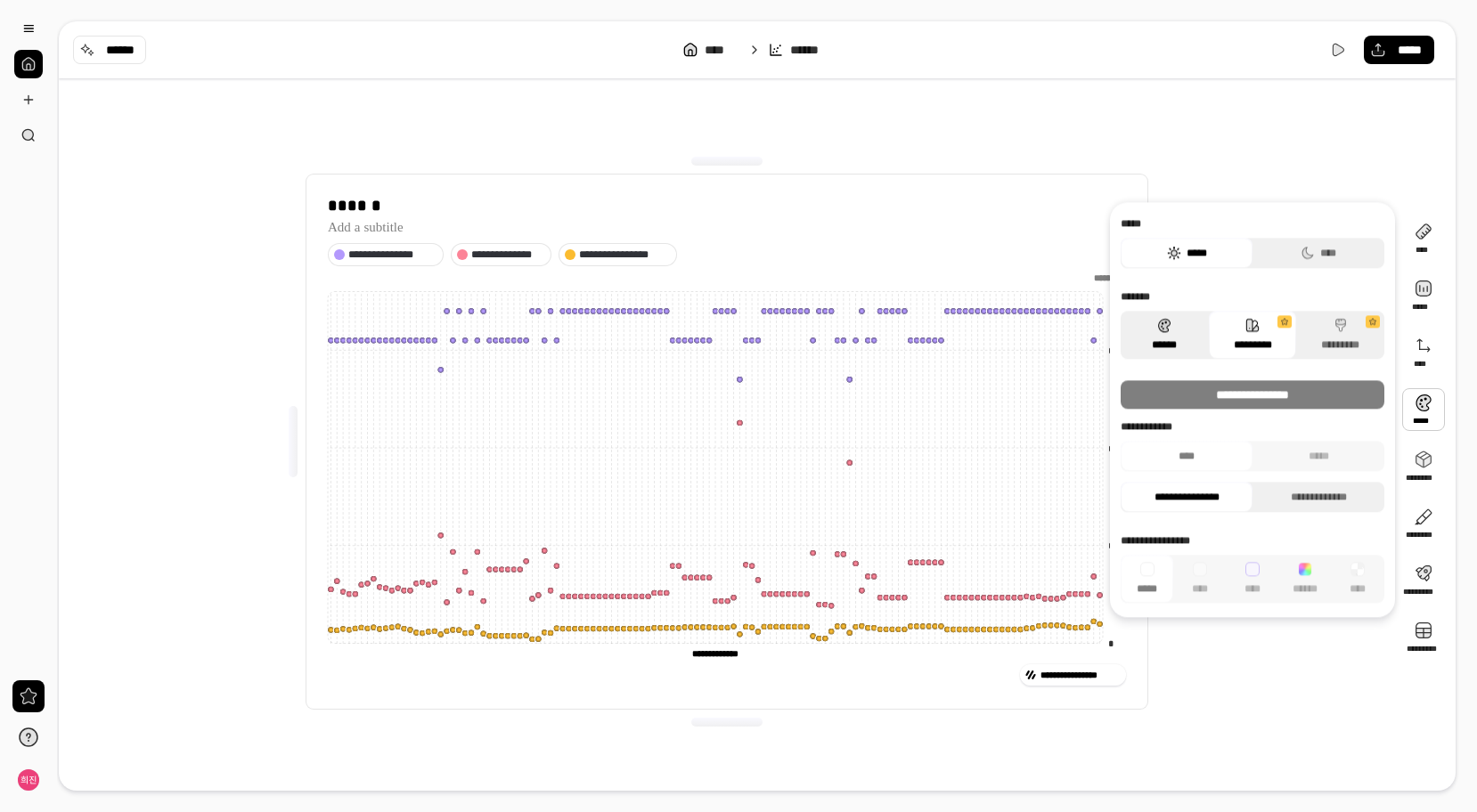 click on "******" at bounding box center (1164, 335) 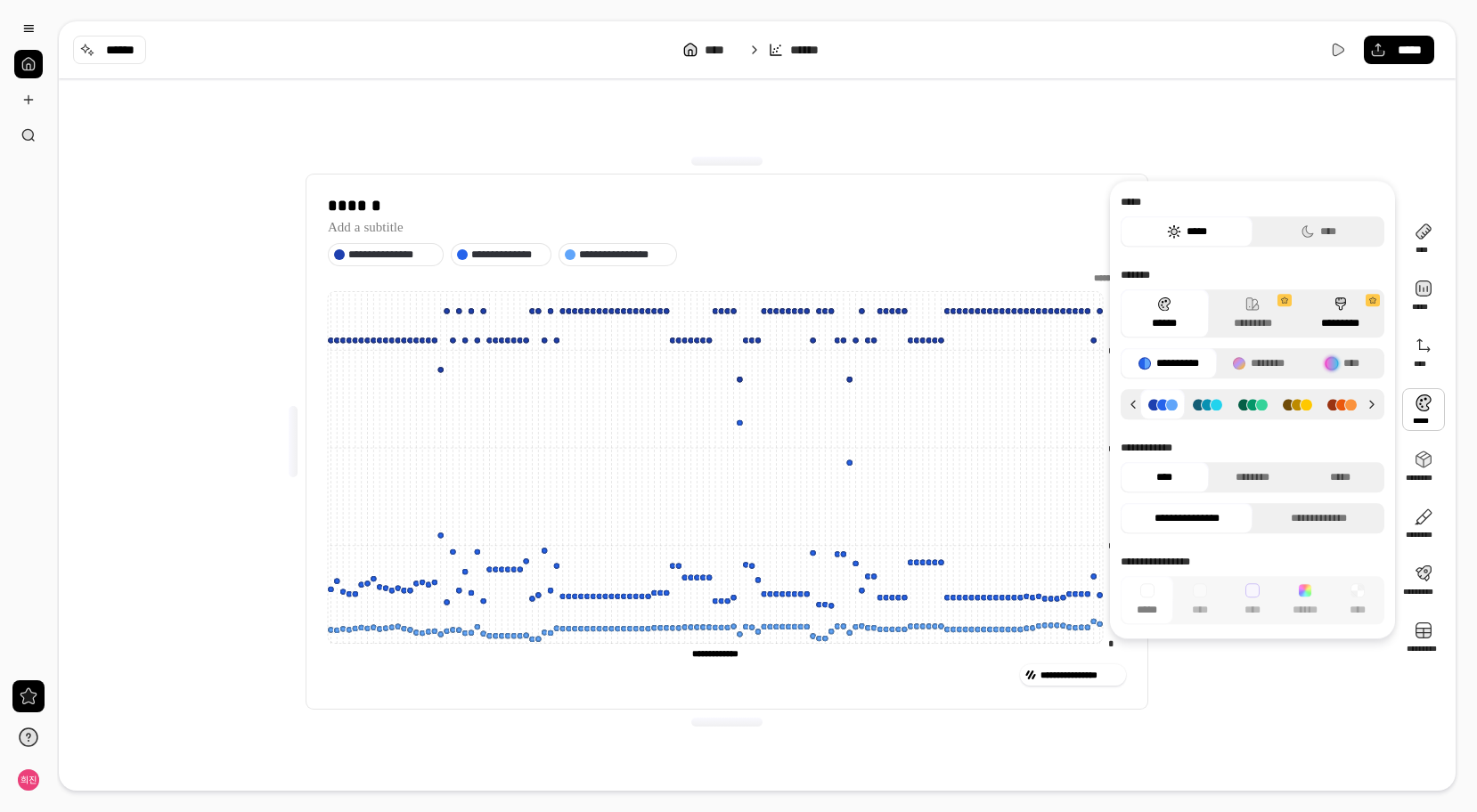 click 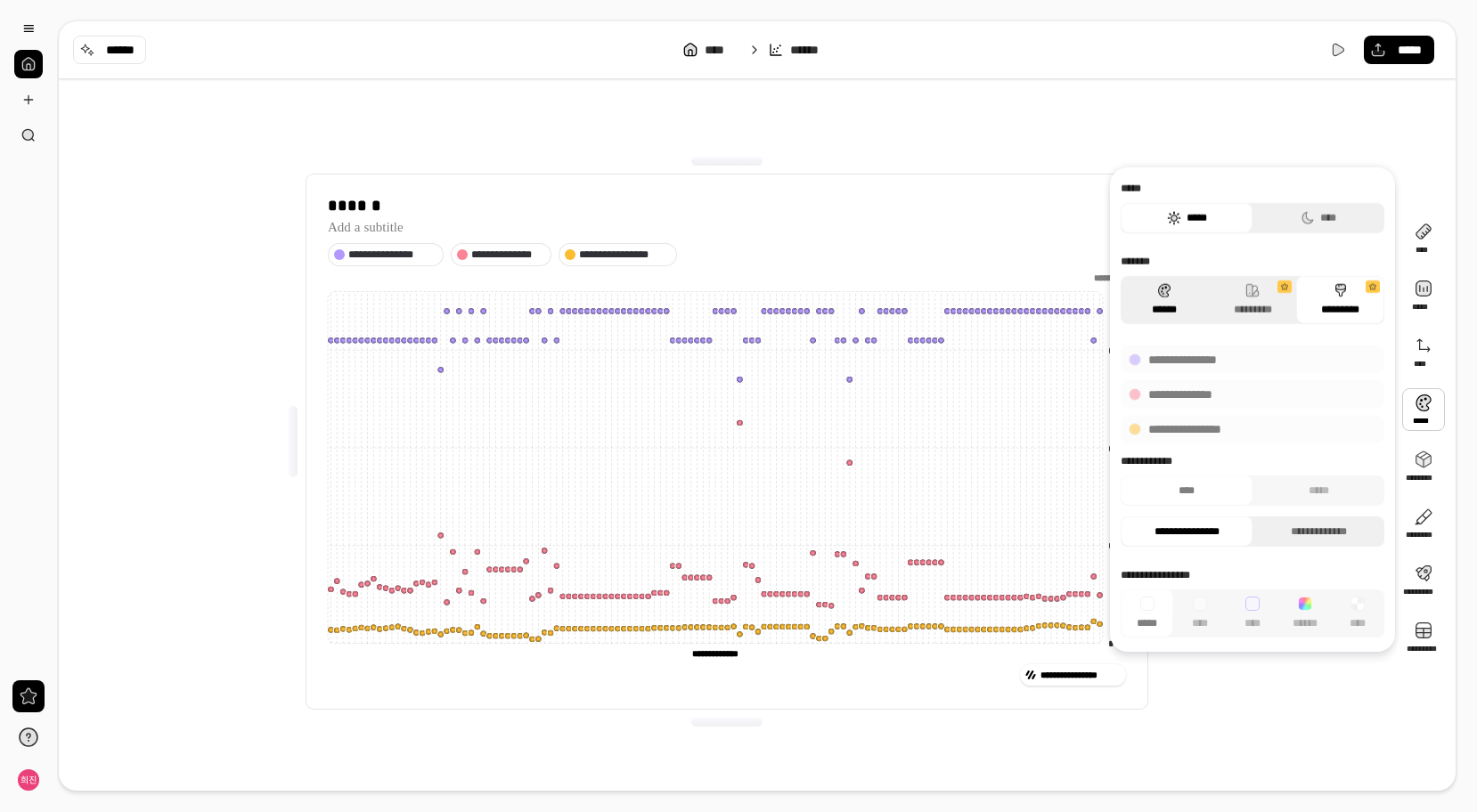 click on "******" at bounding box center [1164, 300] 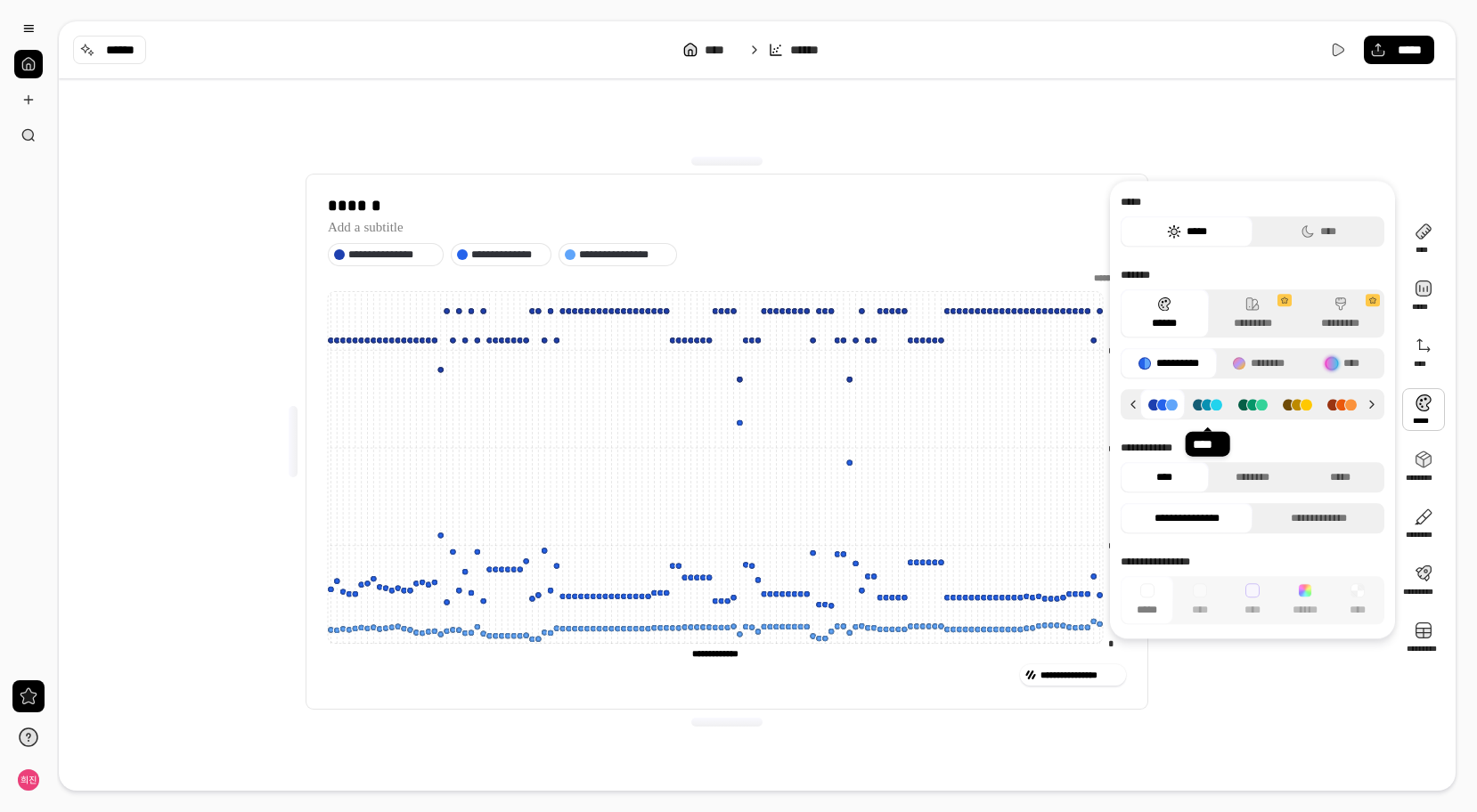 click 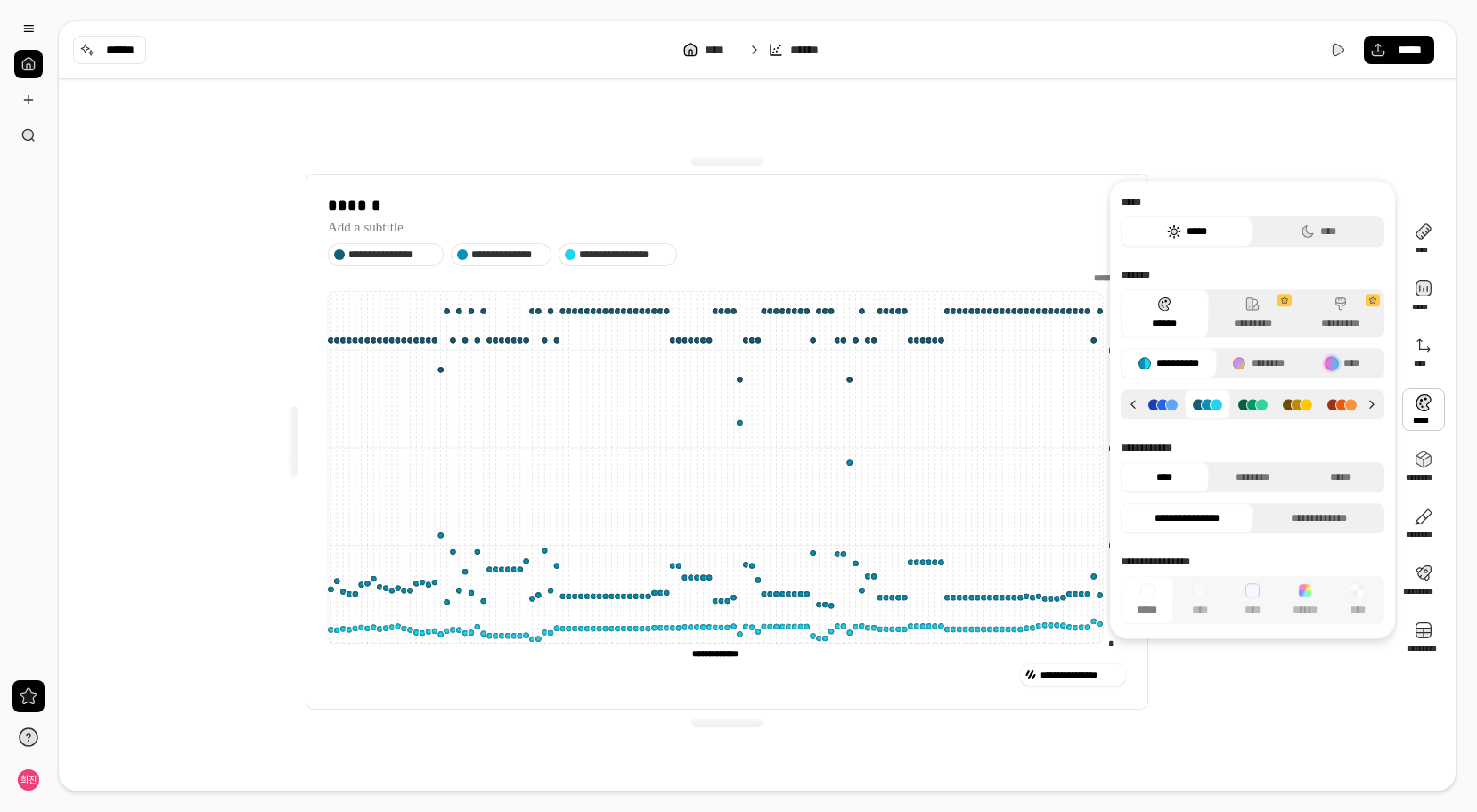 click 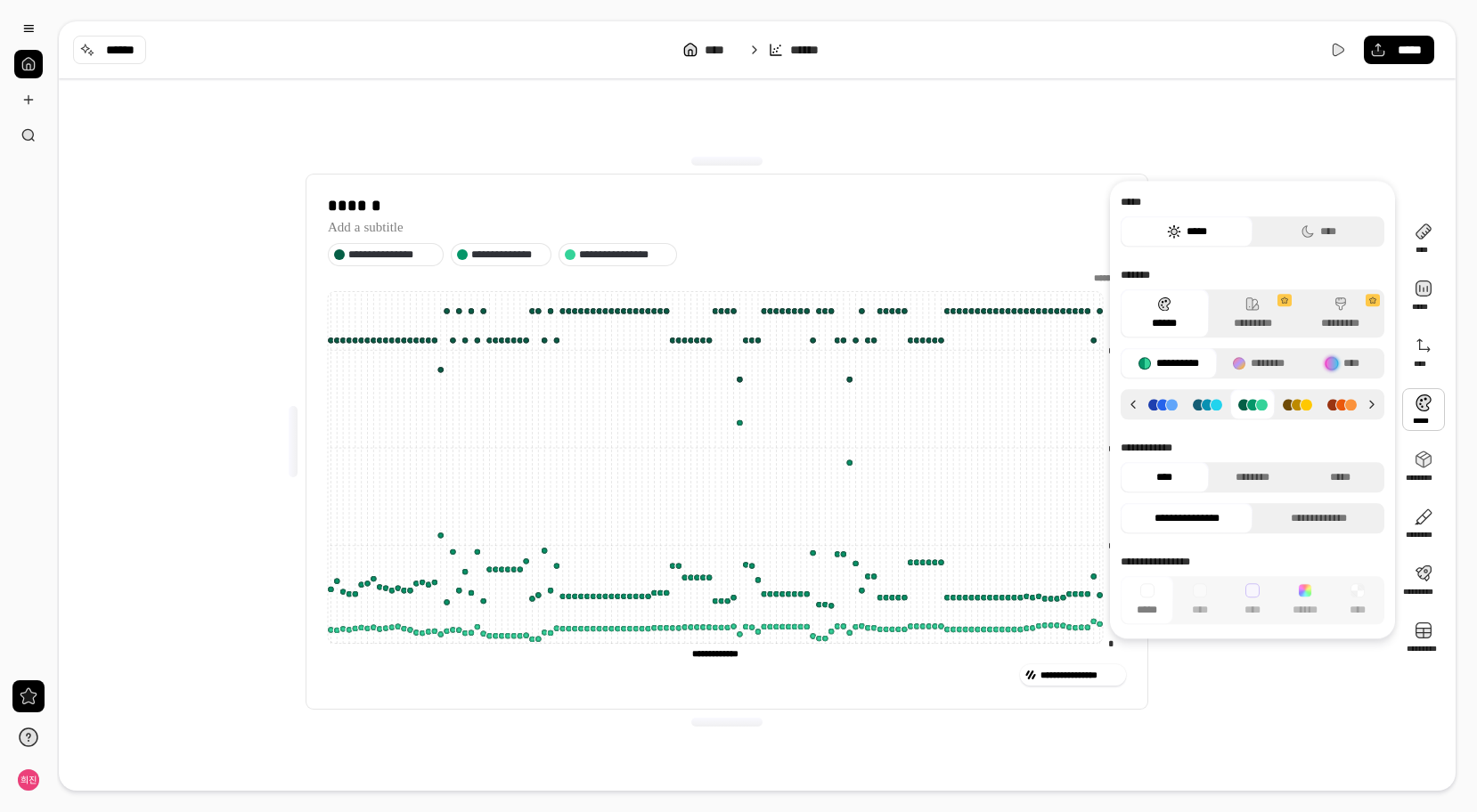 click 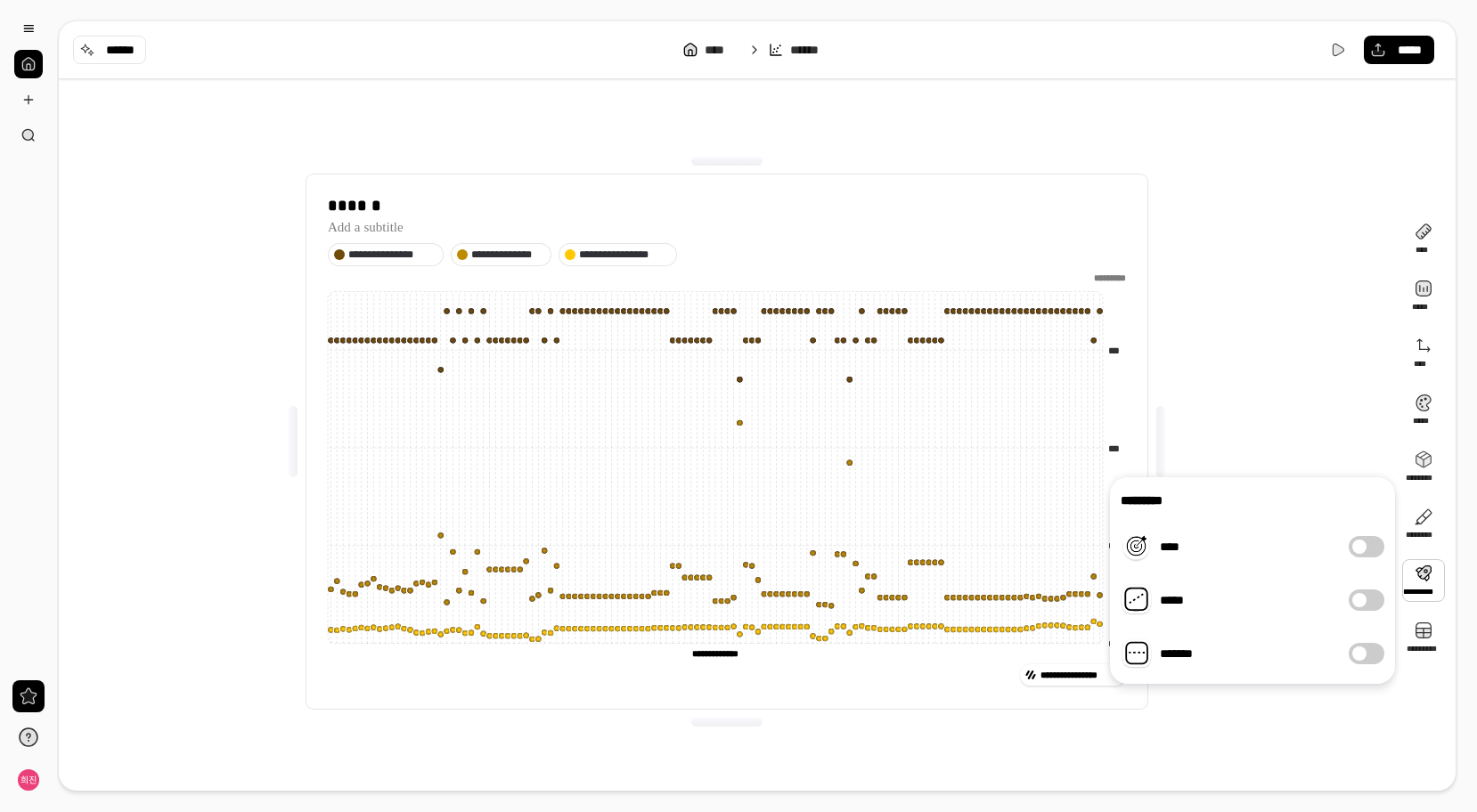 click at bounding box center [1424, 581] 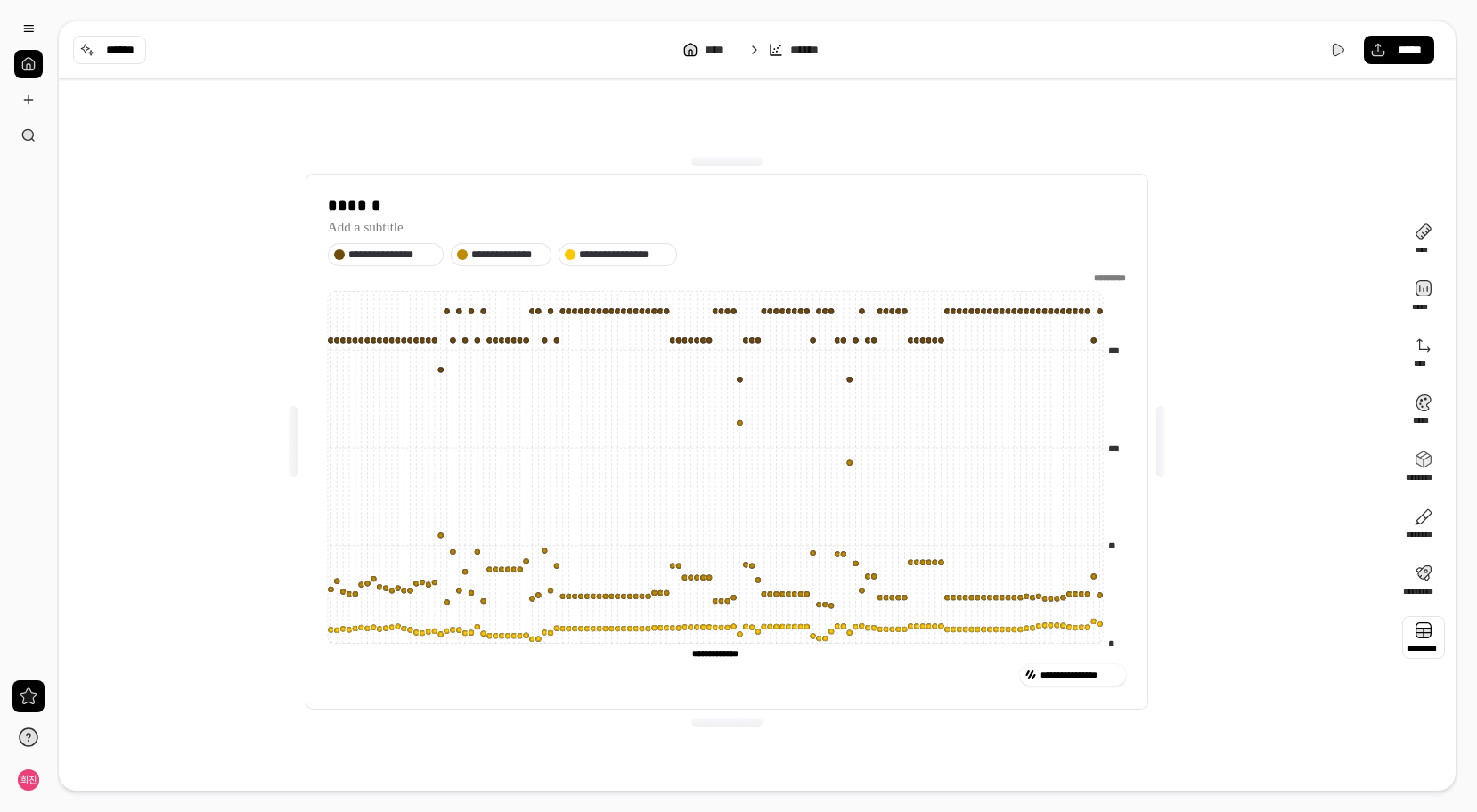 click at bounding box center (1424, 637) 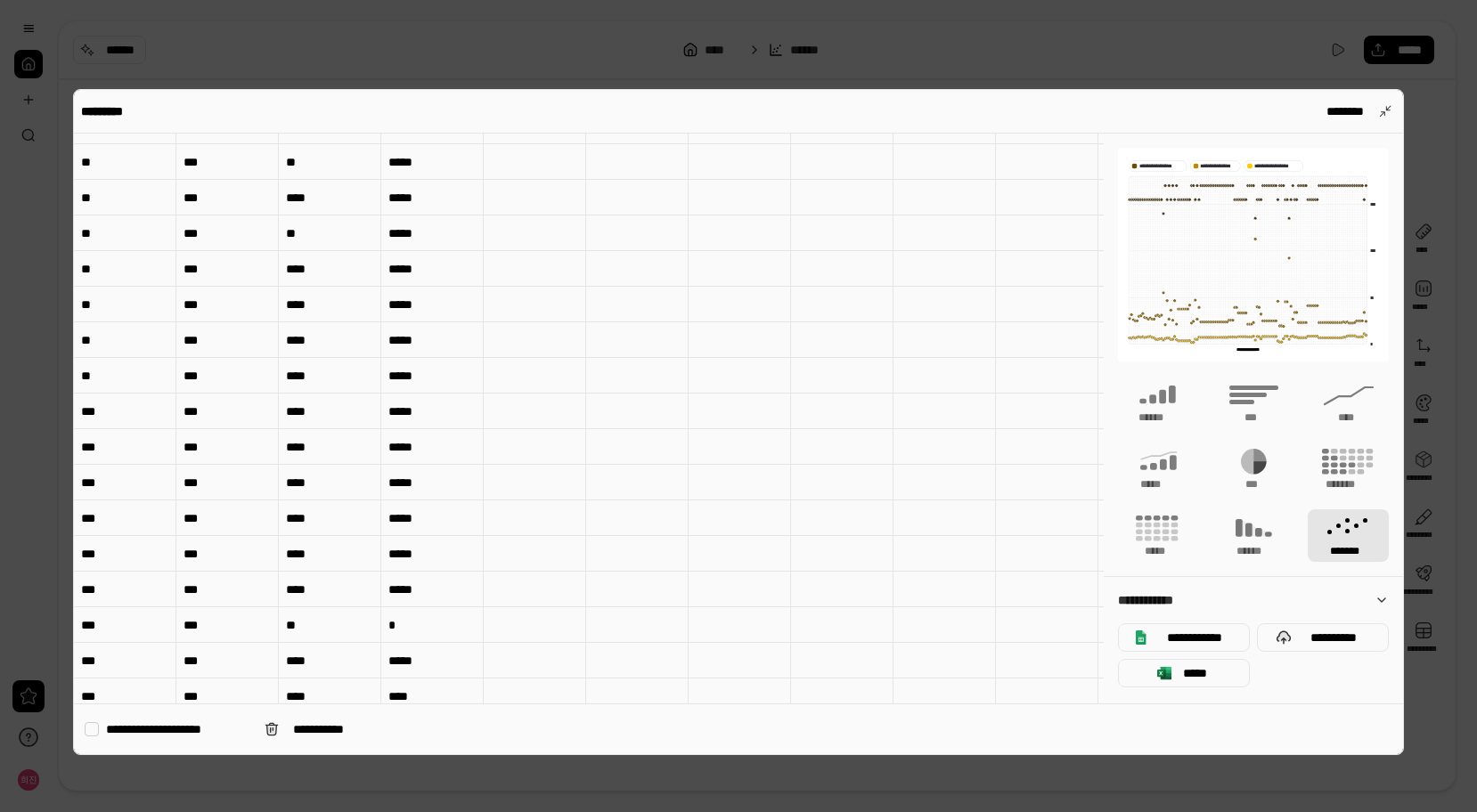scroll, scrollTop: 712, scrollLeft: 0, axis: vertical 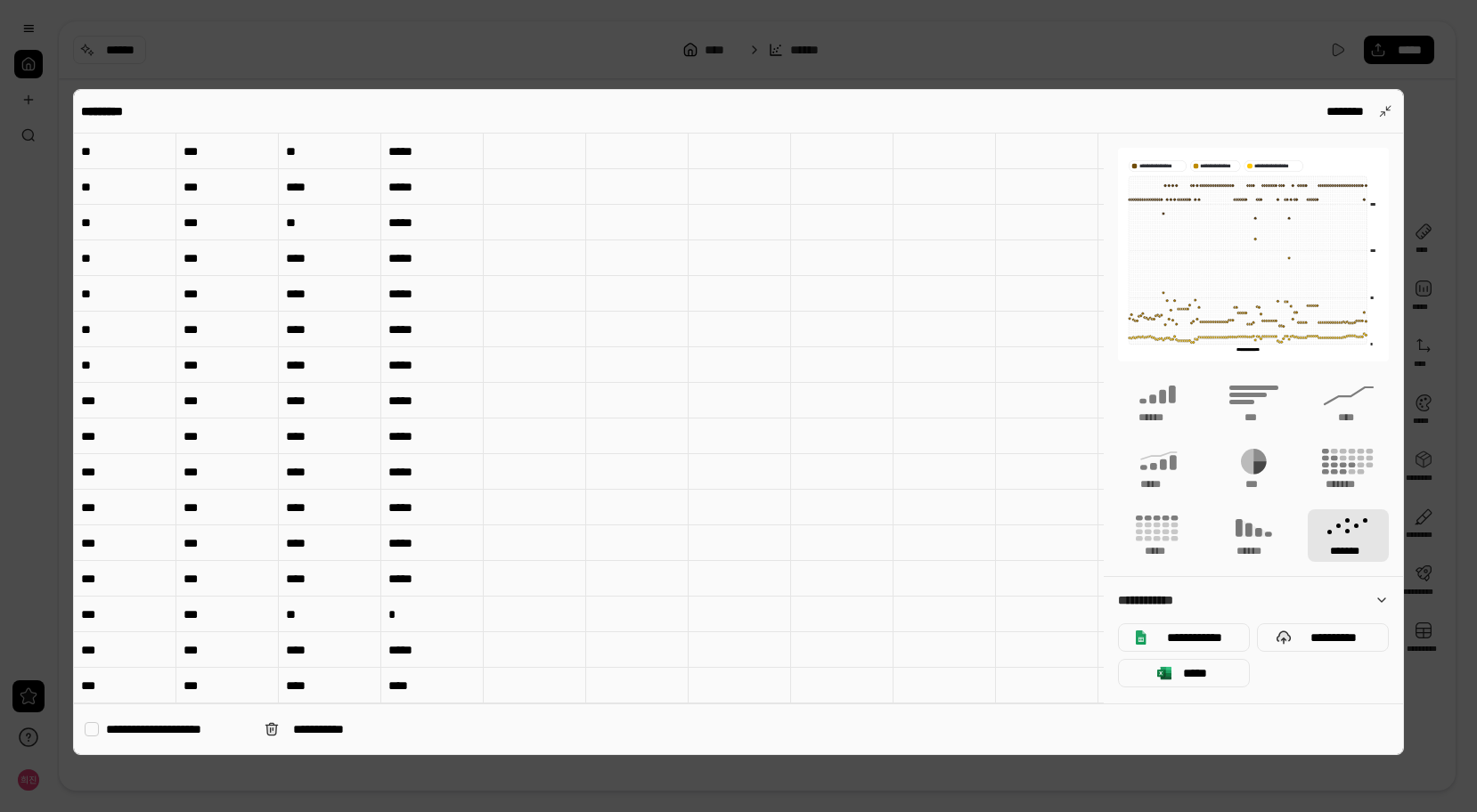 click on "*******" at bounding box center [1348, 535] 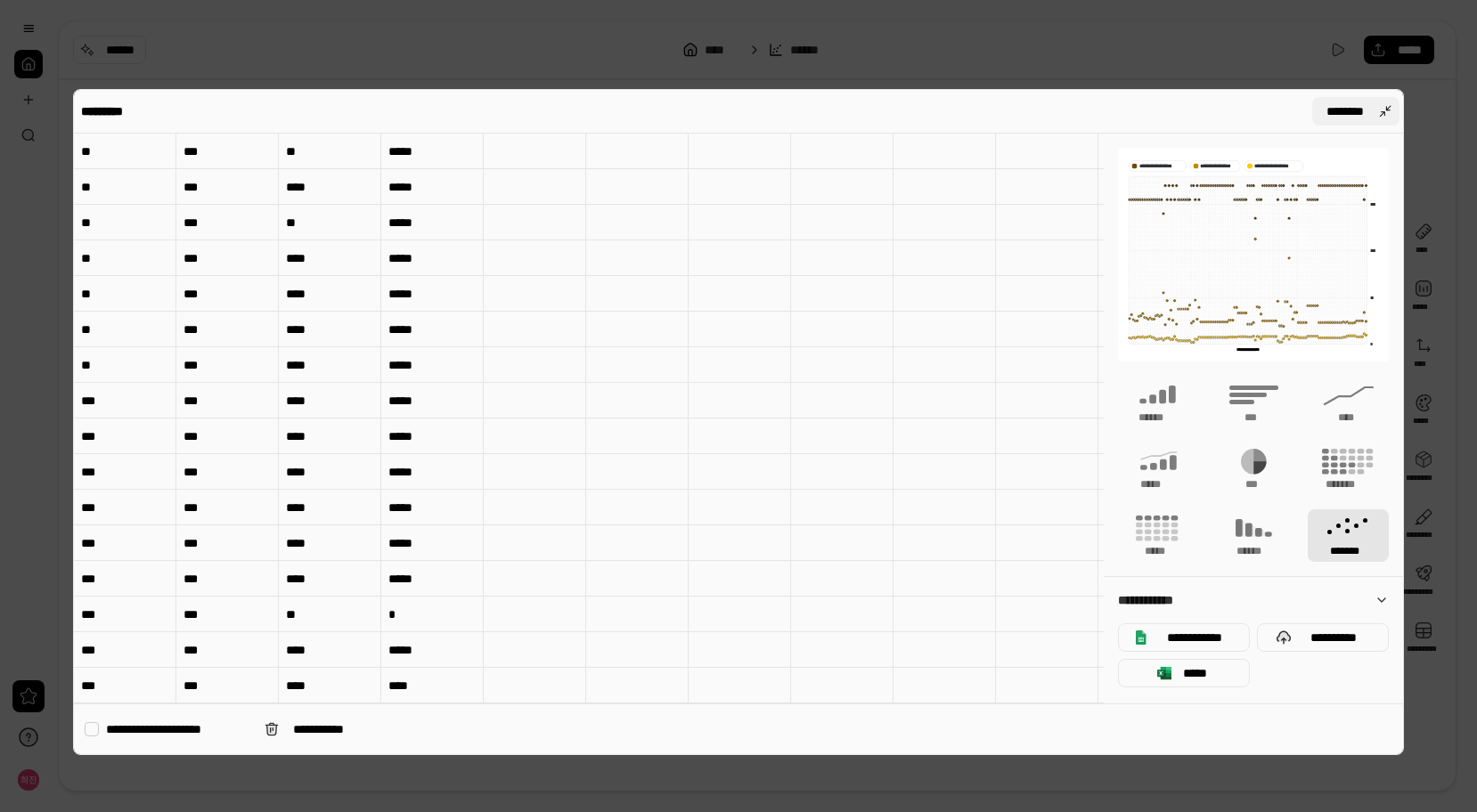 click on "********" at bounding box center [1356, 111] 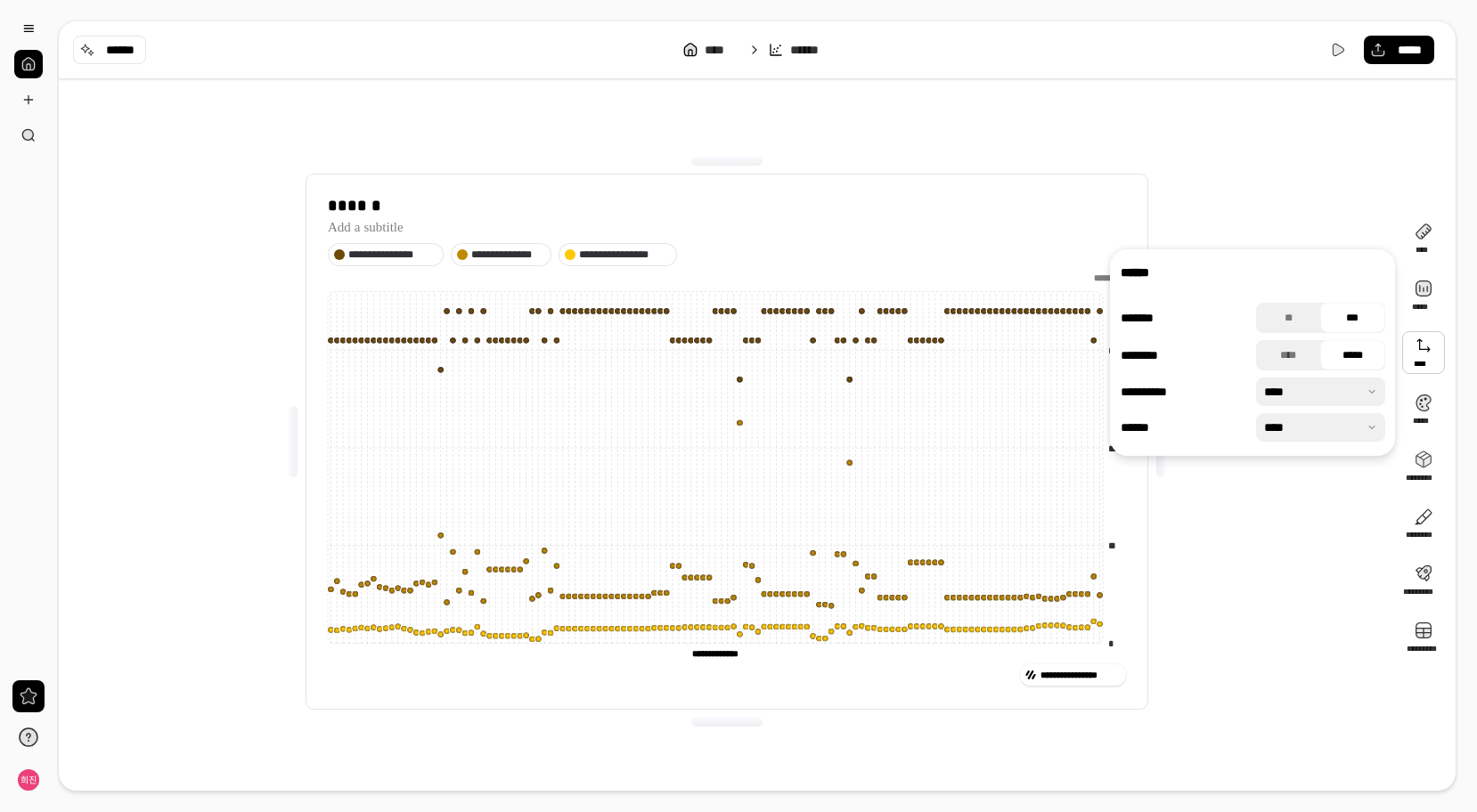 click at bounding box center [1424, 353] 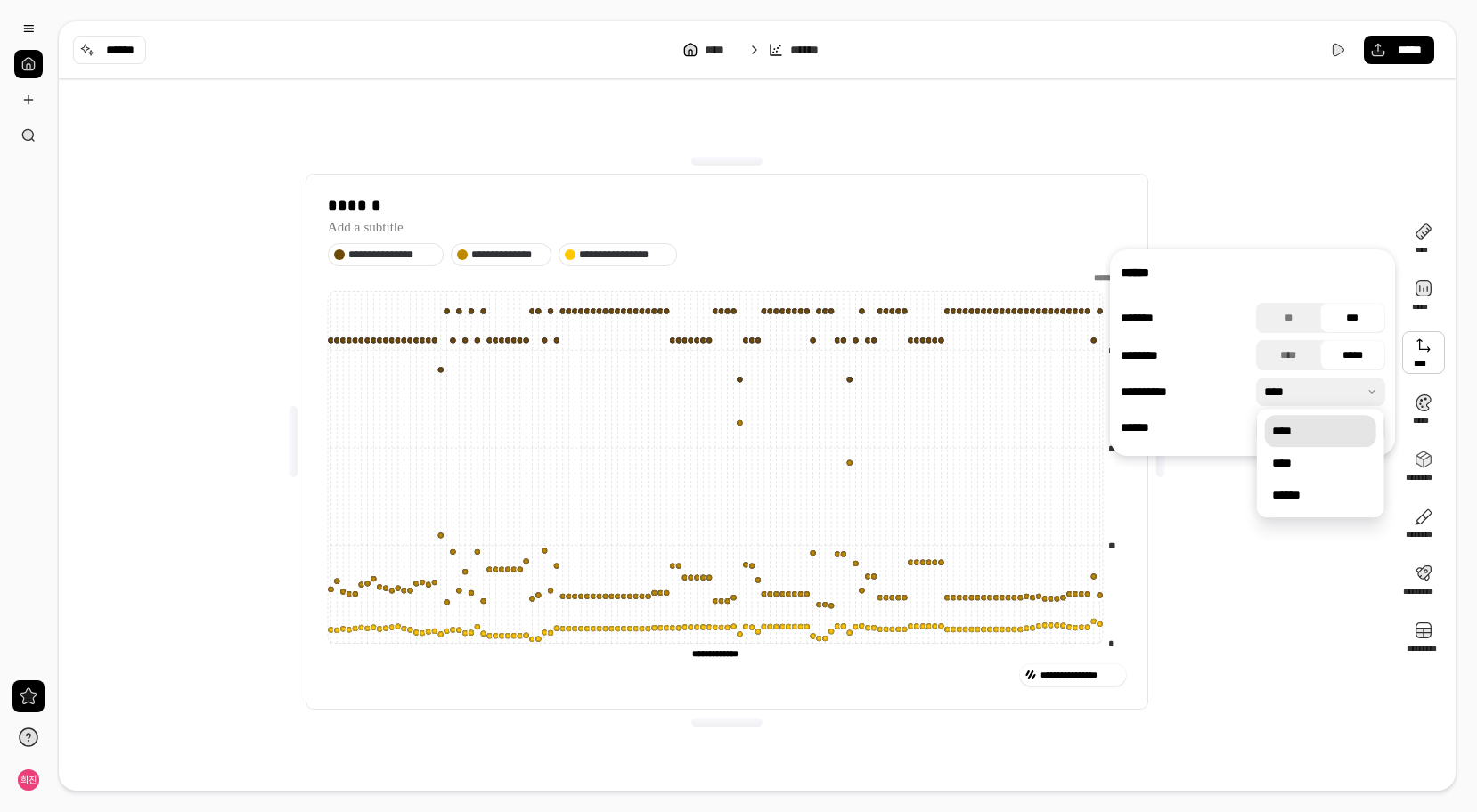 click at bounding box center (1320, 392) 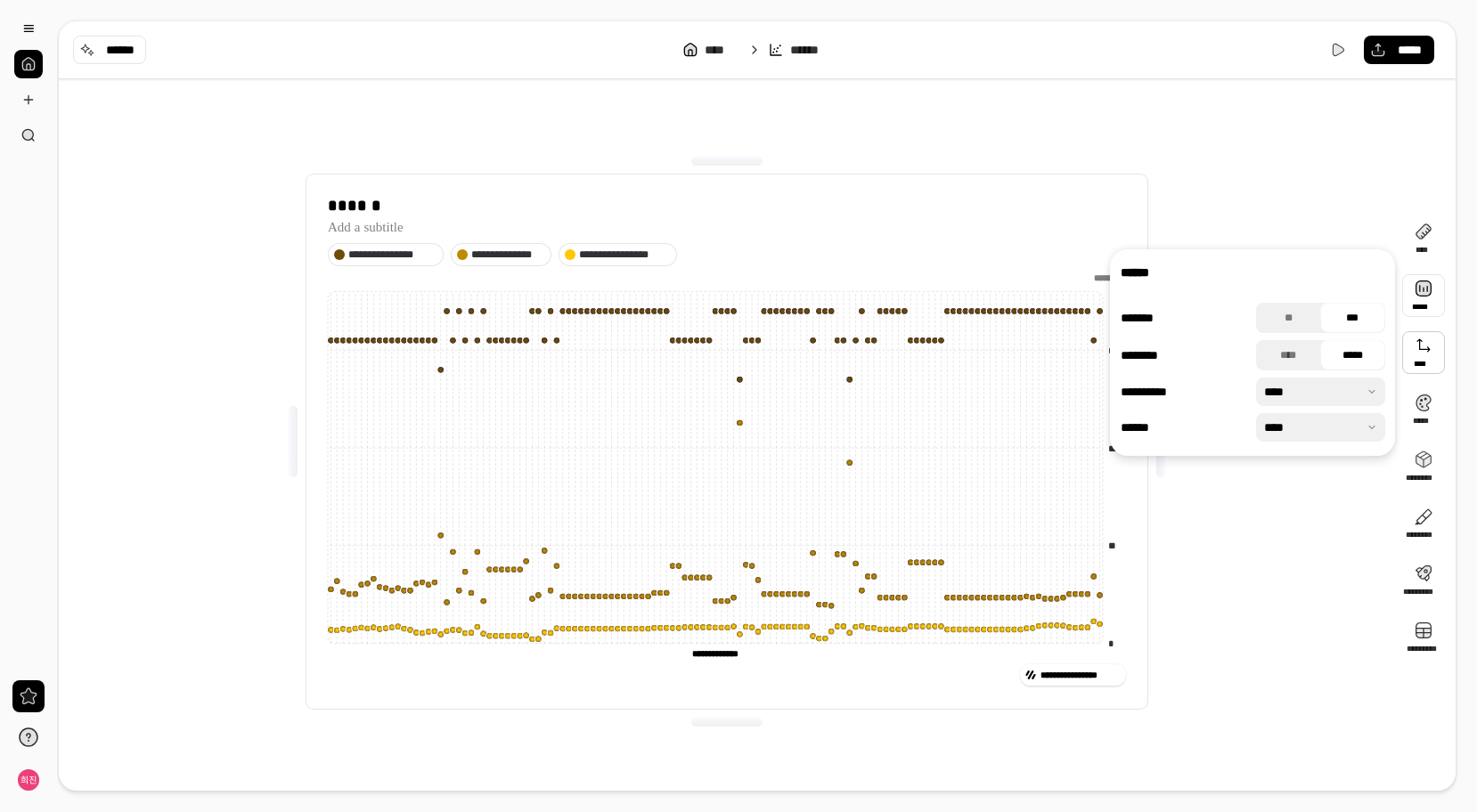 click at bounding box center (1424, 296) 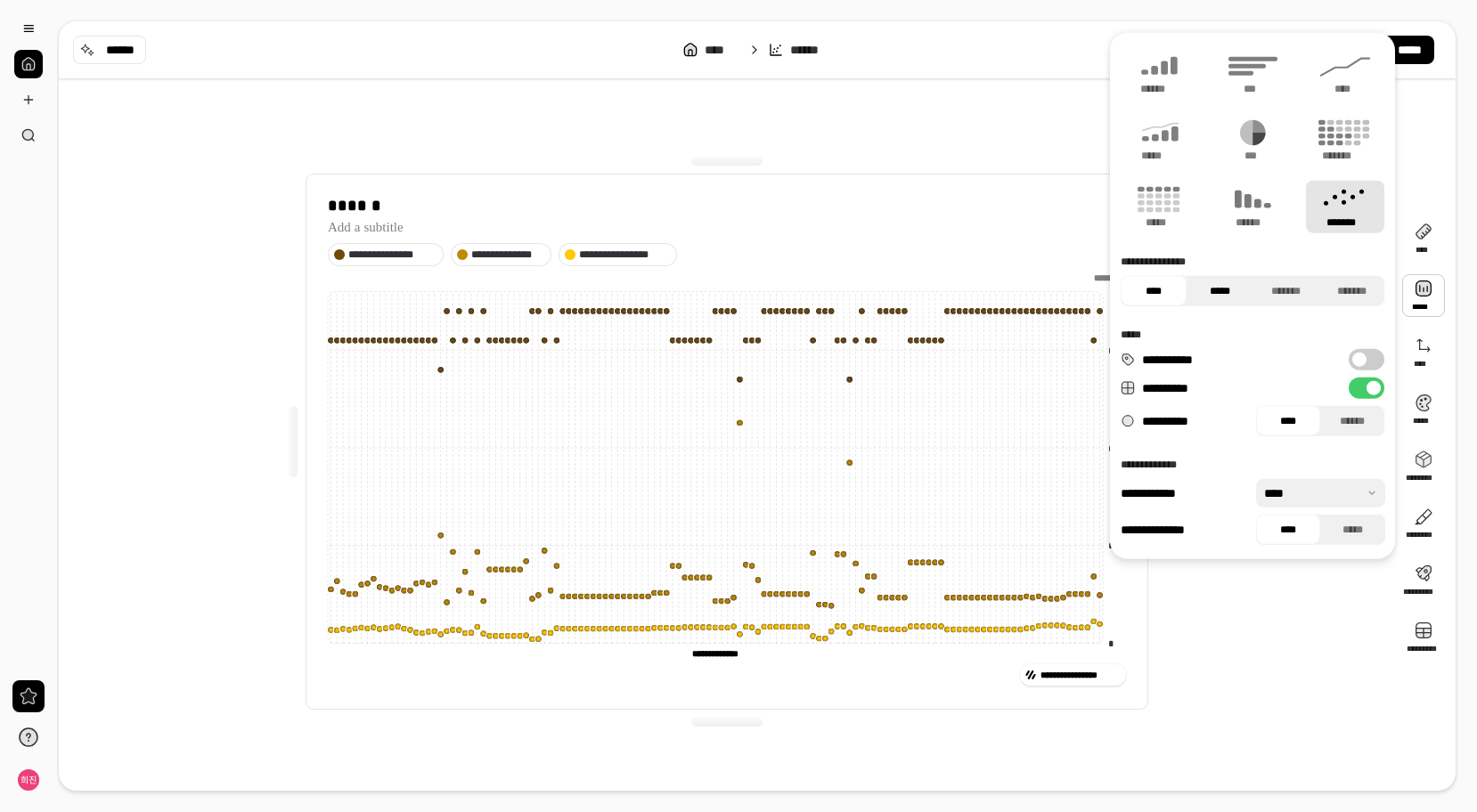 click on "*****" at bounding box center (1220, 291) 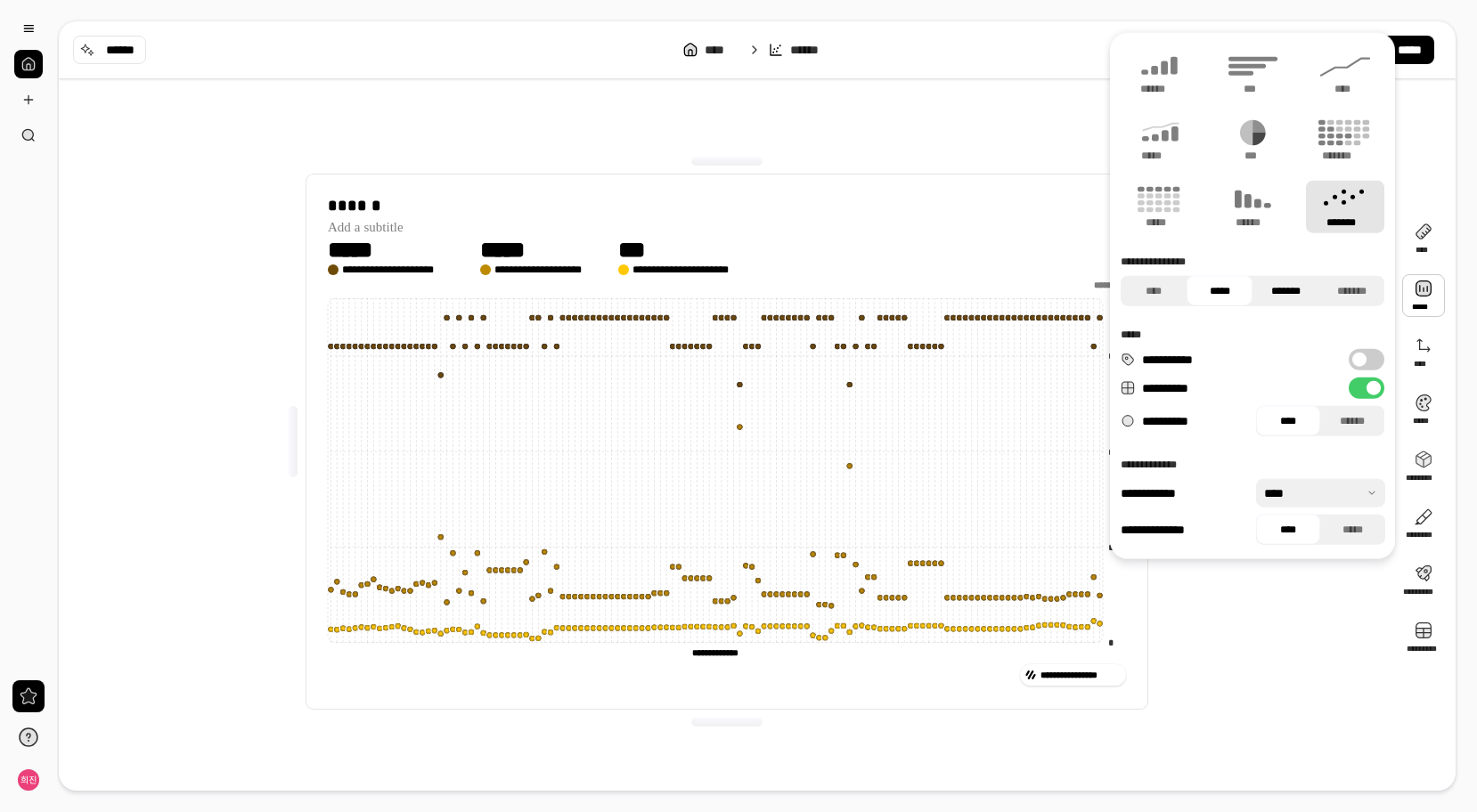 click on "*******" at bounding box center (1285, 291) 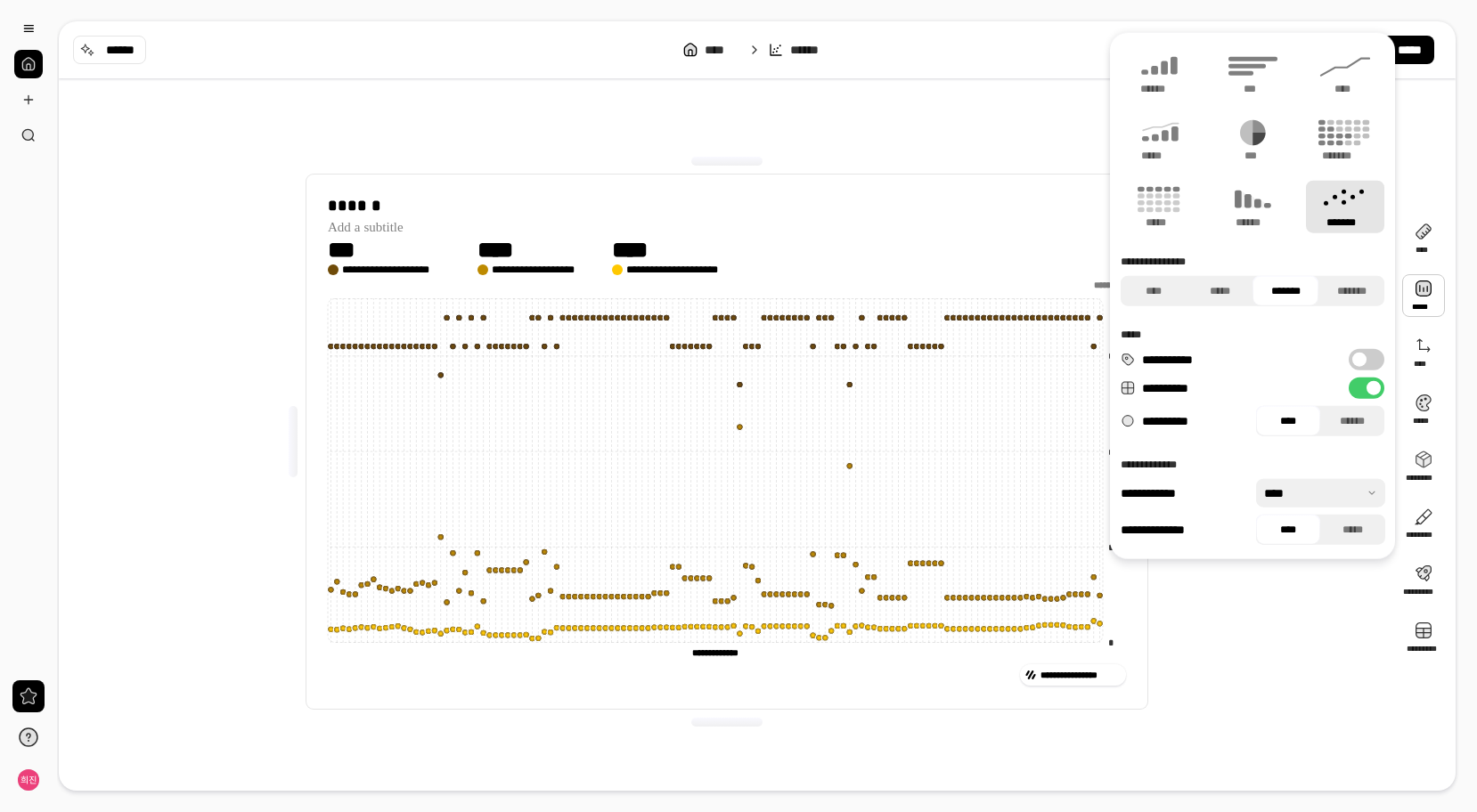 click on "*******" at bounding box center [1285, 291] 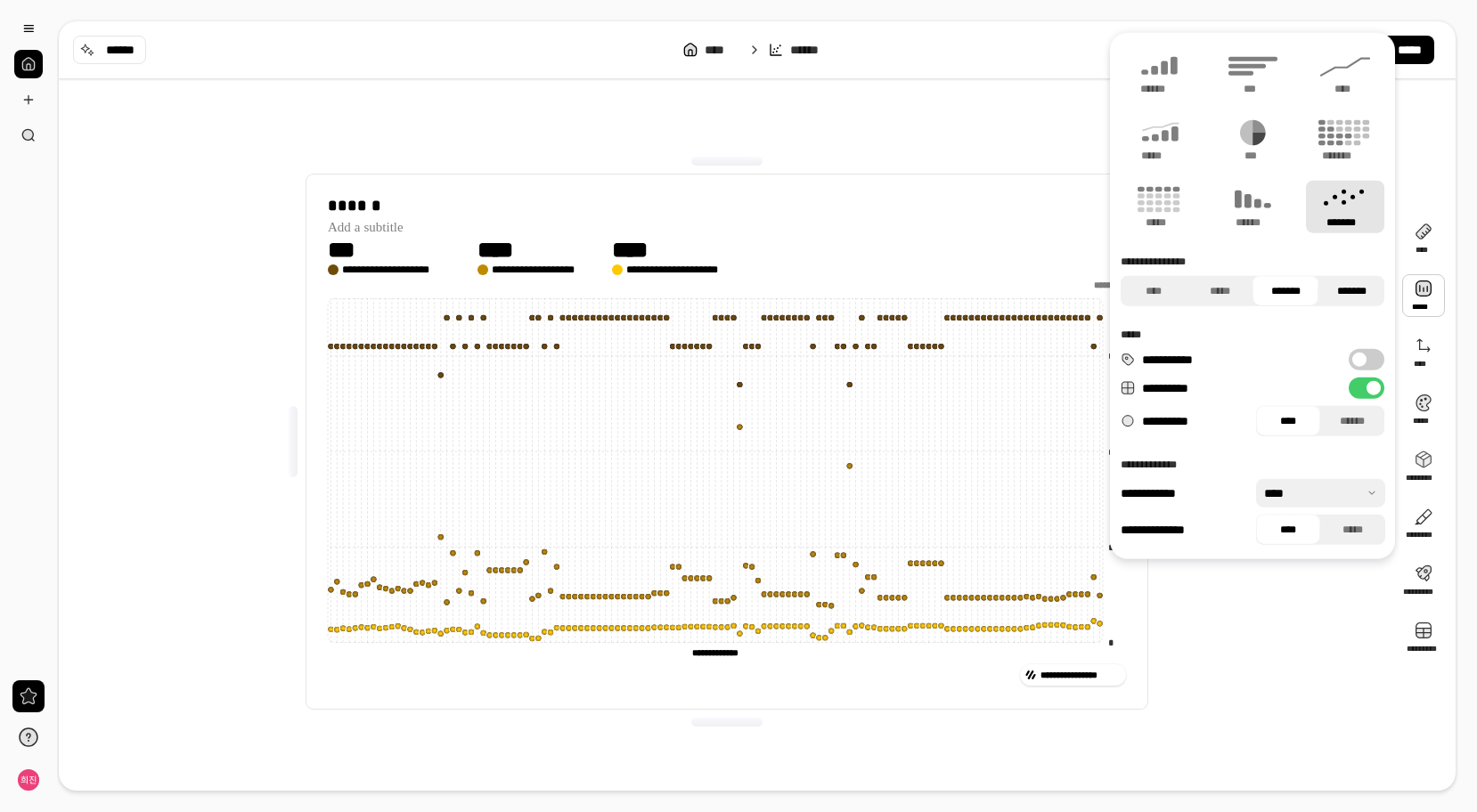 click on "*******" at bounding box center (1351, 291) 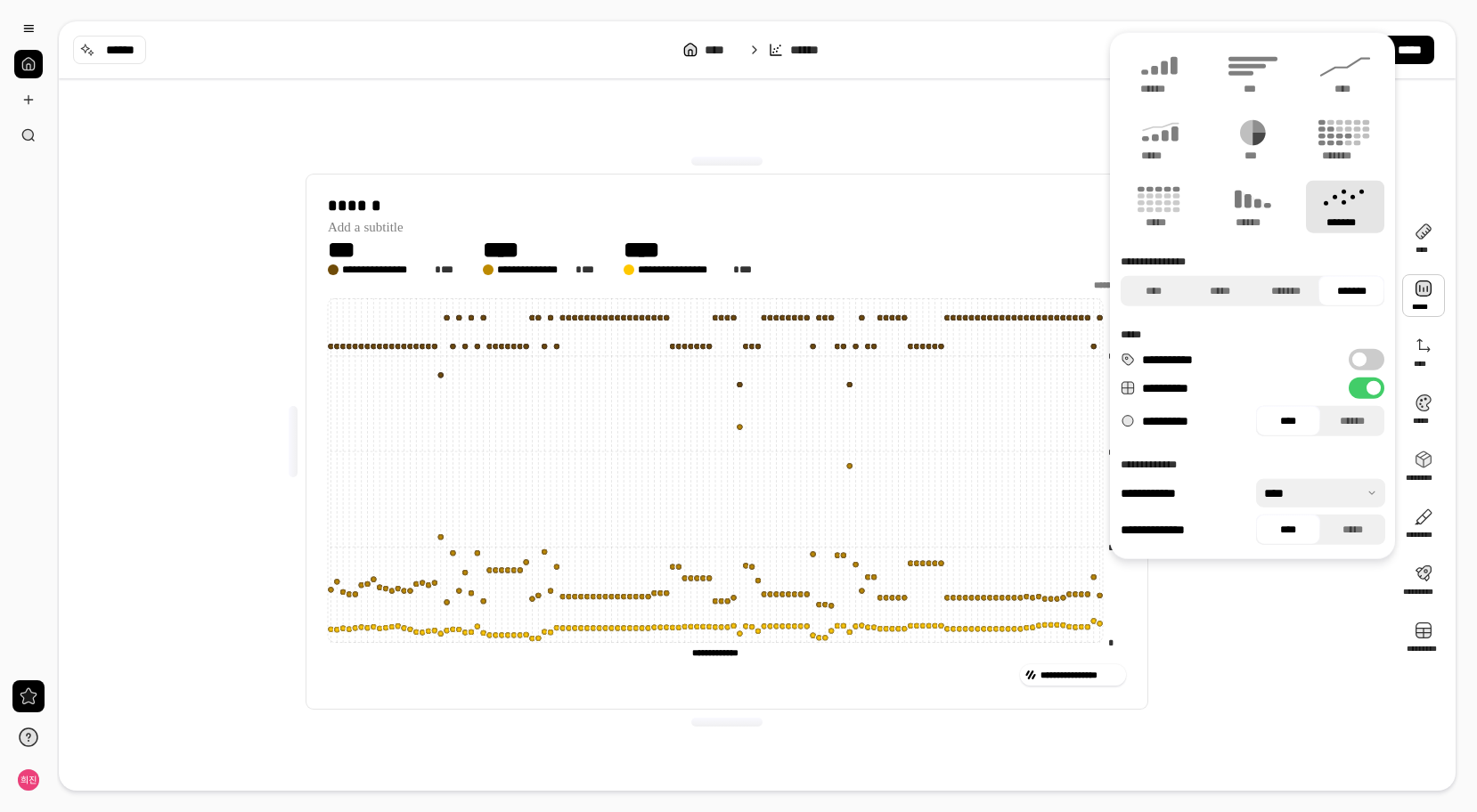 click on "**********" at bounding box center (1367, 360) 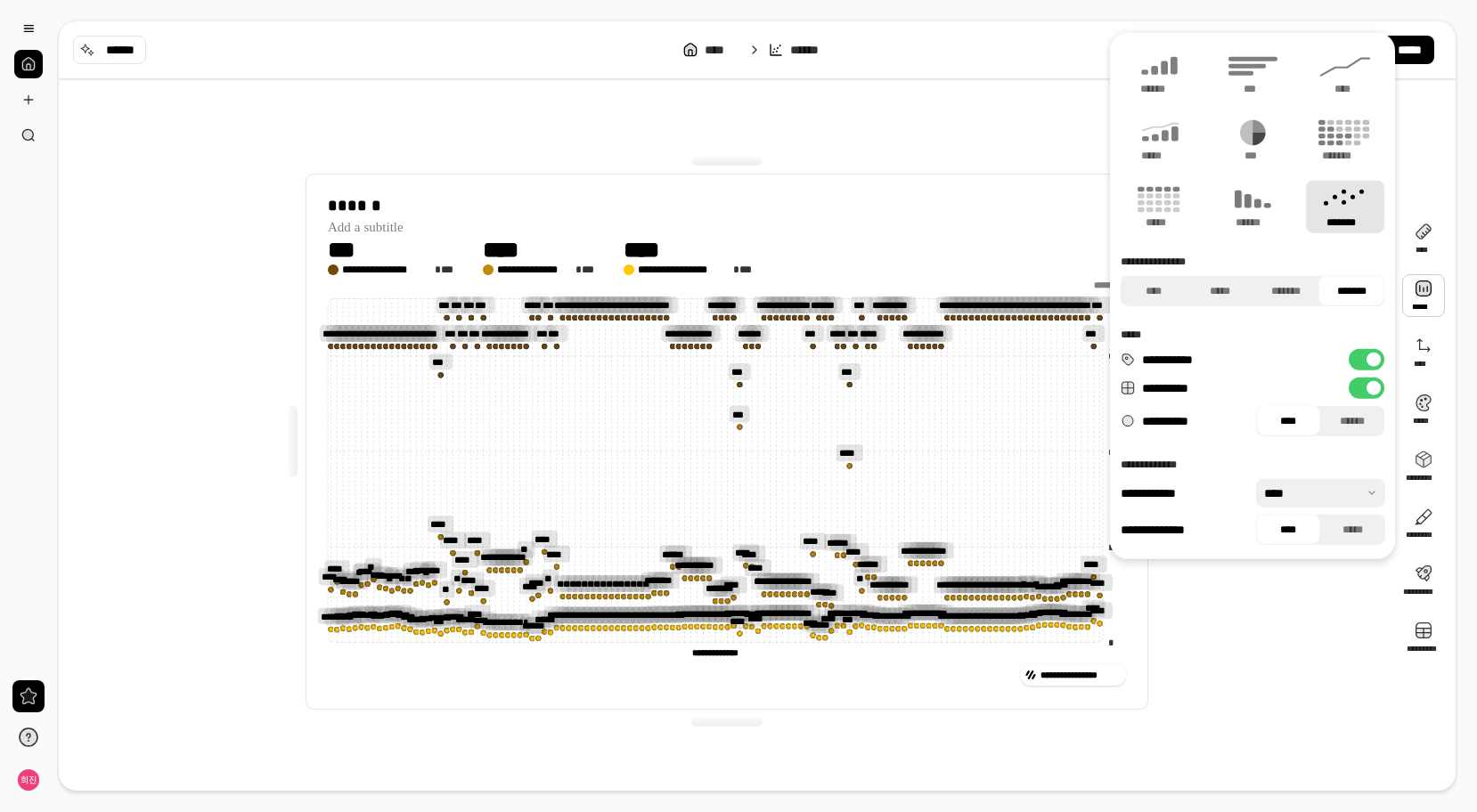 click at bounding box center [1374, 360] 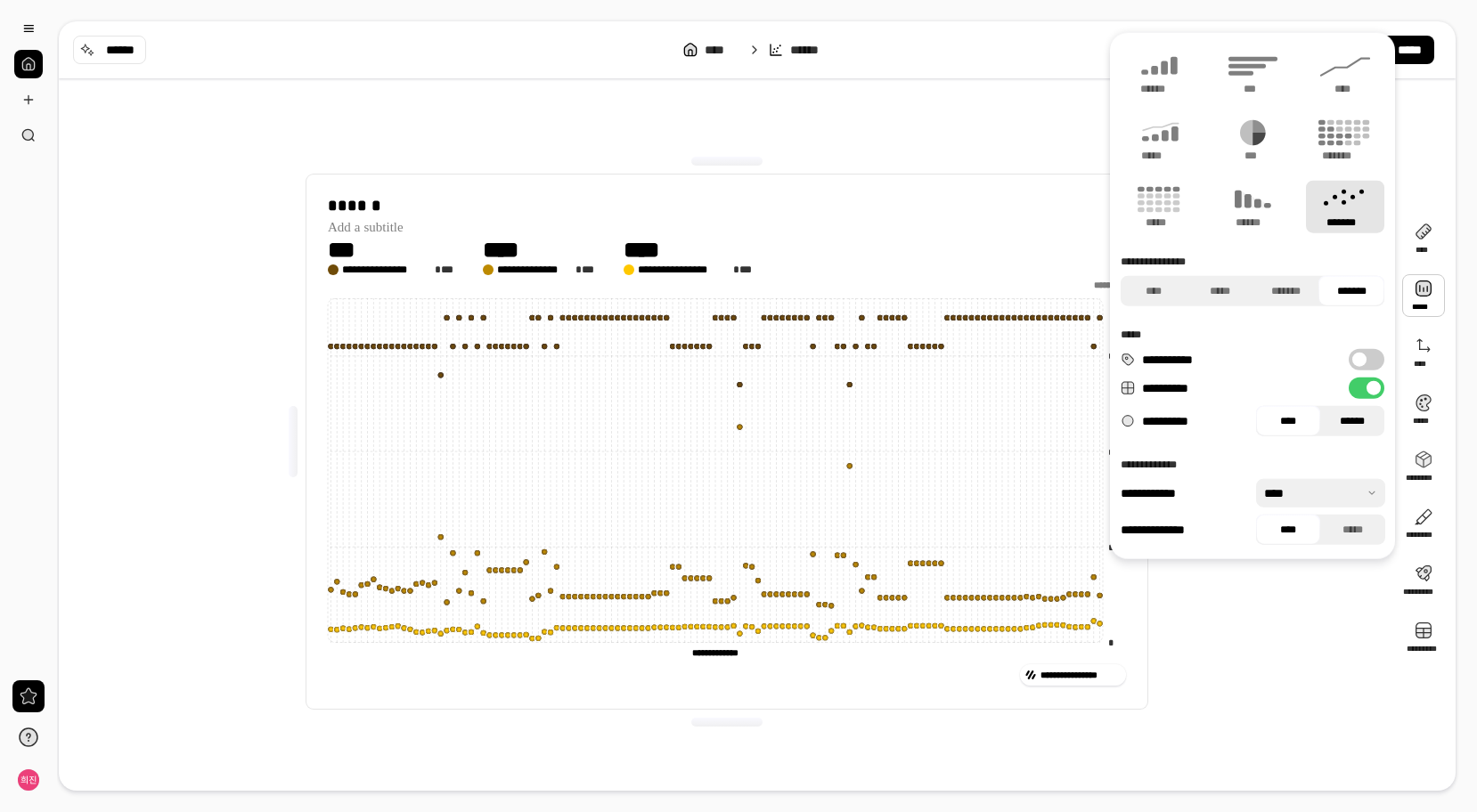 click on "******" at bounding box center [1352, 421] 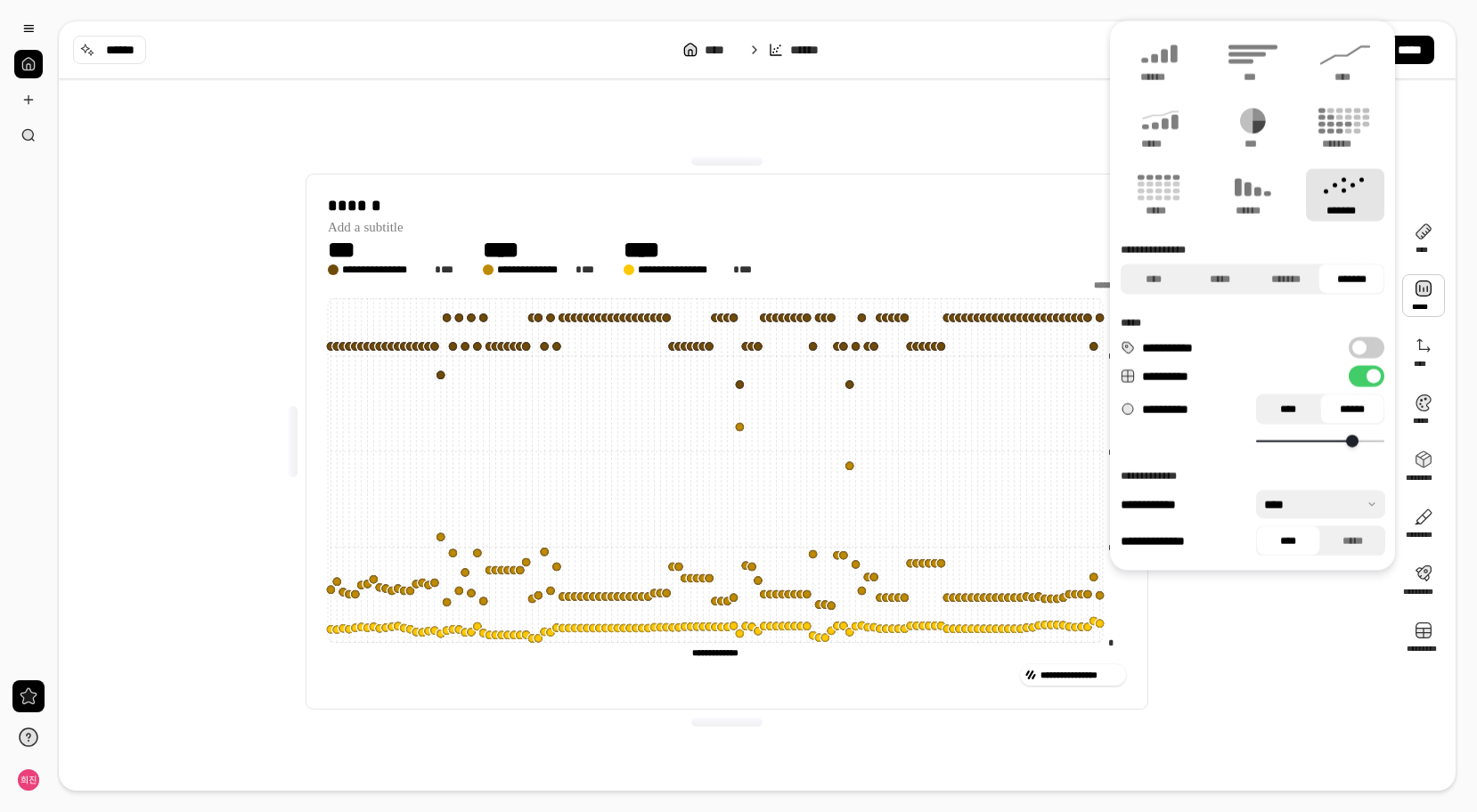 click on "****" at bounding box center [1288, 409] 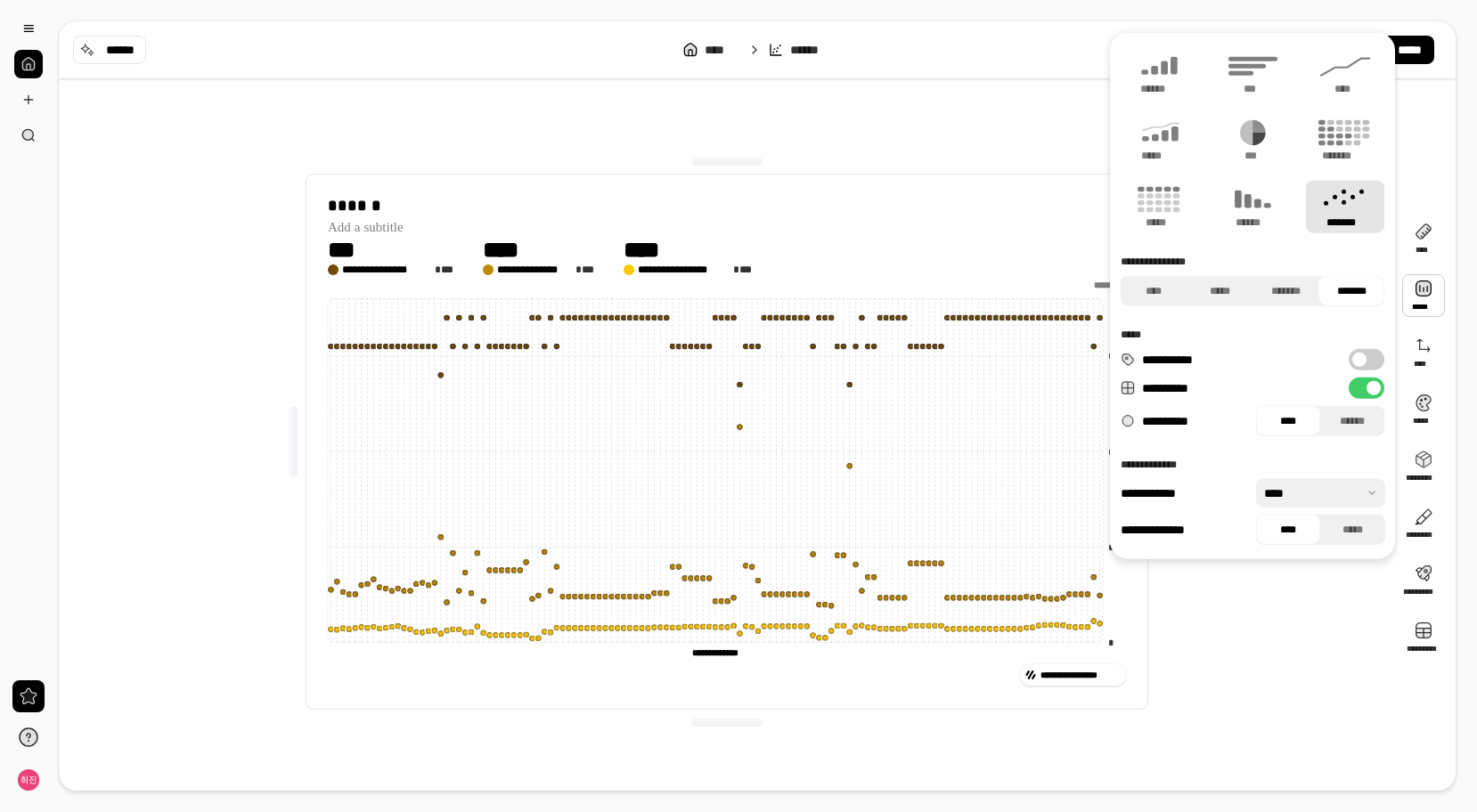 click at bounding box center [1320, 493] 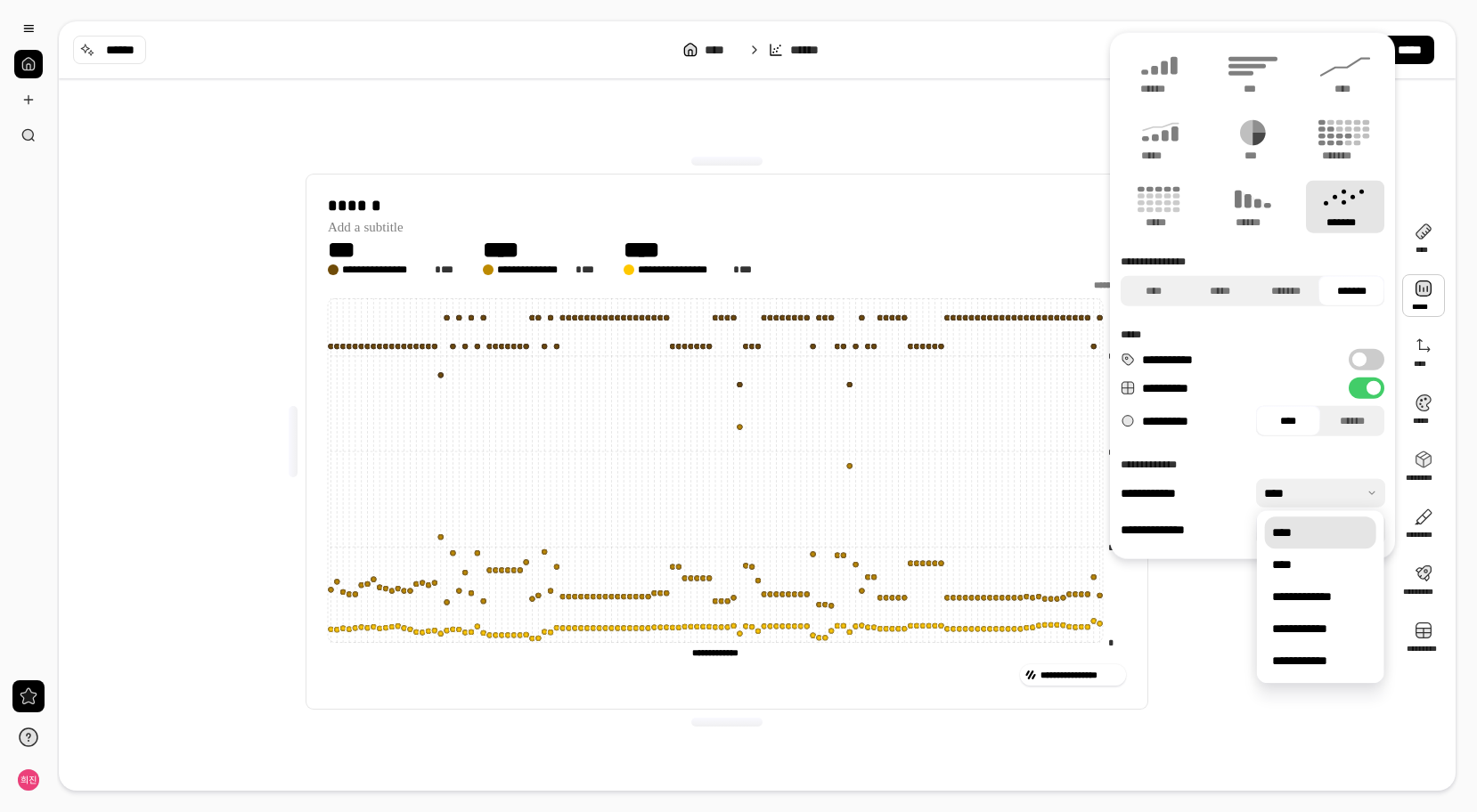 click at bounding box center (1320, 493) 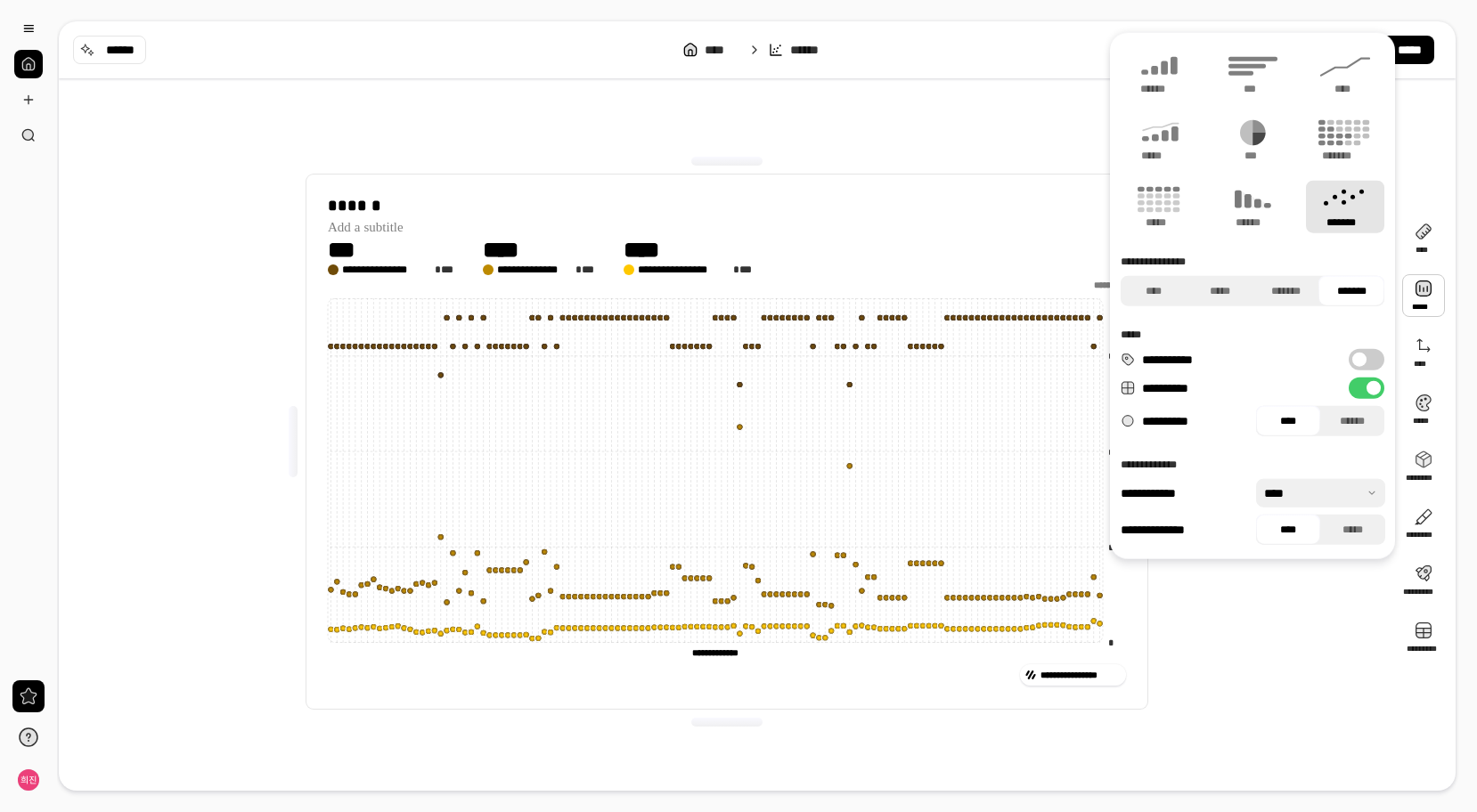 click at bounding box center (1320, 493) 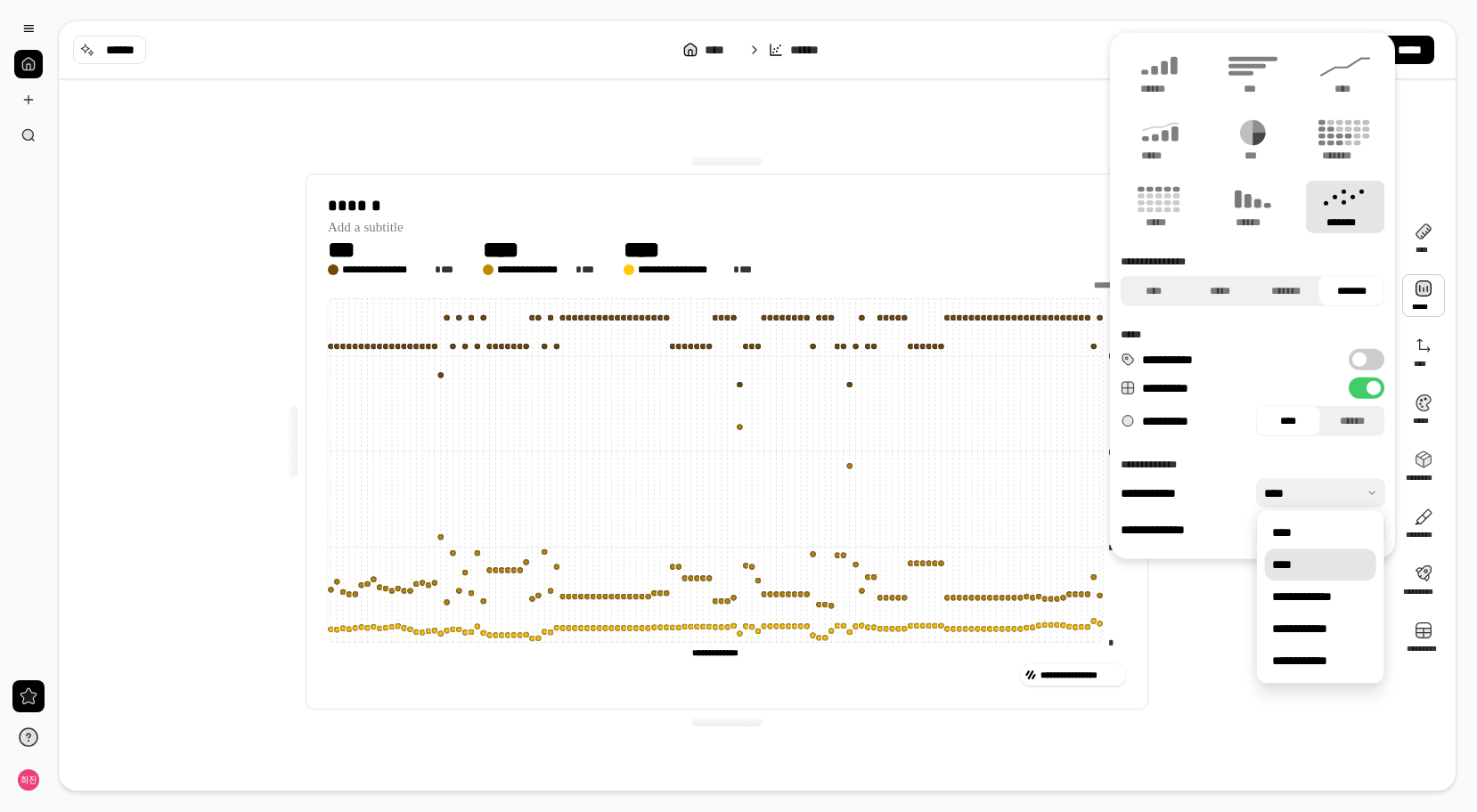 click on "****" at bounding box center (1320, 564) 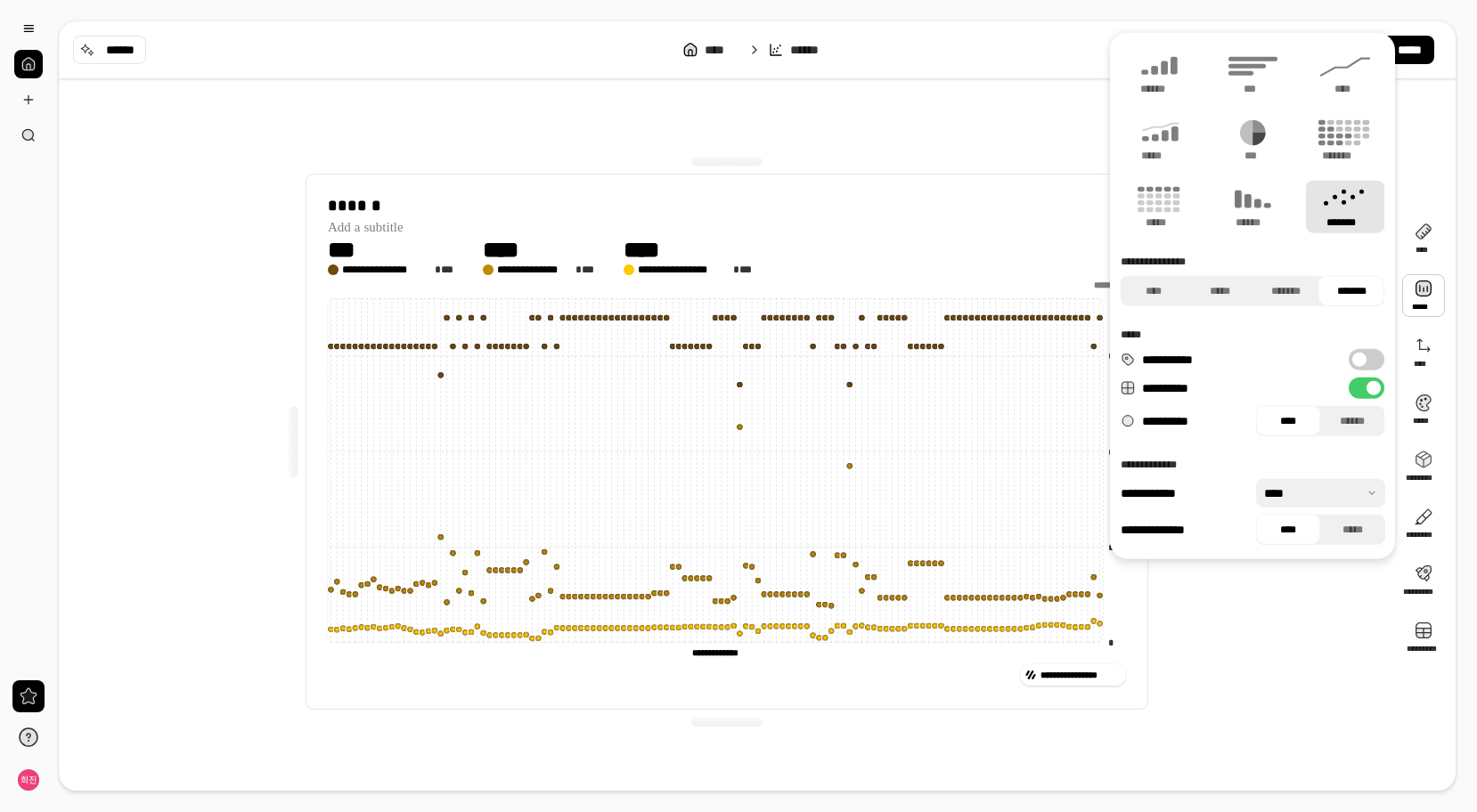 click at bounding box center (1320, 493) 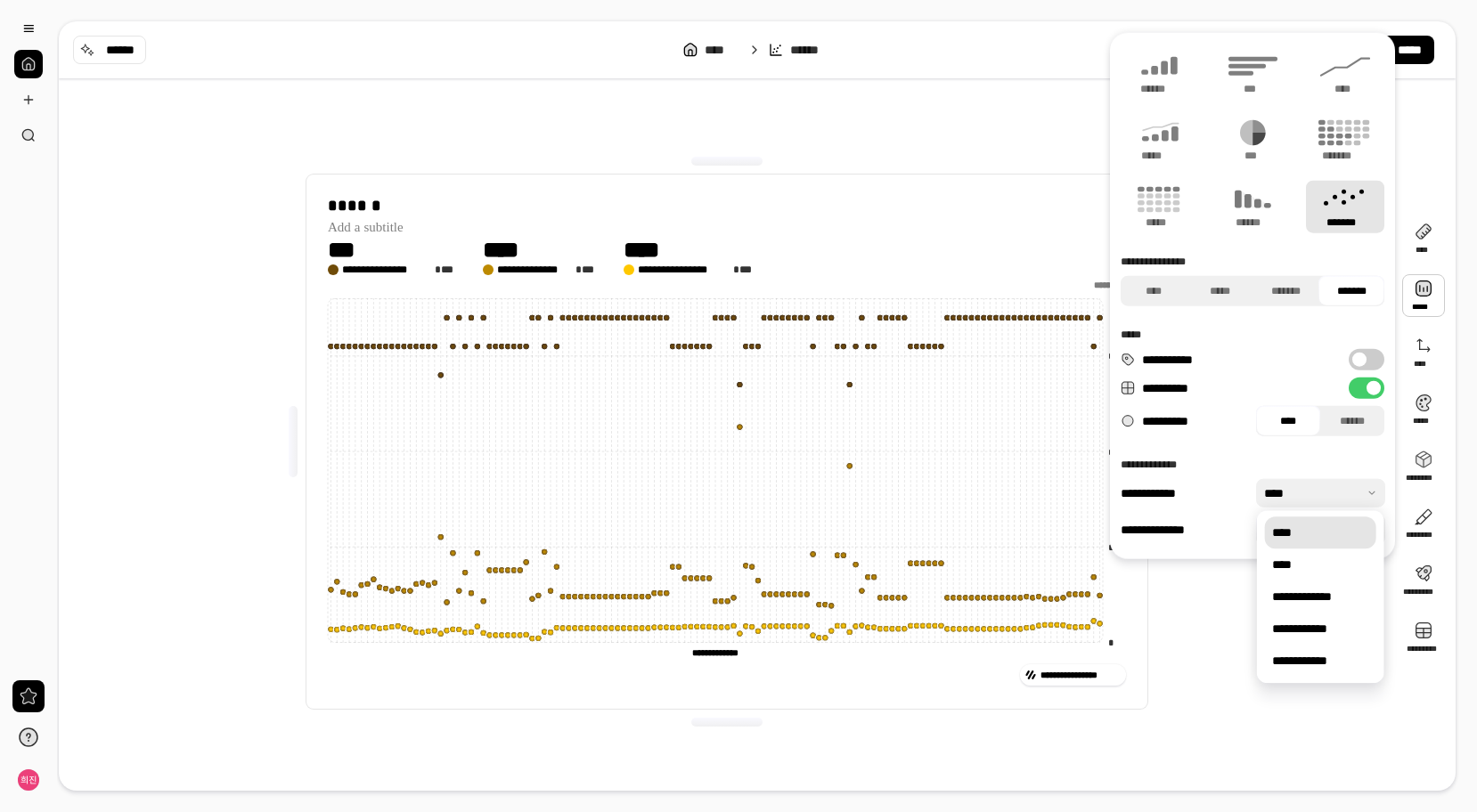 click on "****" at bounding box center (1320, 532) 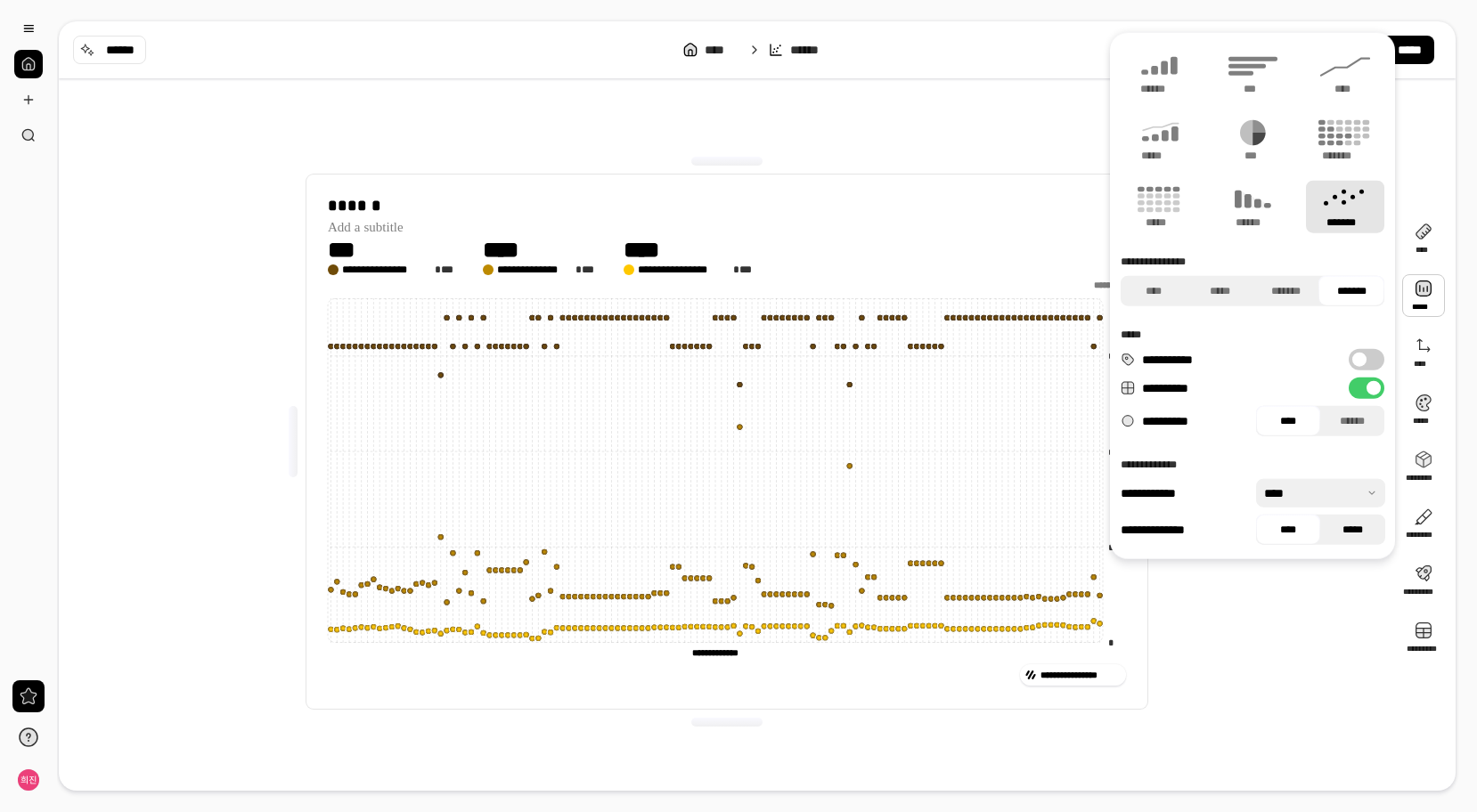 click on "*****" at bounding box center [1352, 530] 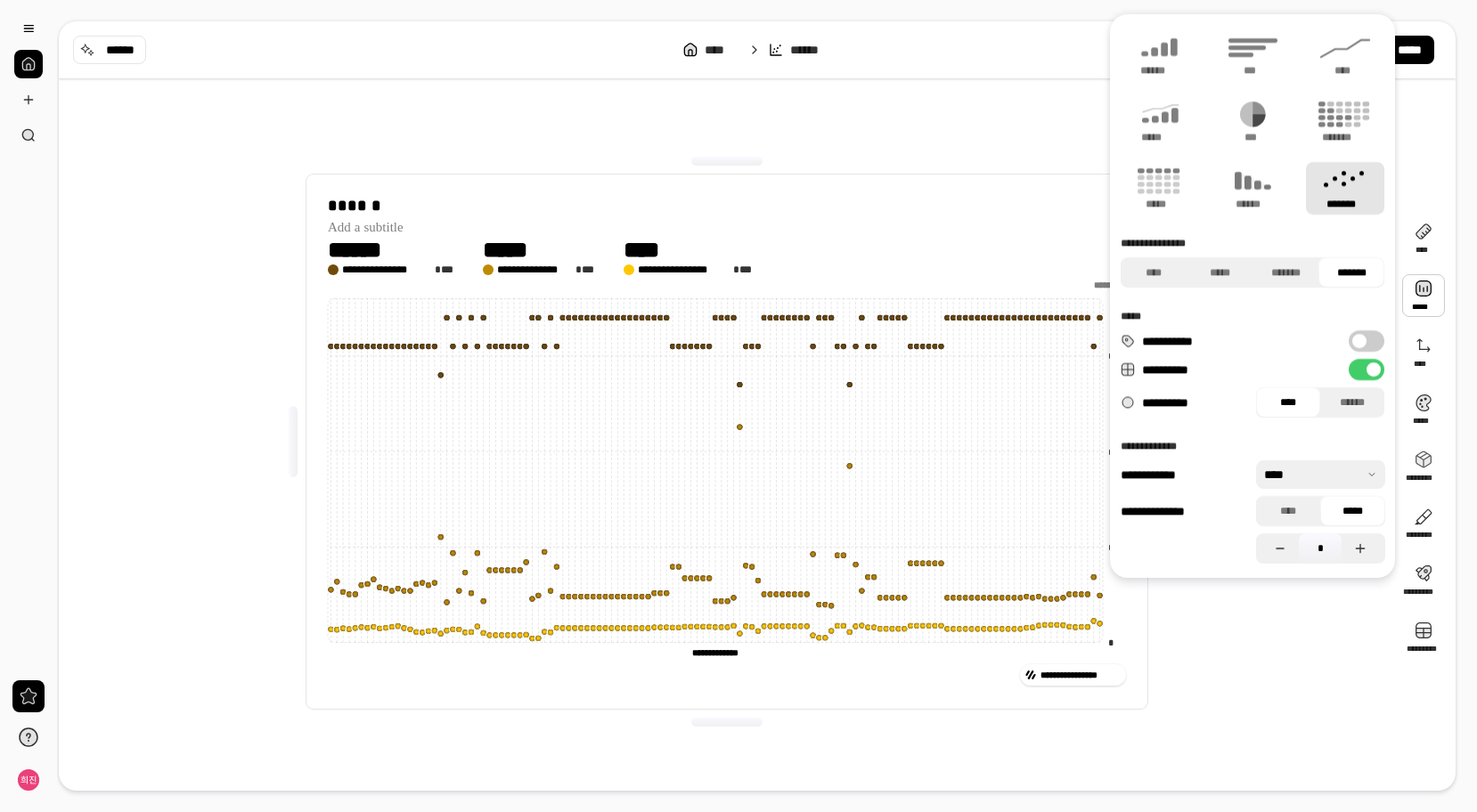 click at bounding box center (1277, 548) 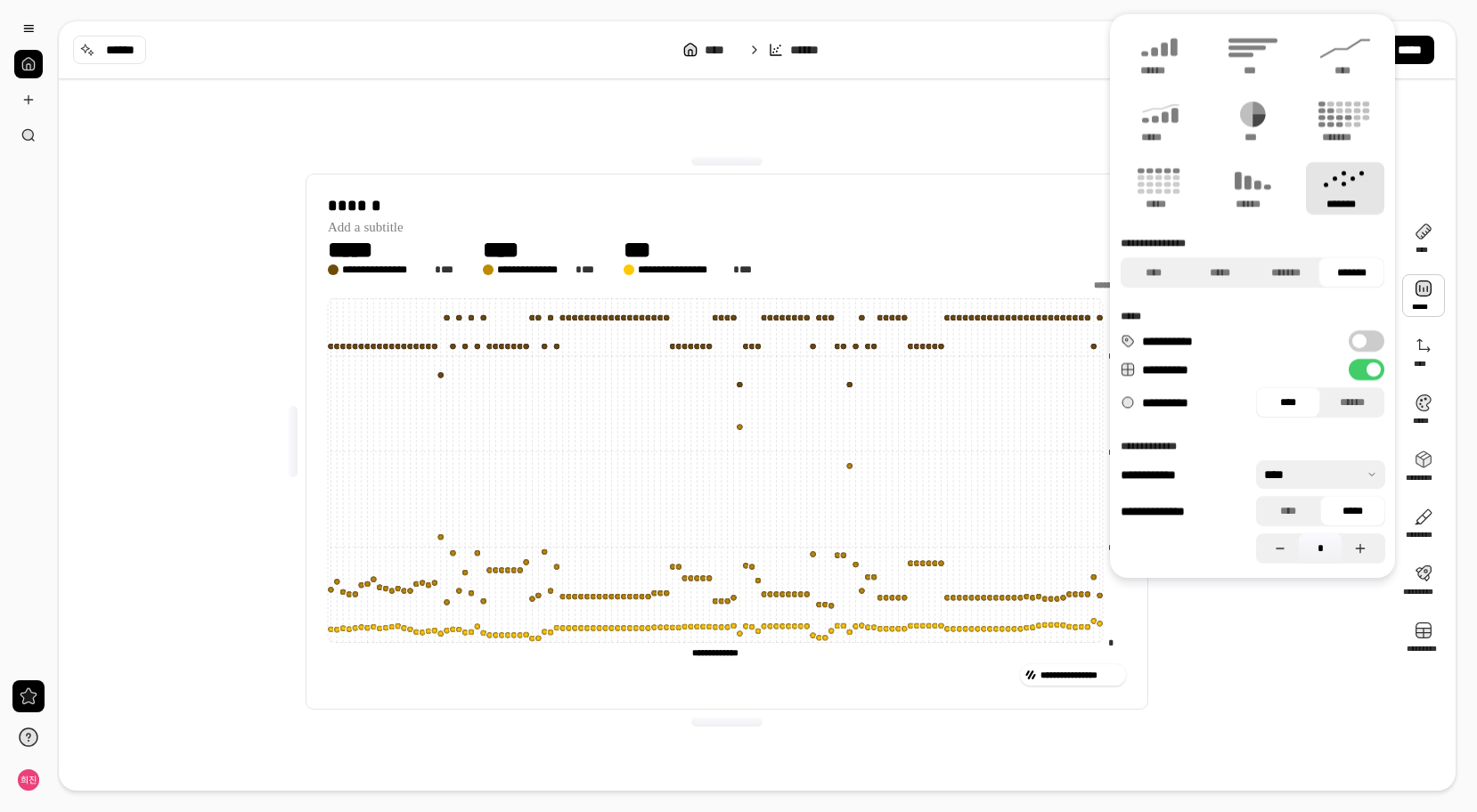 click at bounding box center [1277, 548] 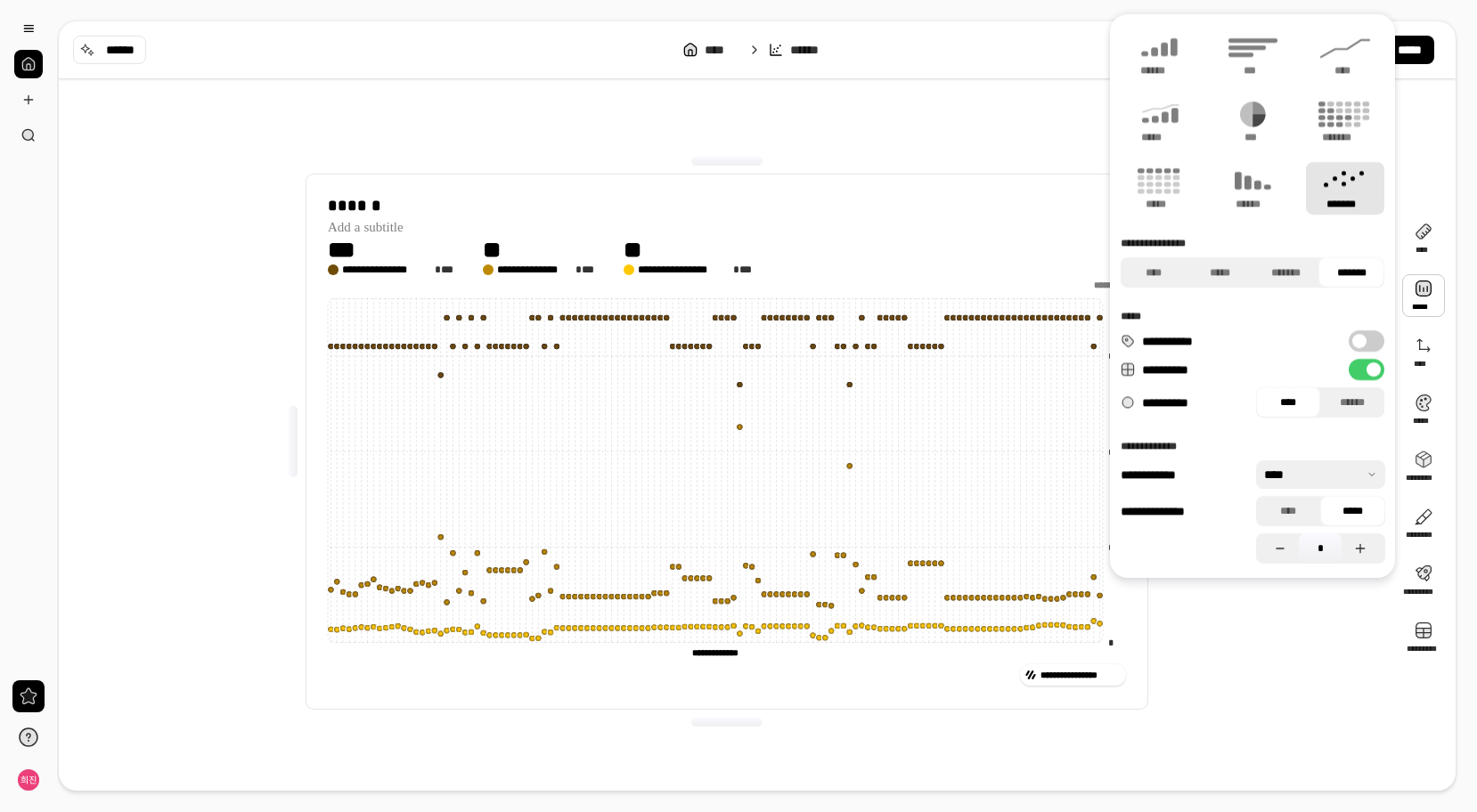 click at bounding box center [1277, 548] 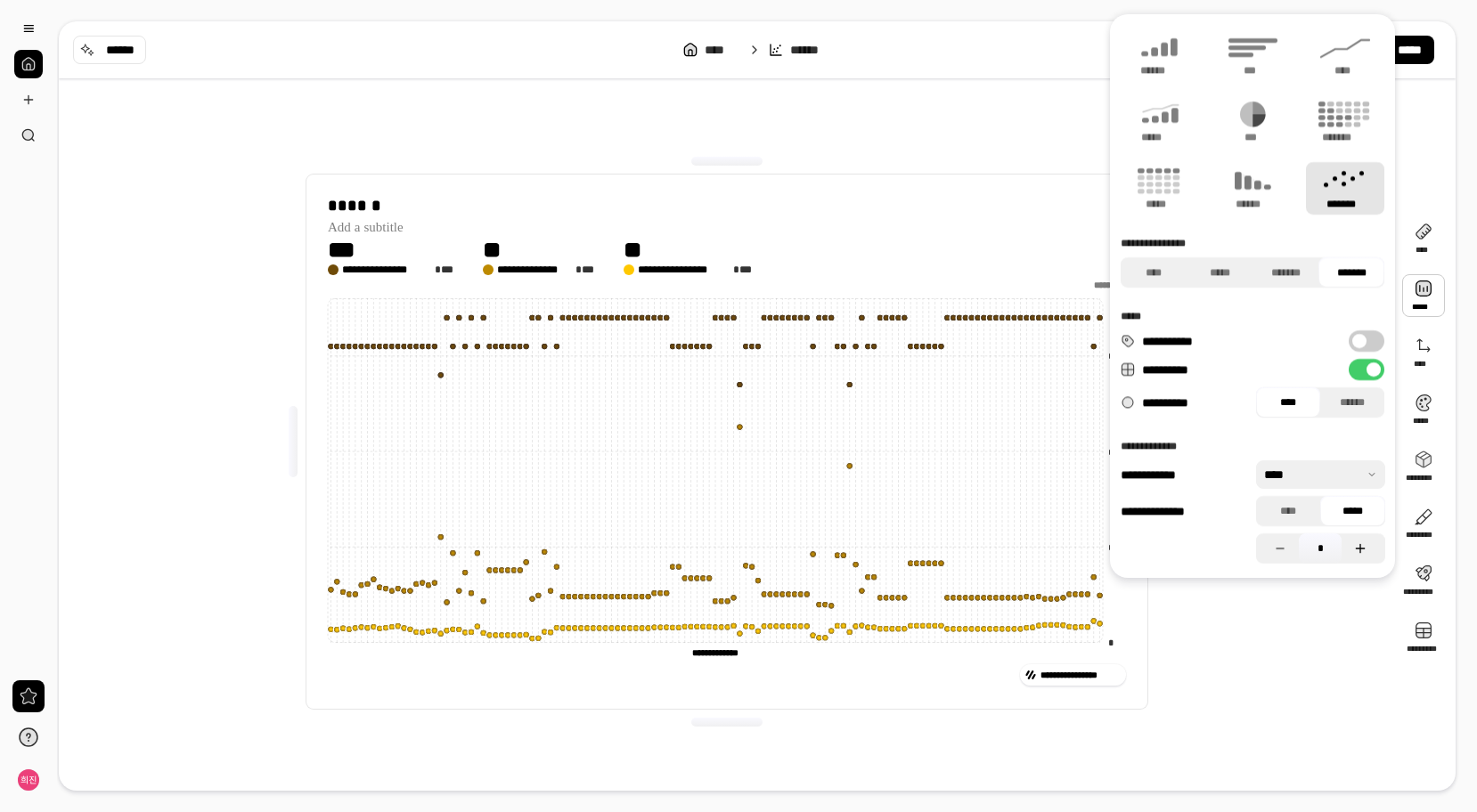click at bounding box center [1363, 548] 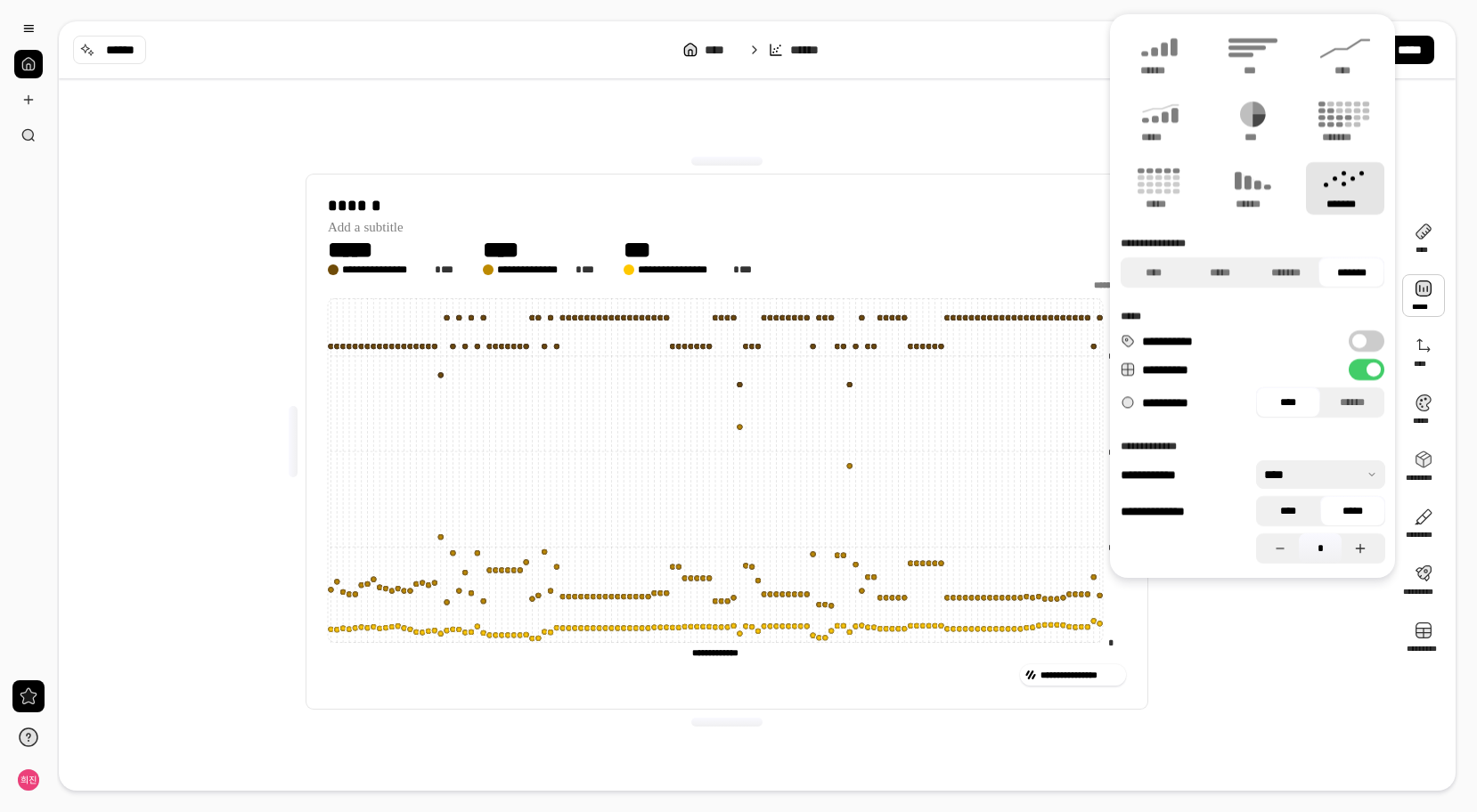 click on "****" at bounding box center [1288, 511] 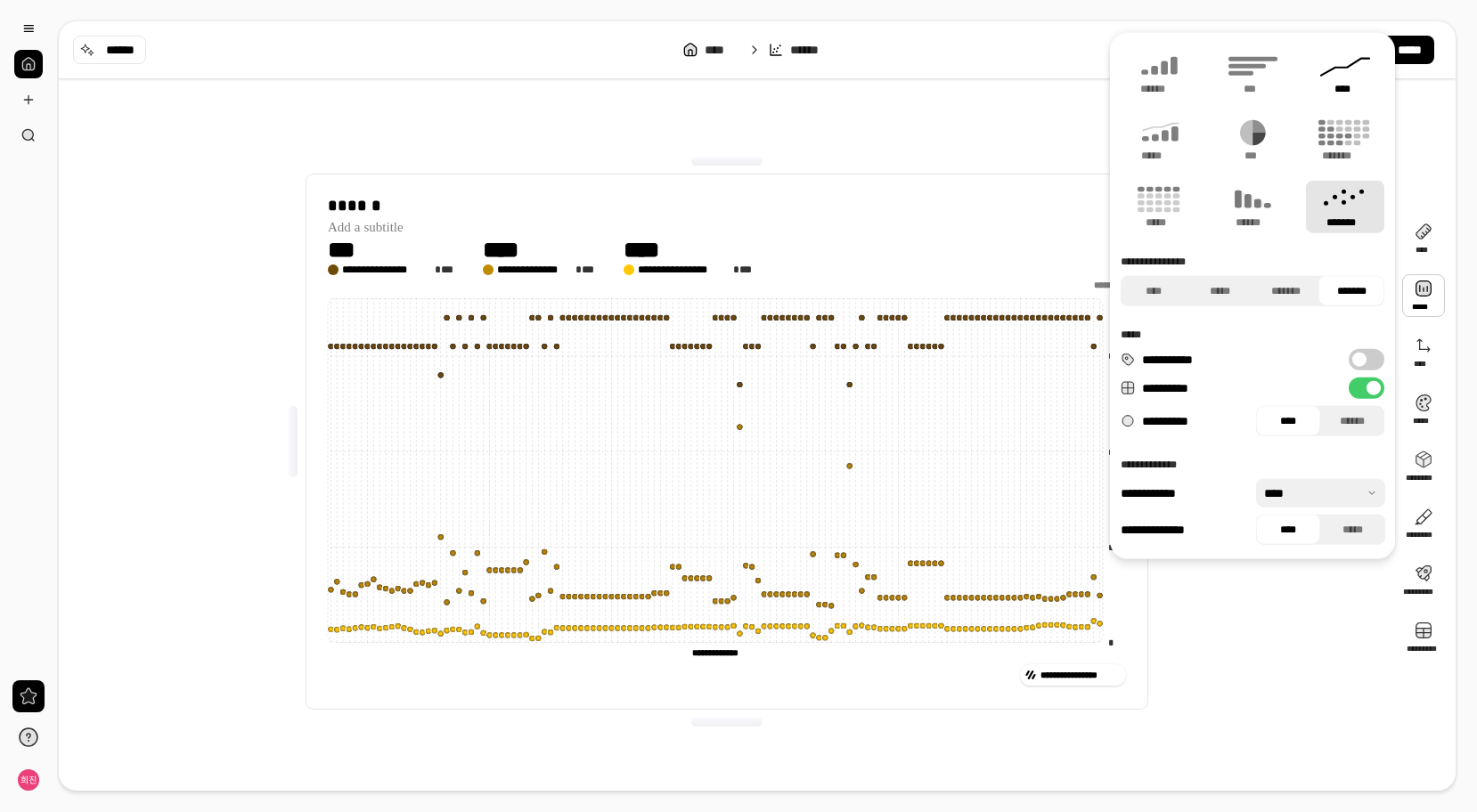 click 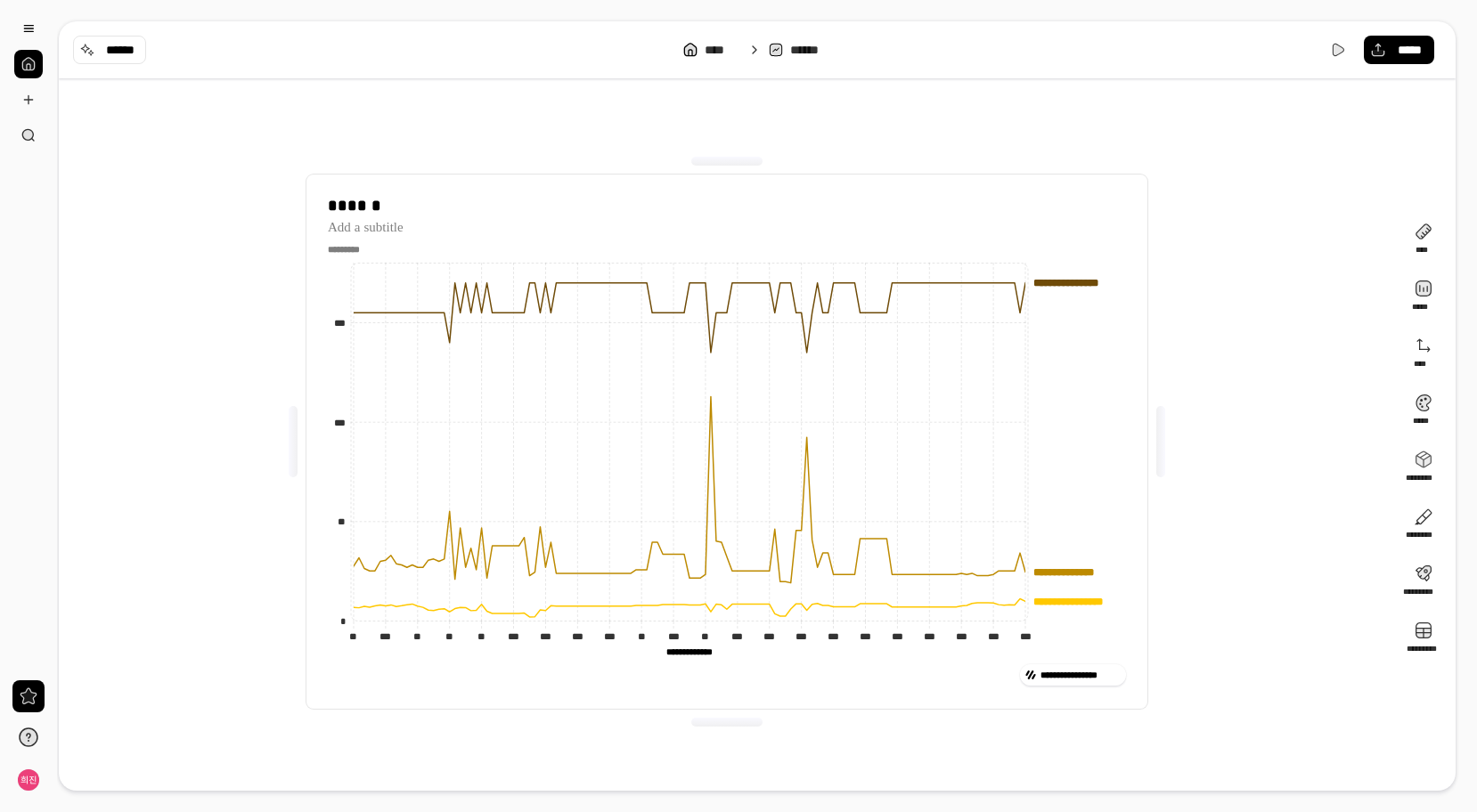 click on "**********" at bounding box center [727, 675] 